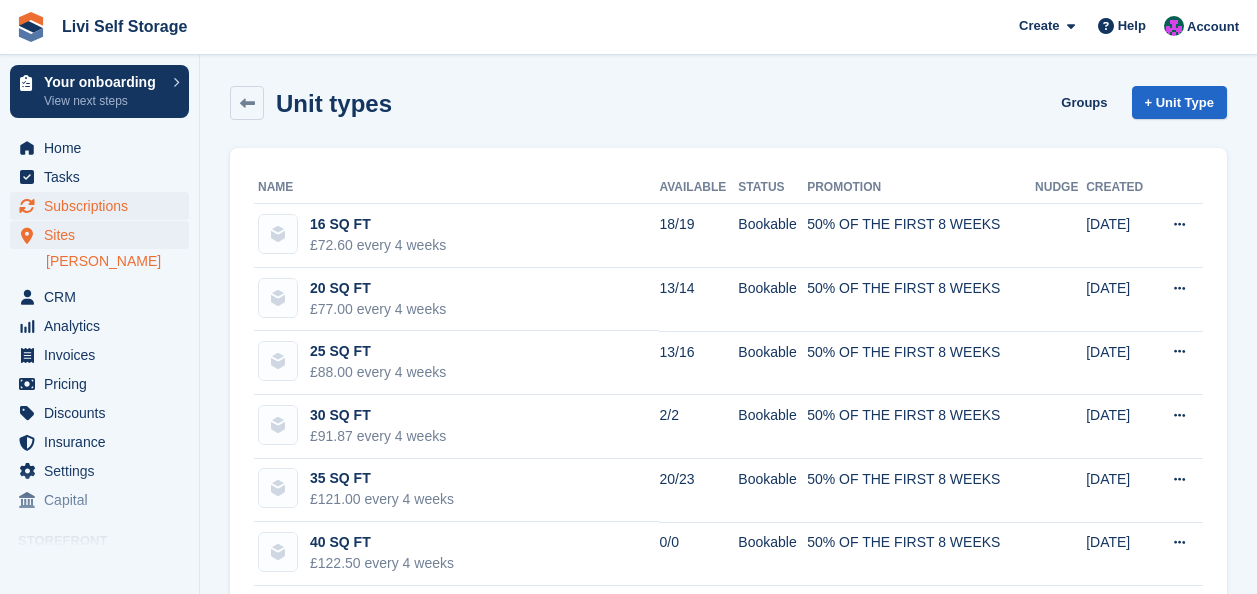 scroll, scrollTop: 0, scrollLeft: 0, axis: both 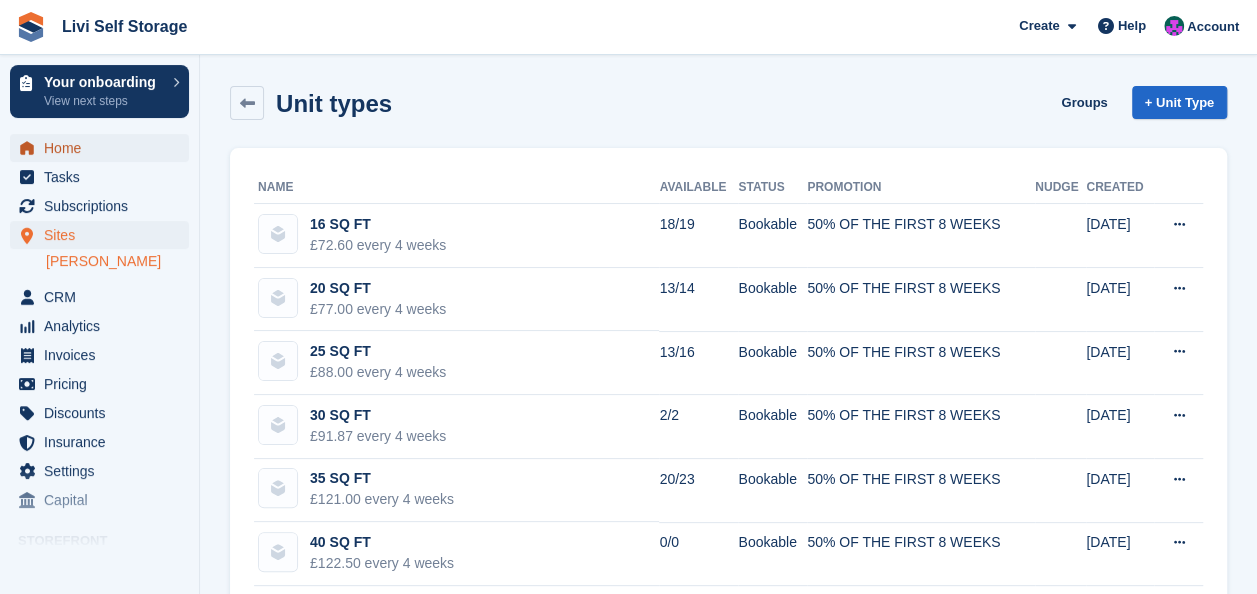 click on "Home" at bounding box center [104, 148] 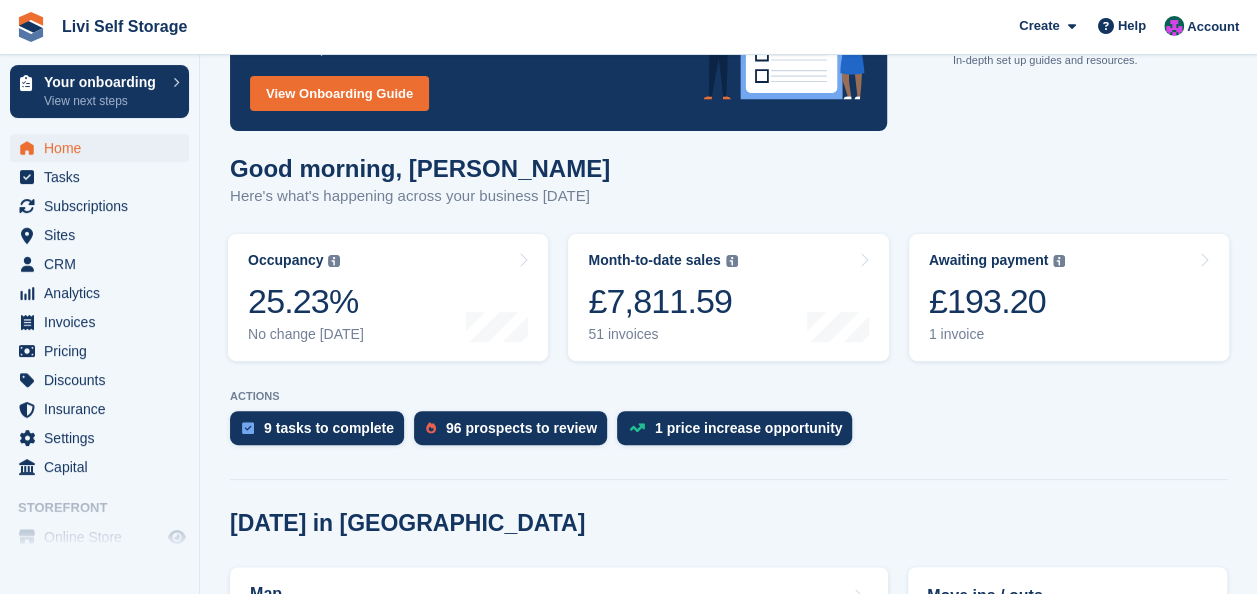 scroll, scrollTop: 200, scrollLeft: 0, axis: vertical 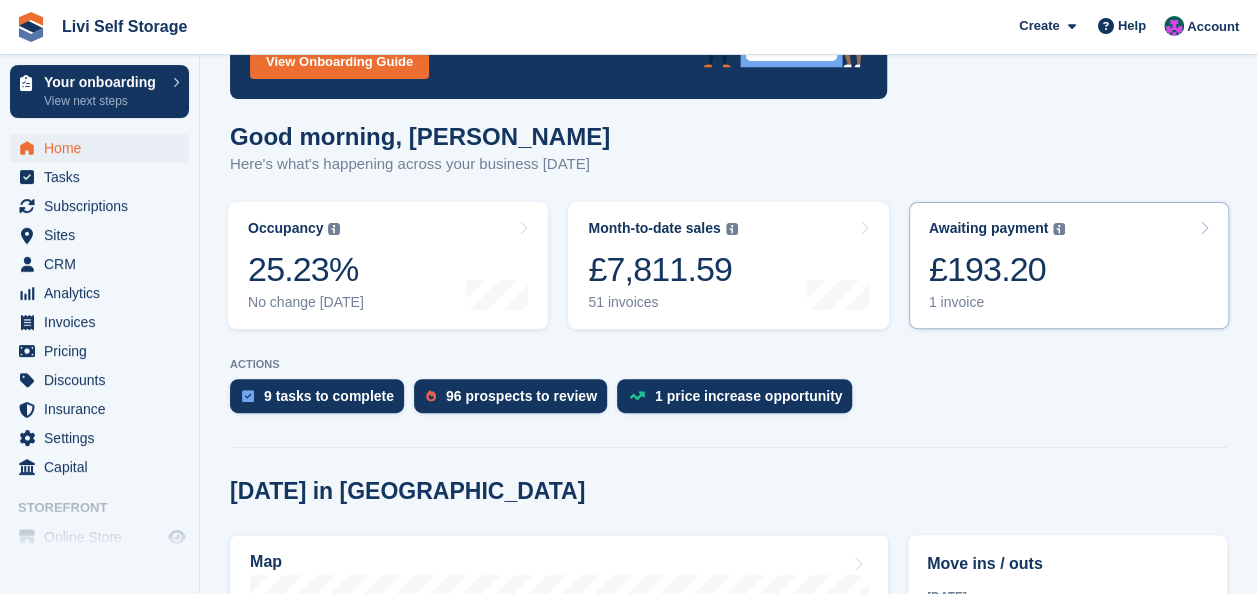 click on "£193.20" at bounding box center [997, 269] 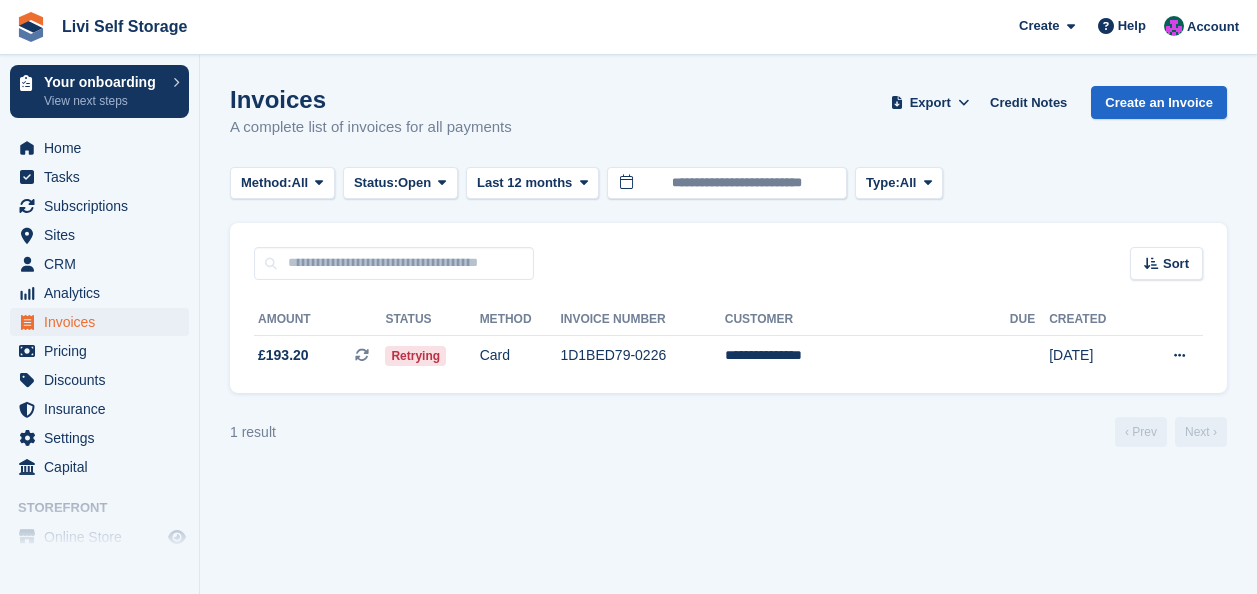 scroll, scrollTop: 0, scrollLeft: 0, axis: both 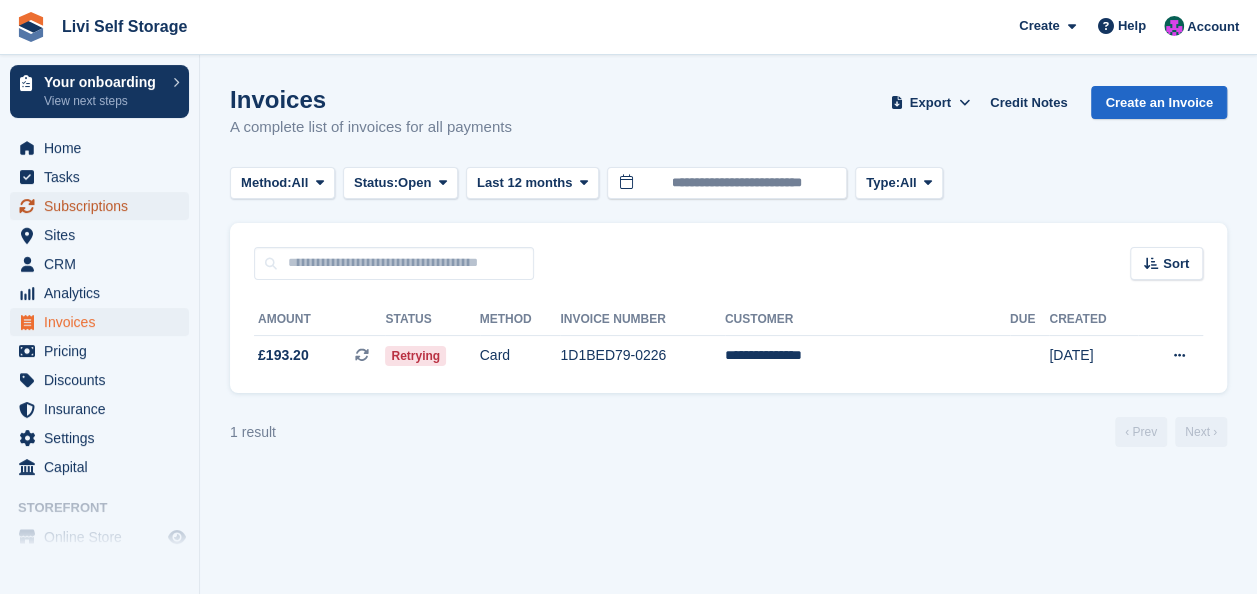 click on "Subscriptions" at bounding box center [99, 206] 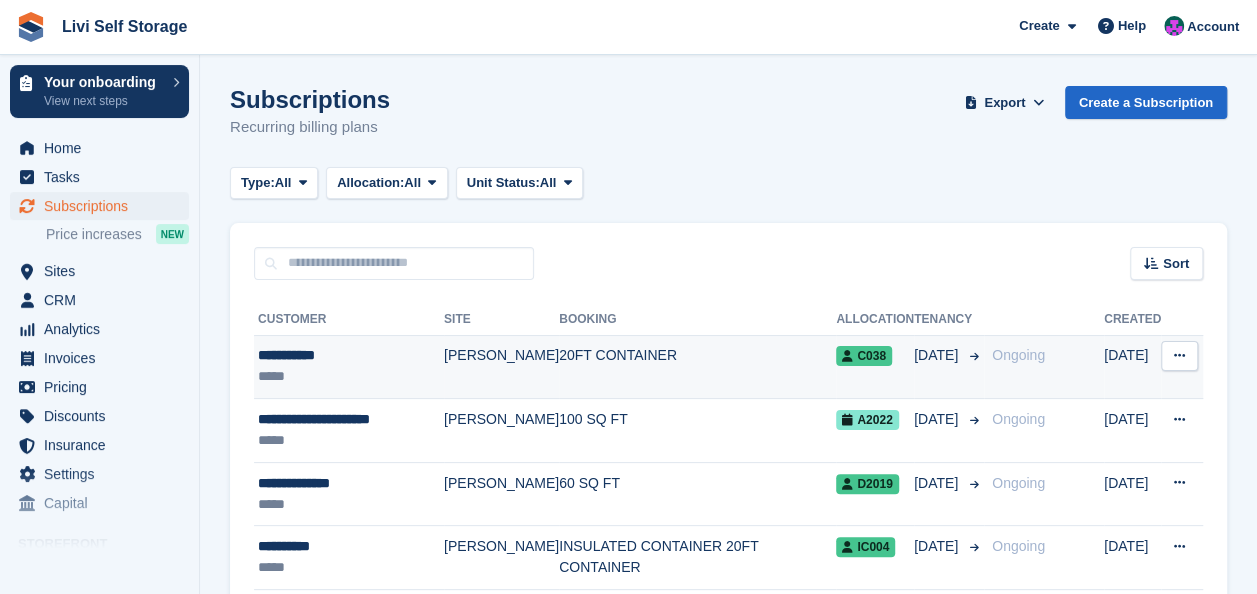 click on "**********" at bounding box center (351, 355) 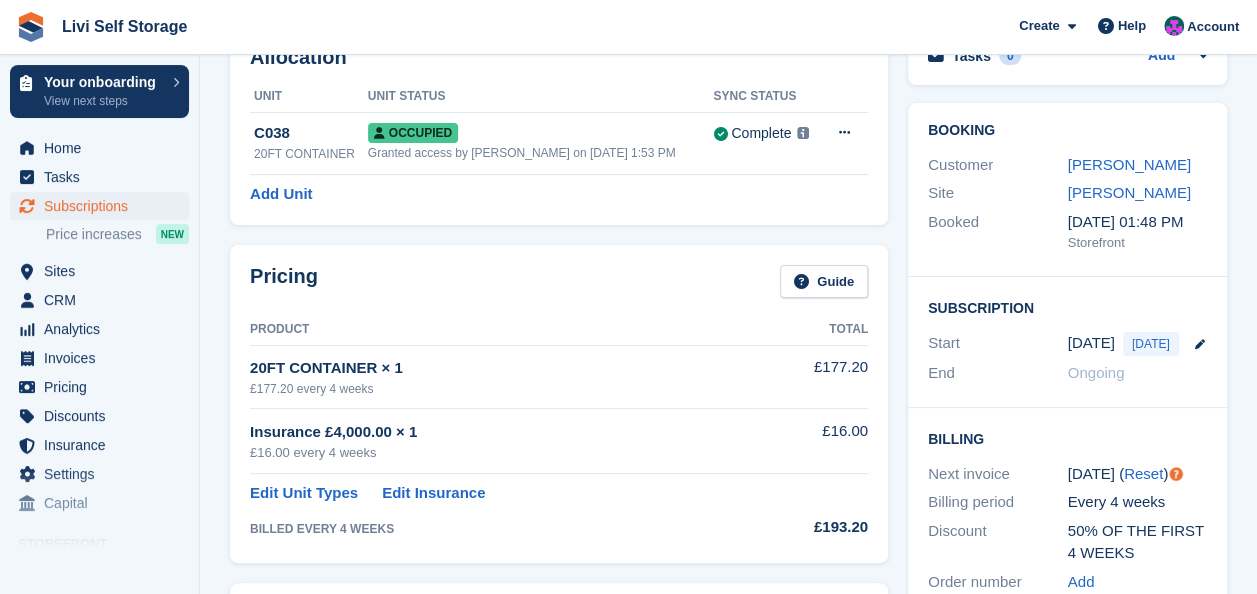 scroll, scrollTop: 0, scrollLeft: 0, axis: both 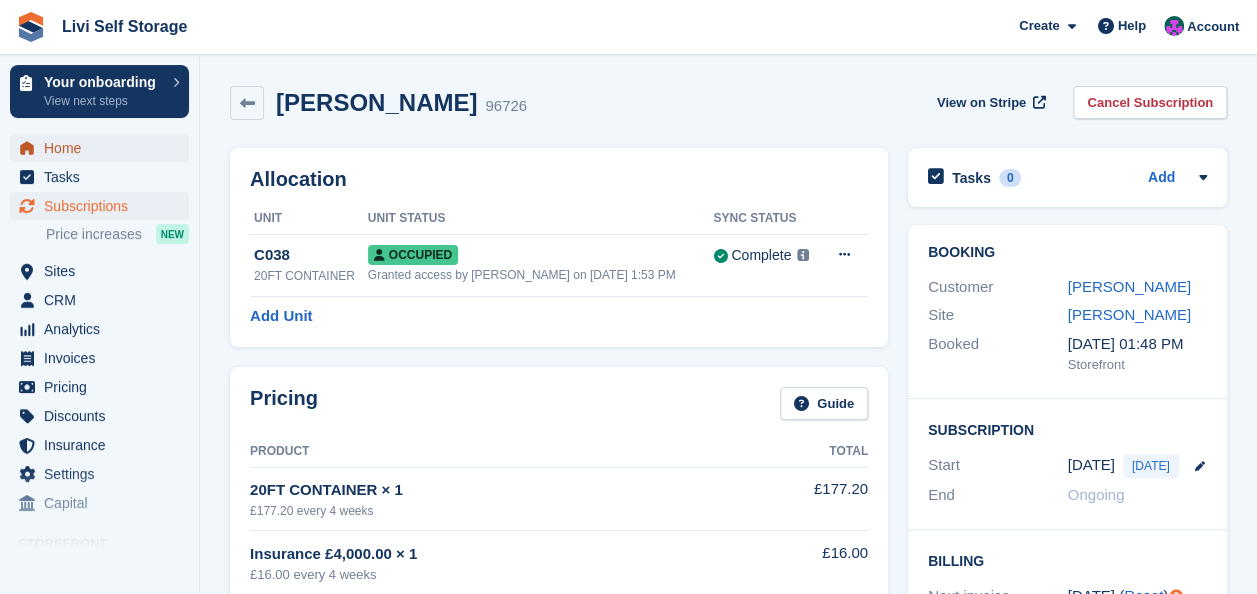 click on "Home" at bounding box center (104, 148) 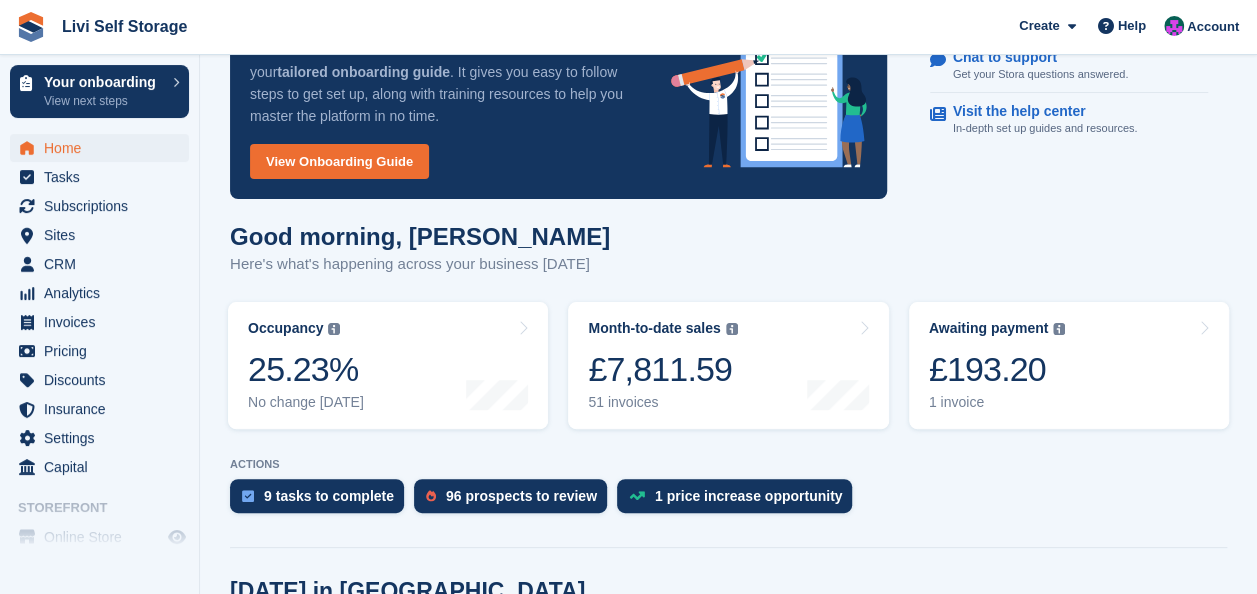 scroll, scrollTop: 600, scrollLeft: 0, axis: vertical 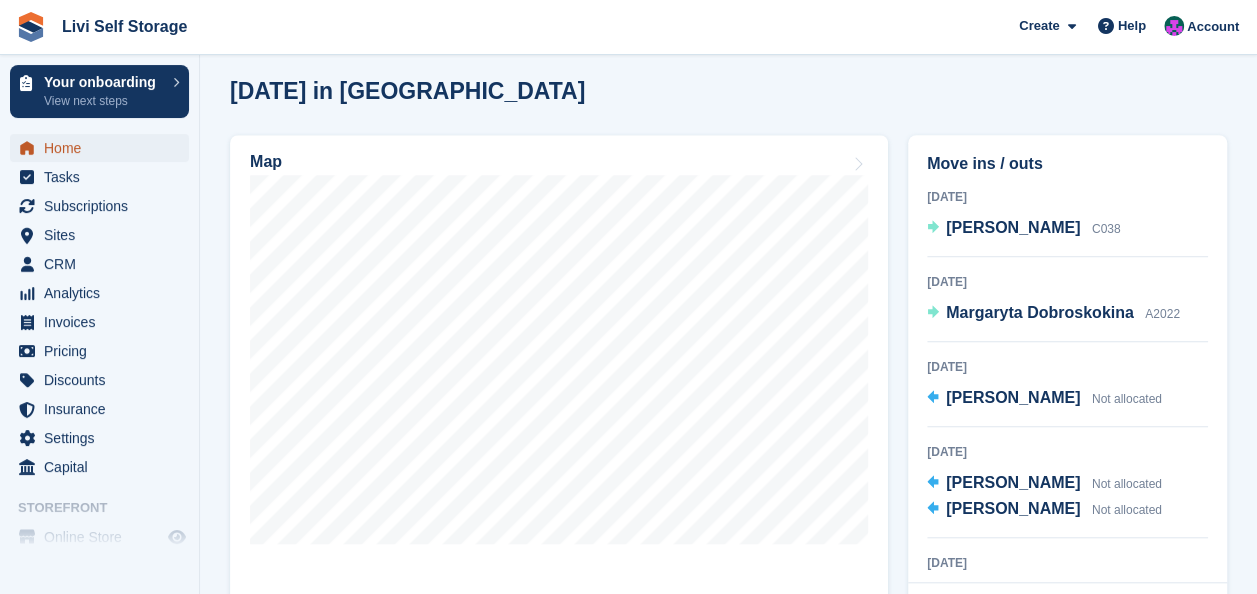 click on "Home" at bounding box center (104, 148) 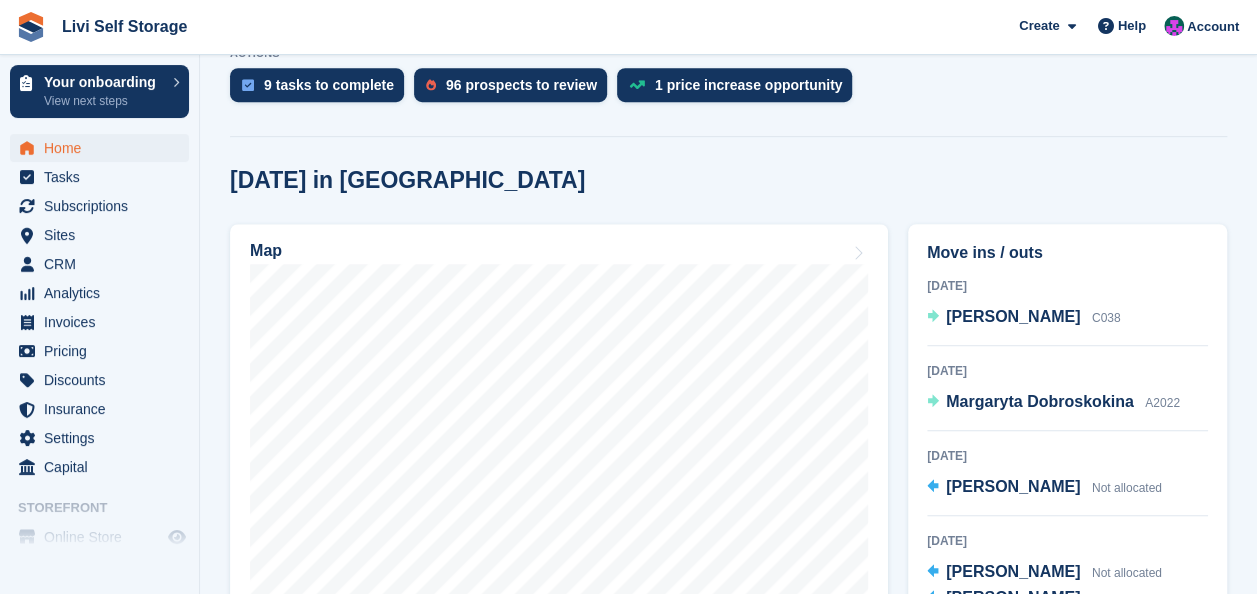 scroll, scrollTop: 600, scrollLeft: 0, axis: vertical 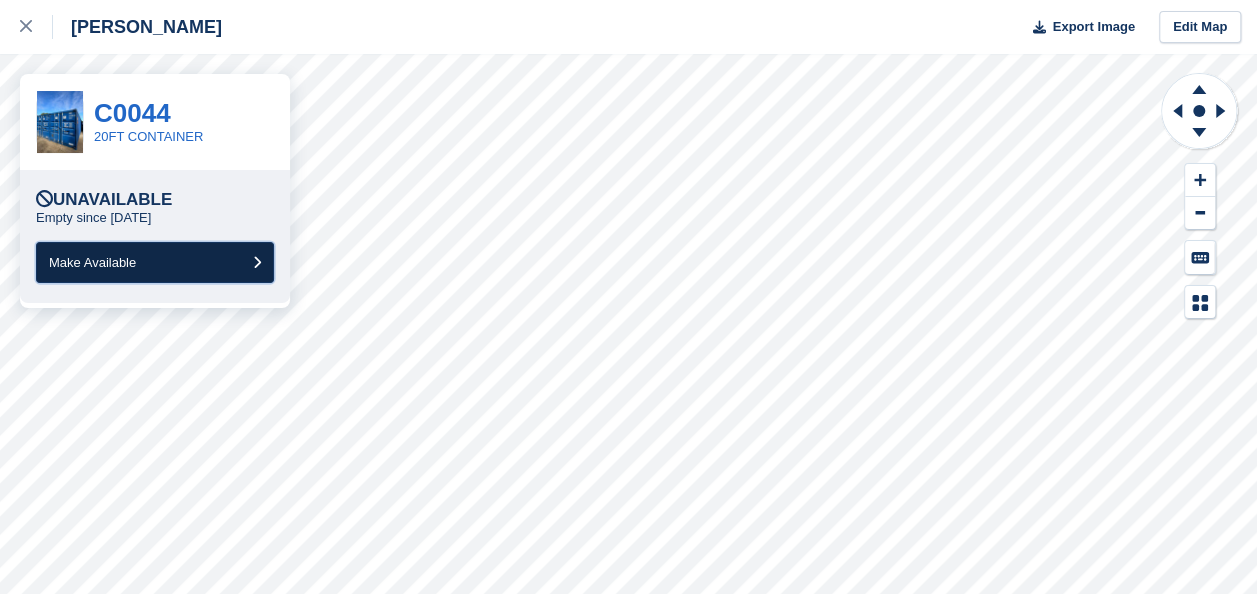 click at bounding box center [257, 262] 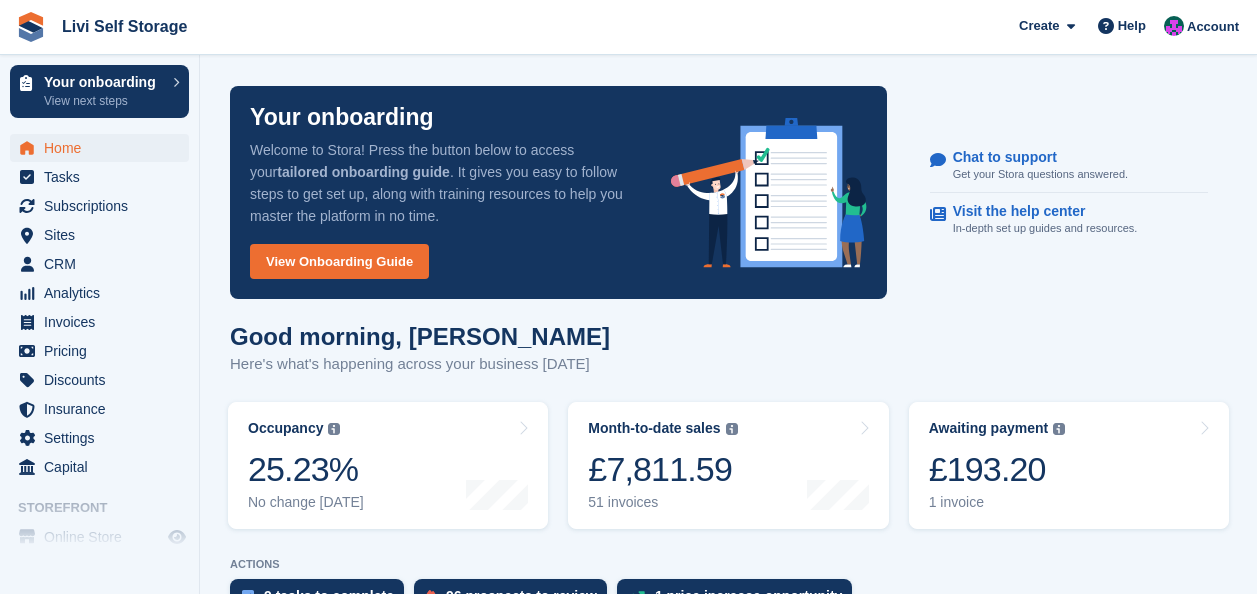 scroll, scrollTop: 600, scrollLeft: 0, axis: vertical 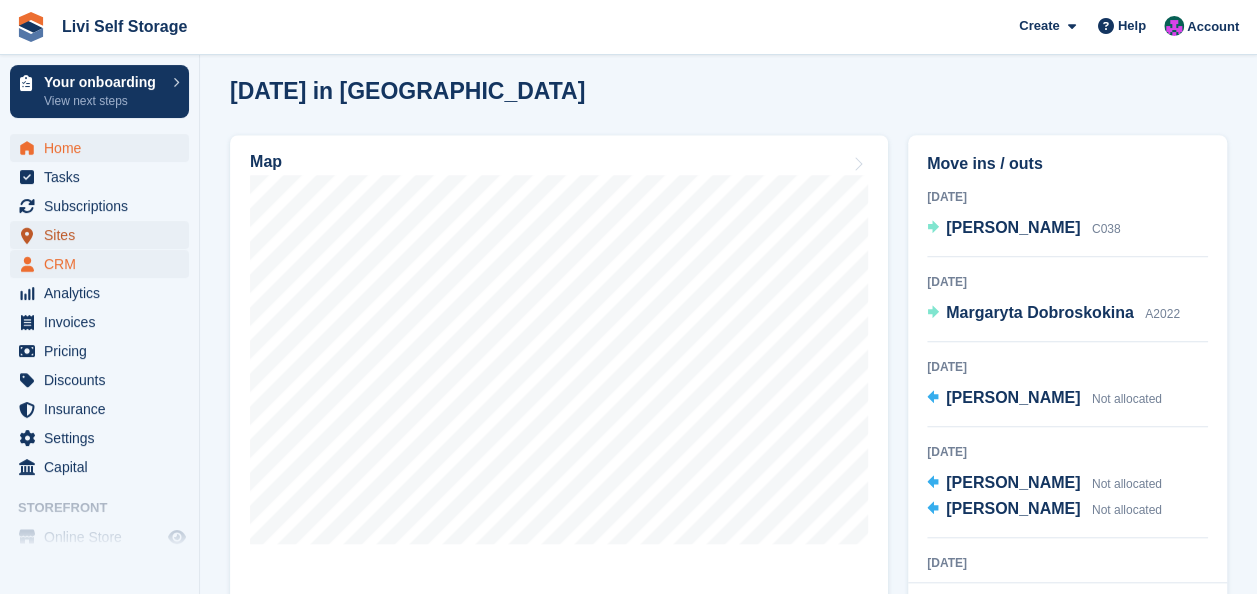 click on "Sites" at bounding box center (104, 235) 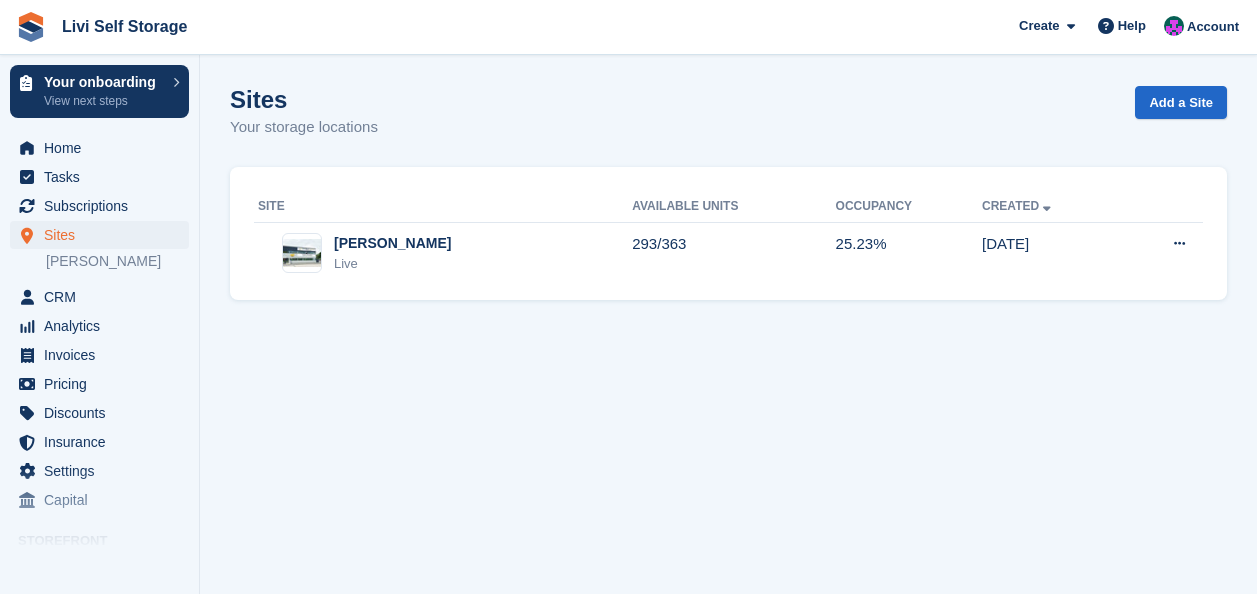 scroll, scrollTop: 0, scrollLeft: 0, axis: both 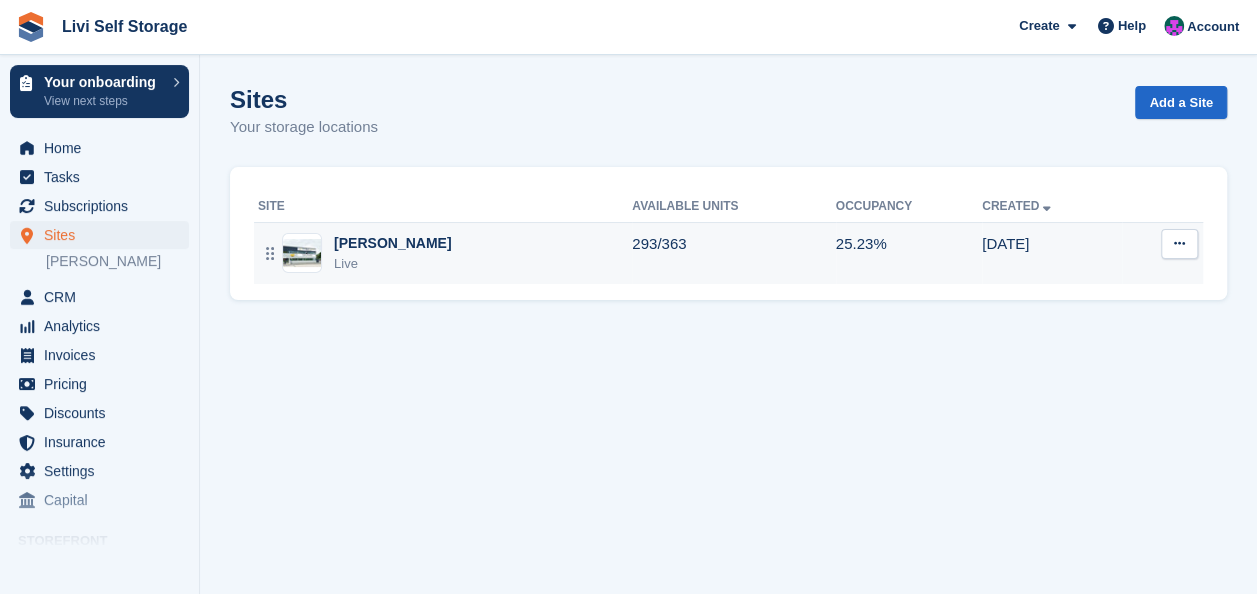 click on "[PERSON_NAME]" at bounding box center (392, 243) 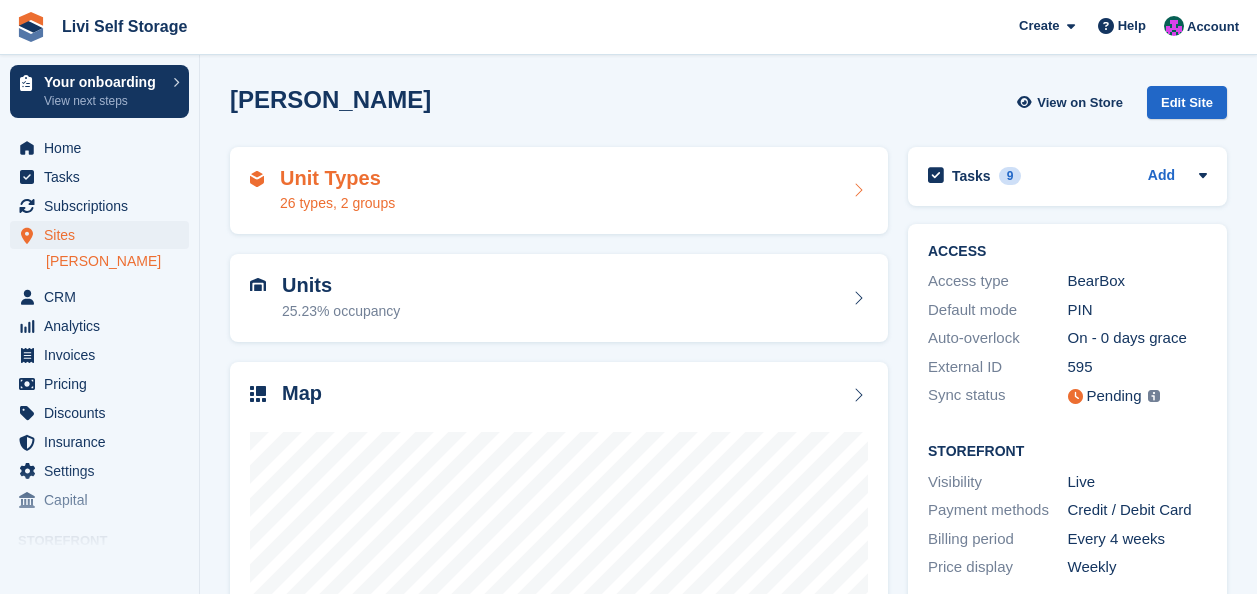 scroll, scrollTop: 0, scrollLeft: 0, axis: both 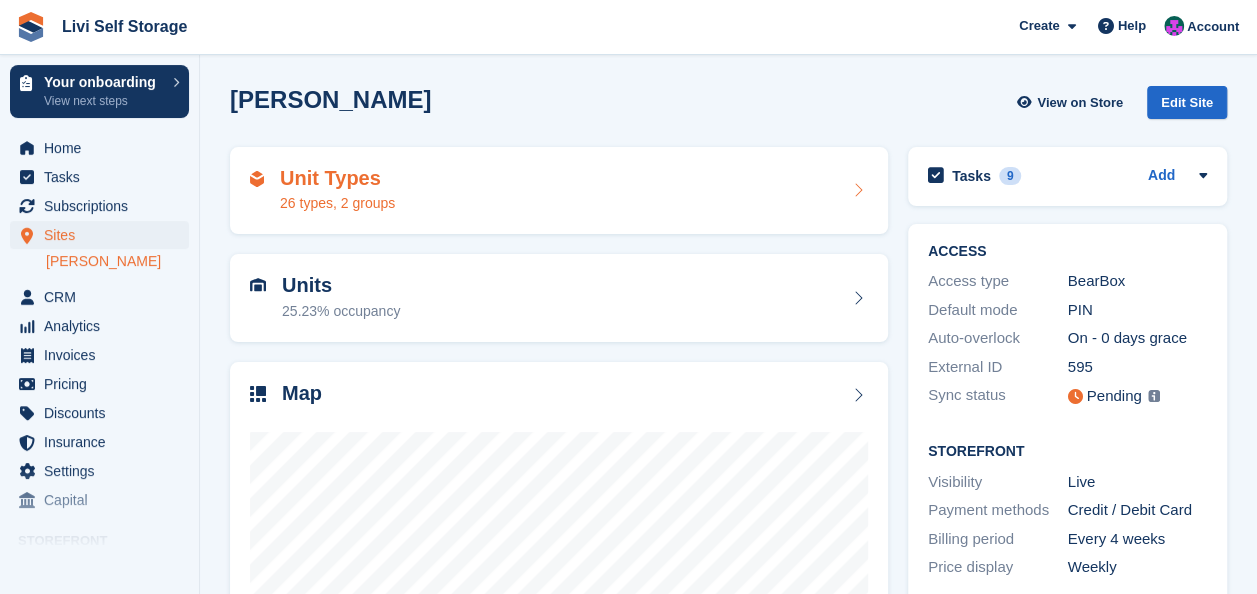 click on "26 types, 2 groups" at bounding box center [337, 203] 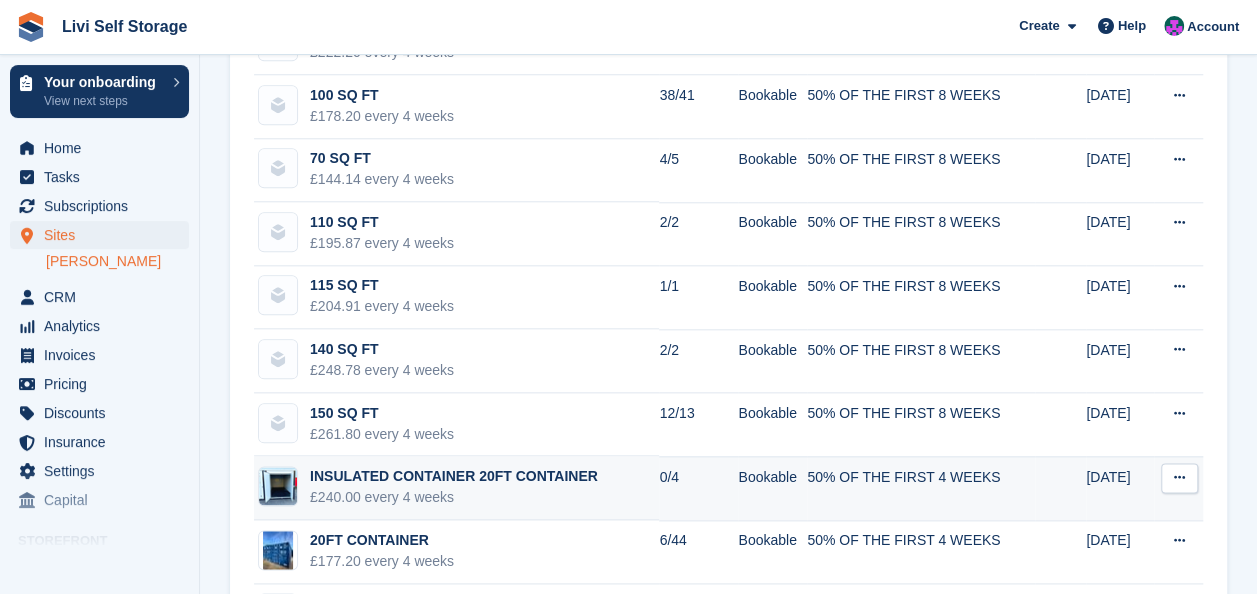 scroll, scrollTop: 1200, scrollLeft: 0, axis: vertical 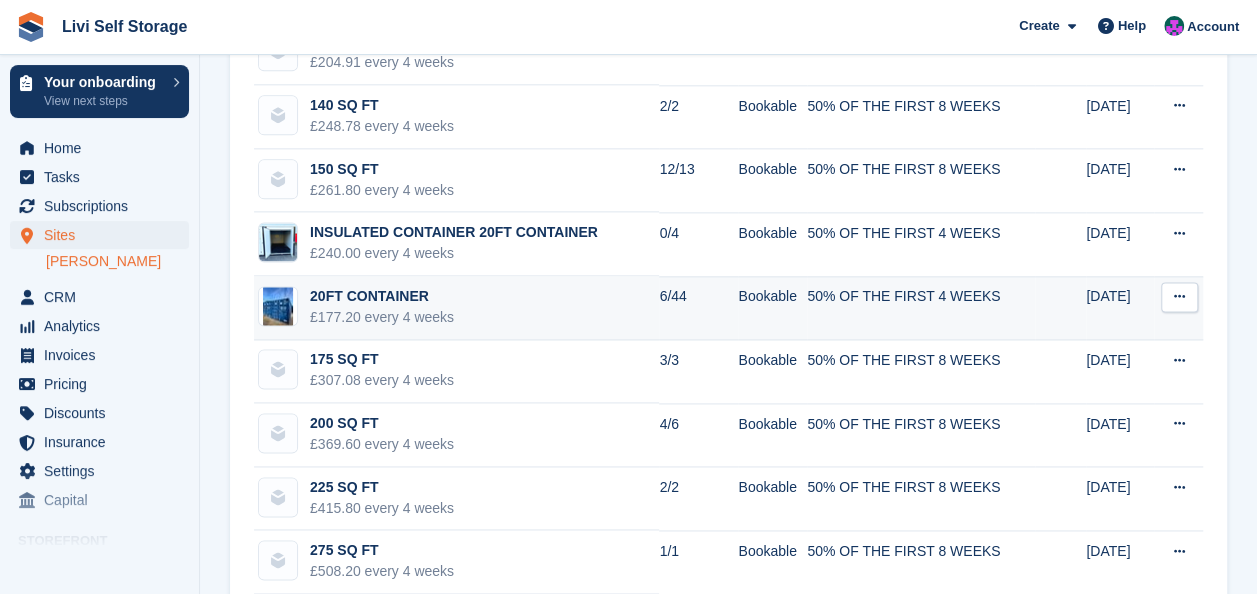 click on "£177.20 every 4 weeks" at bounding box center [382, 317] 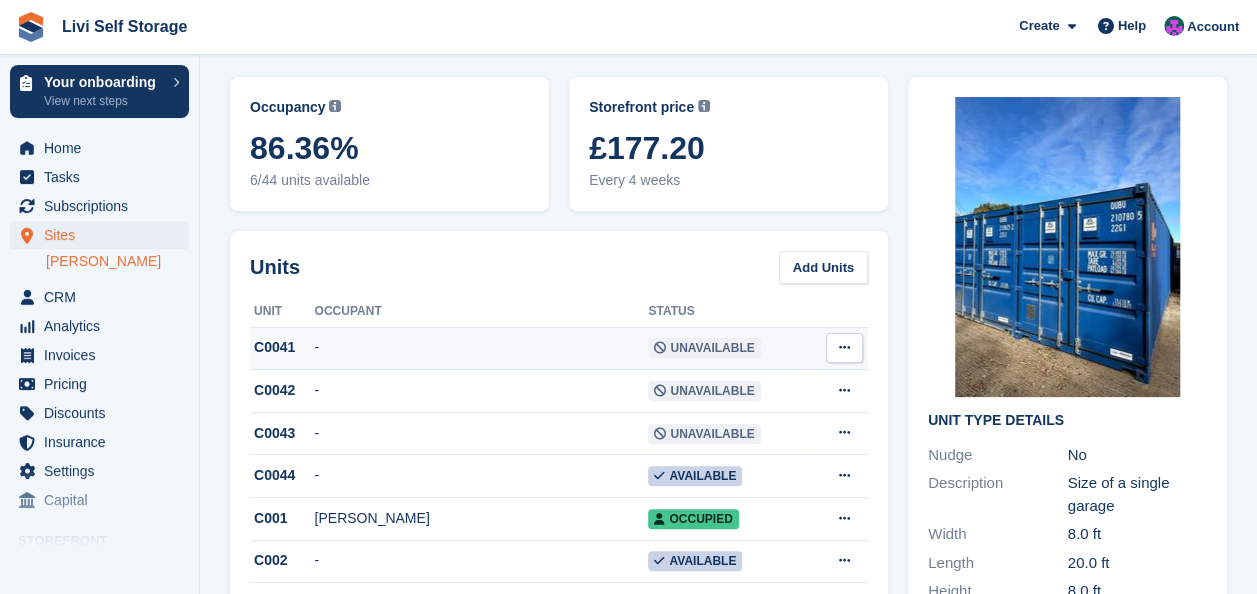 scroll, scrollTop: 100, scrollLeft: 0, axis: vertical 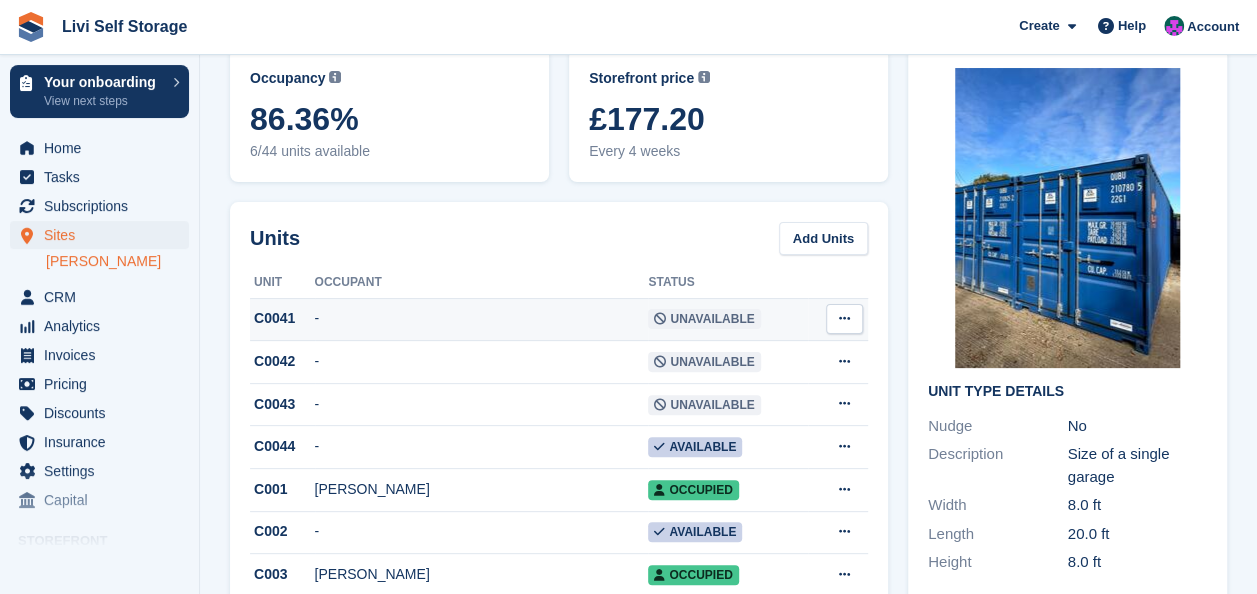 click at bounding box center [844, 318] 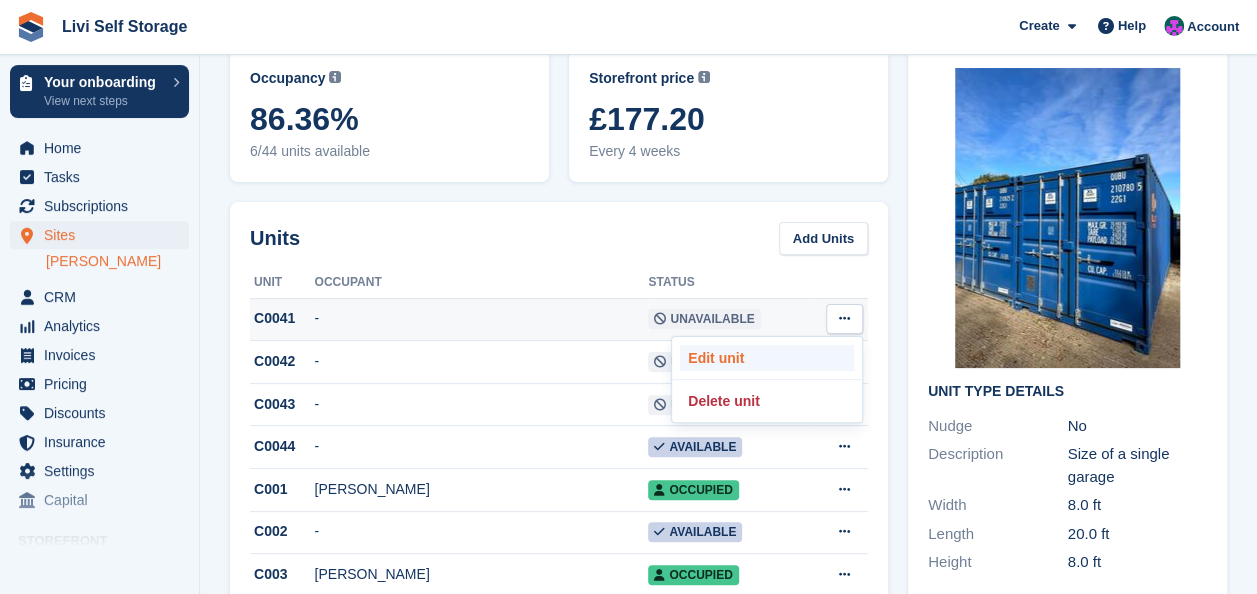 click on "Edit unit" at bounding box center [767, 358] 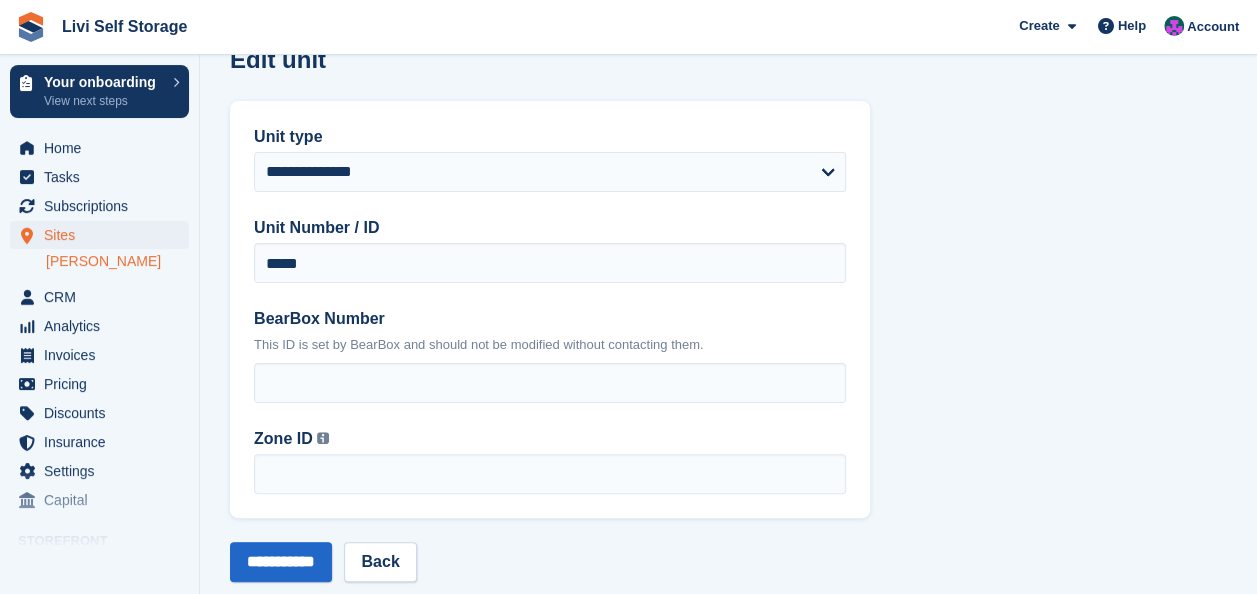 scroll, scrollTop: 0, scrollLeft: 0, axis: both 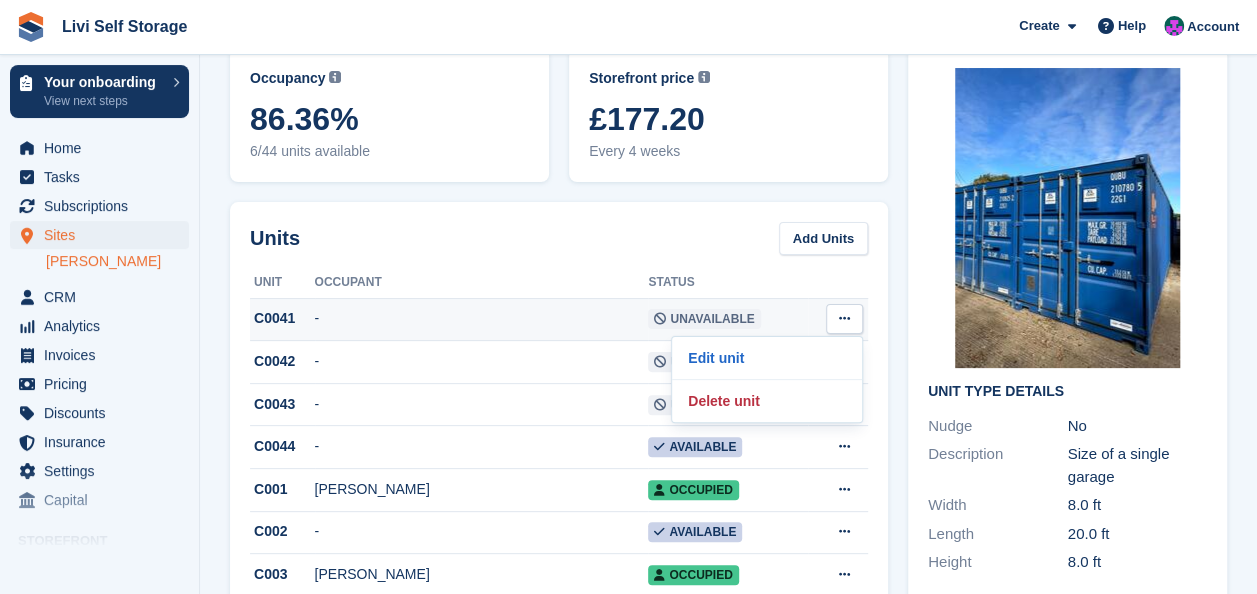 click on "C0041" at bounding box center (282, 318) 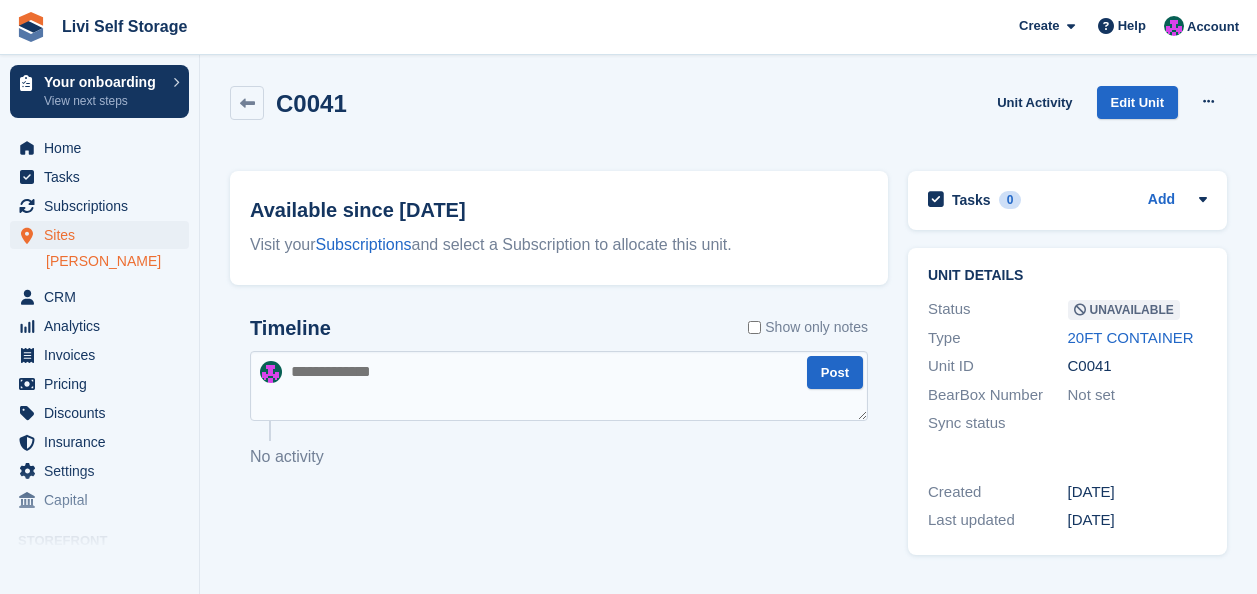 scroll, scrollTop: 0, scrollLeft: 0, axis: both 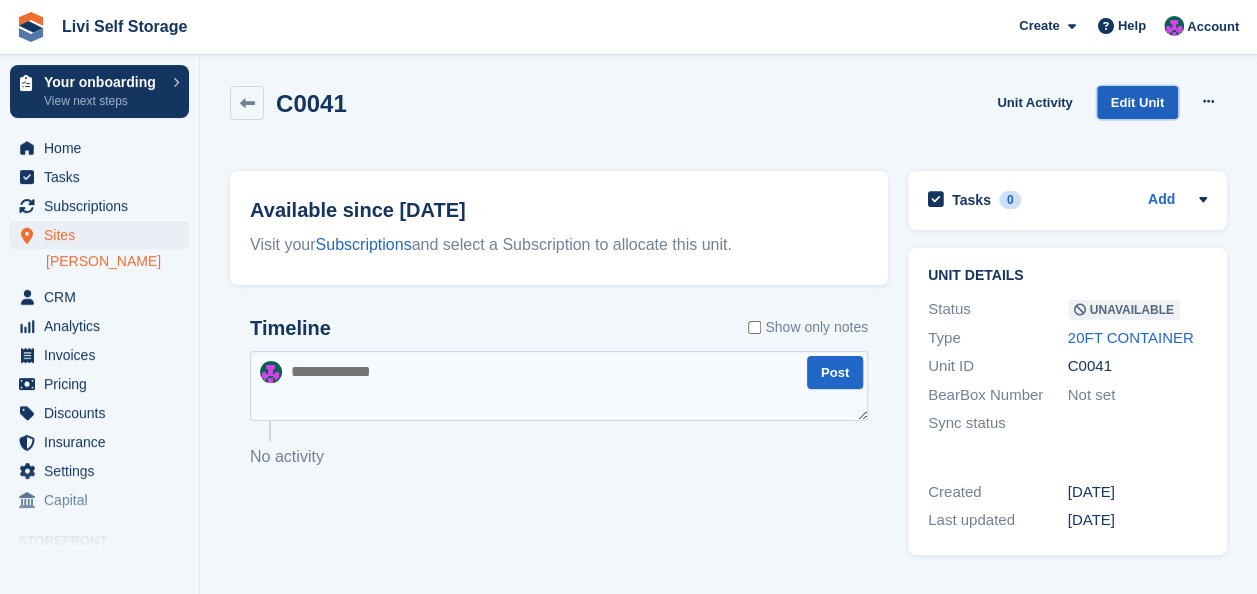 click on "Edit Unit" at bounding box center [1137, 102] 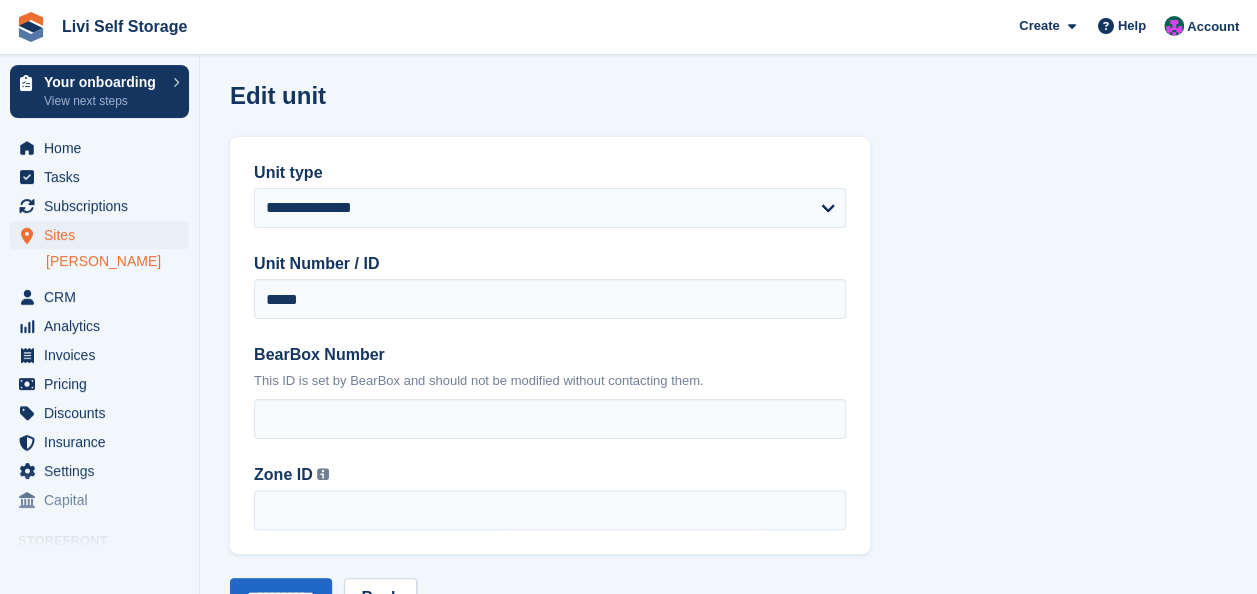 scroll, scrollTop: 0, scrollLeft: 0, axis: both 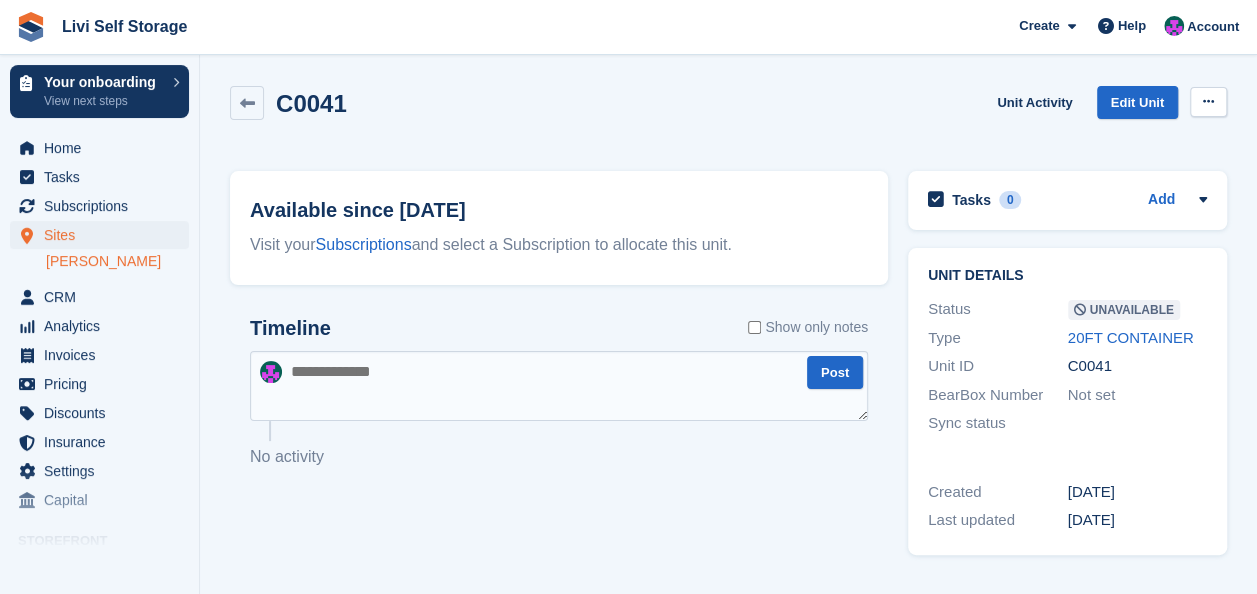 click at bounding box center (1208, 101) 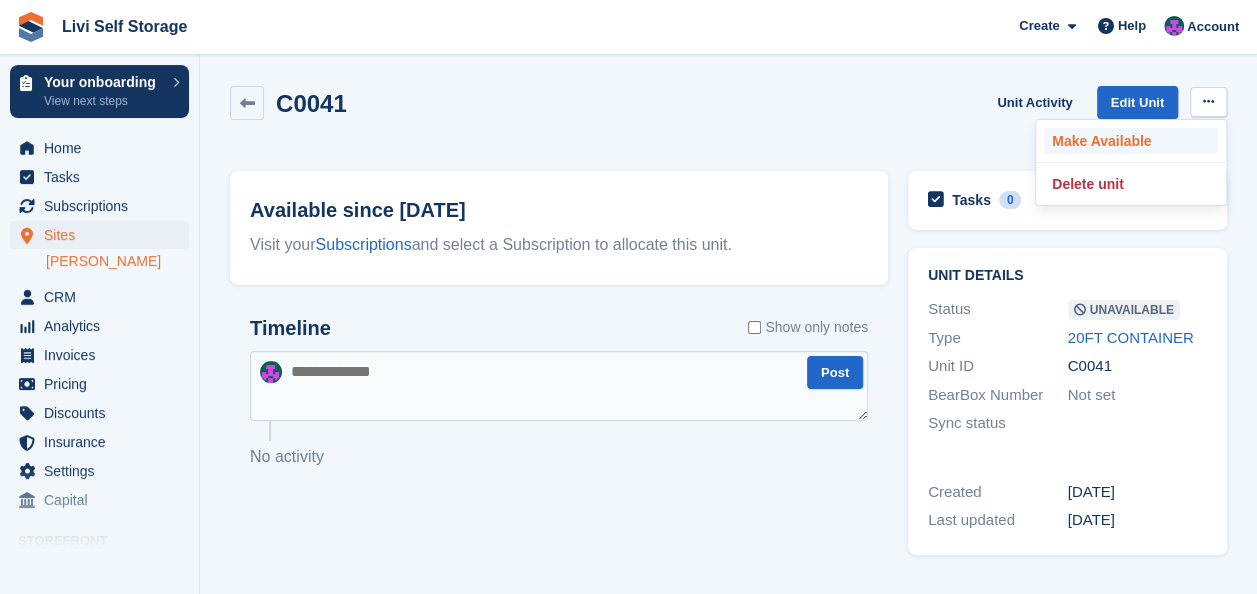 click on "Make Available" at bounding box center (1131, 141) 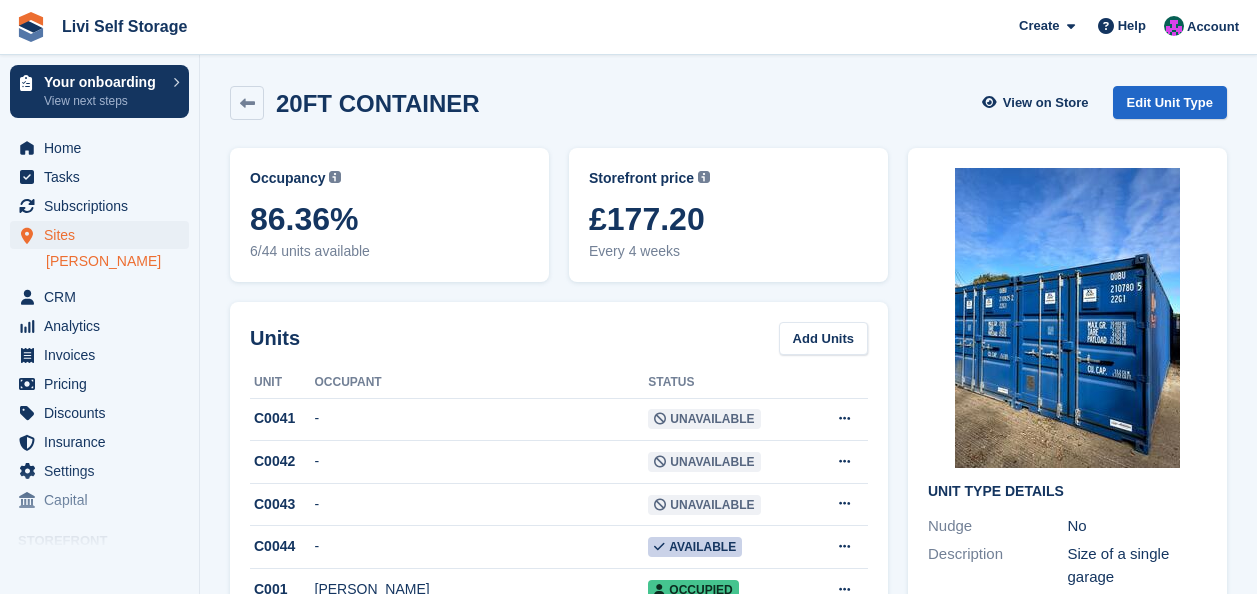 scroll, scrollTop: 100, scrollLeft: 0, axis: vertical 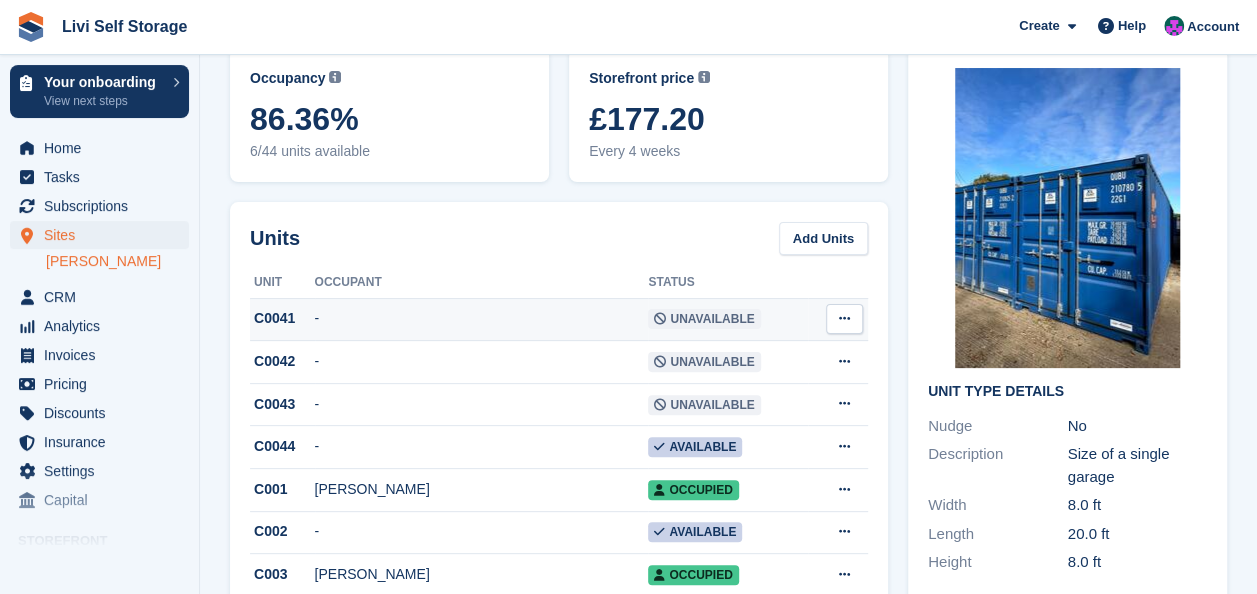 click on "C0041" at bounding box center (282, 318) 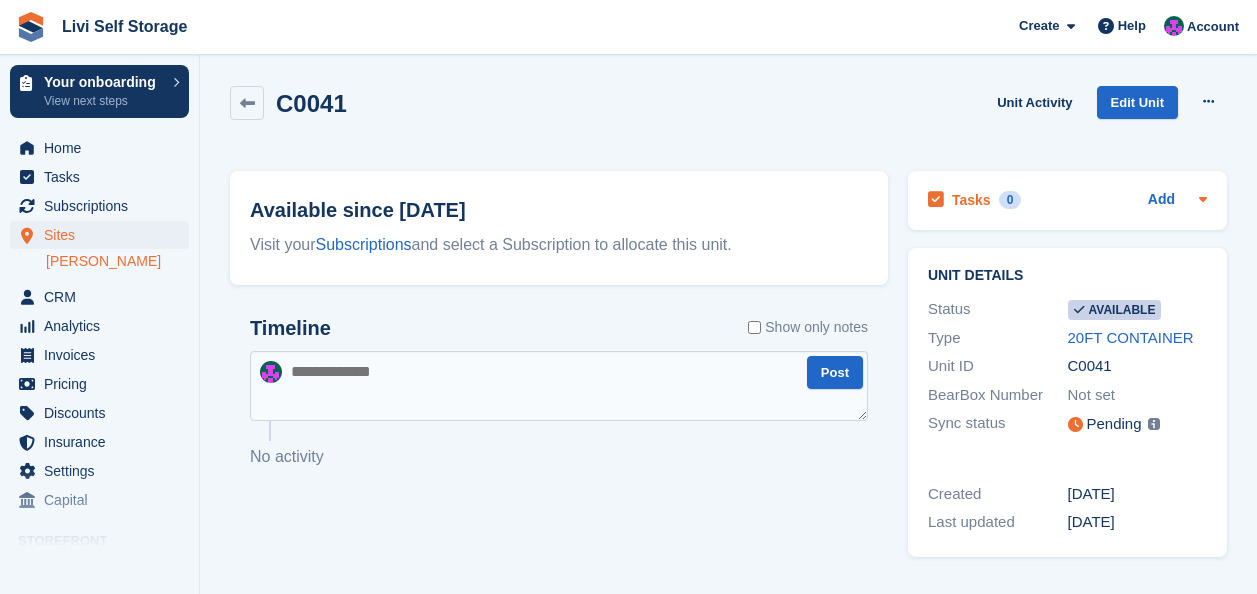 scroll, scrollTop: 0, scrollLeft: 0, axis: both 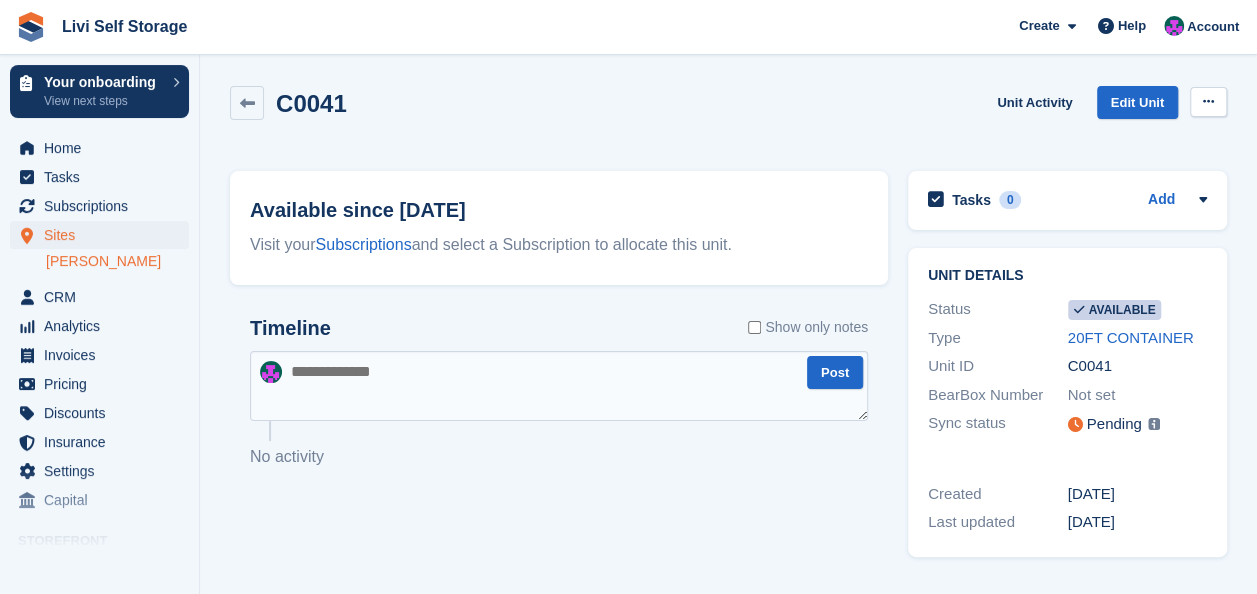 click at bounding box center (1208, 101) 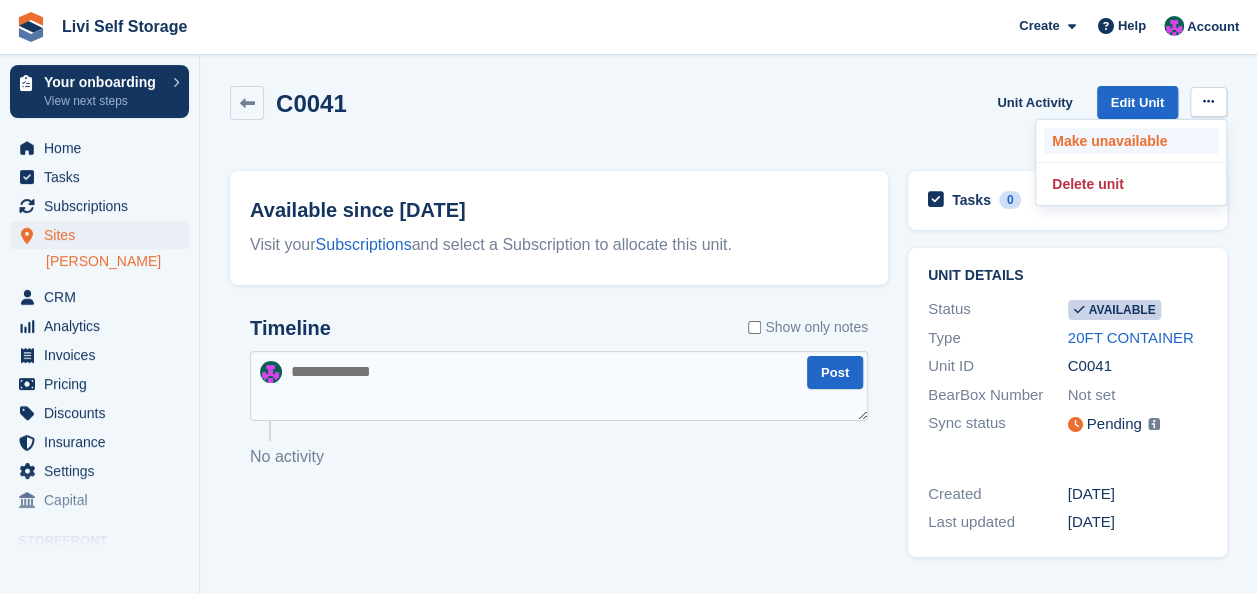 click on "Make unavailable" at bounding box center [1131, 141] 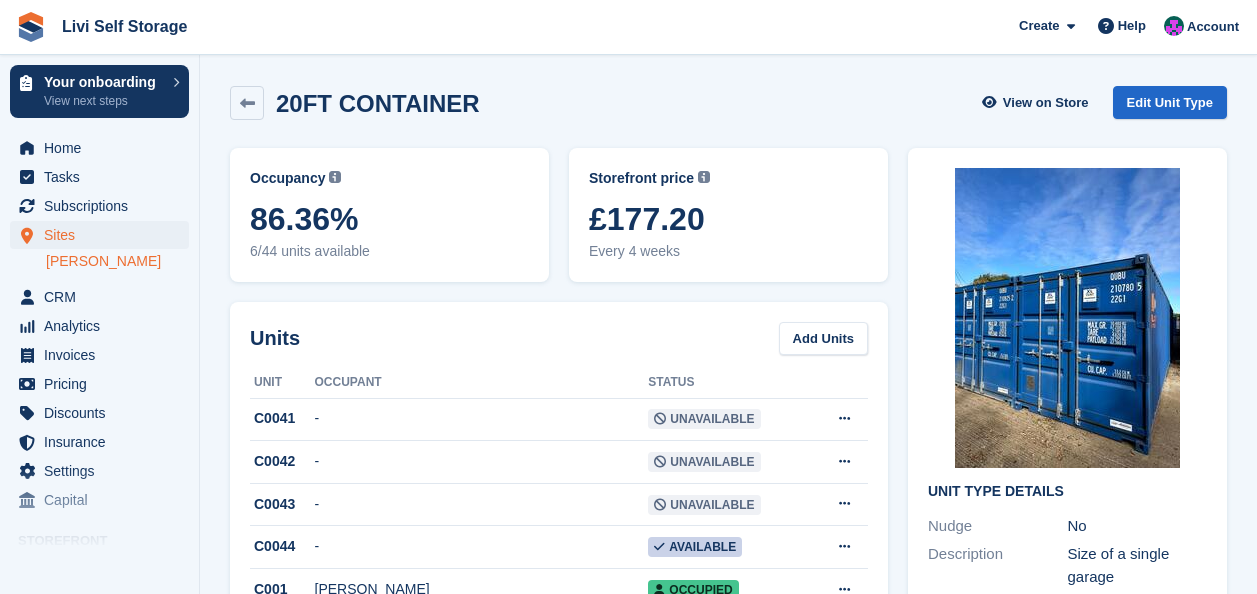 scroll, scrollTop: 100, scrollLeft: 0, axis: vertical 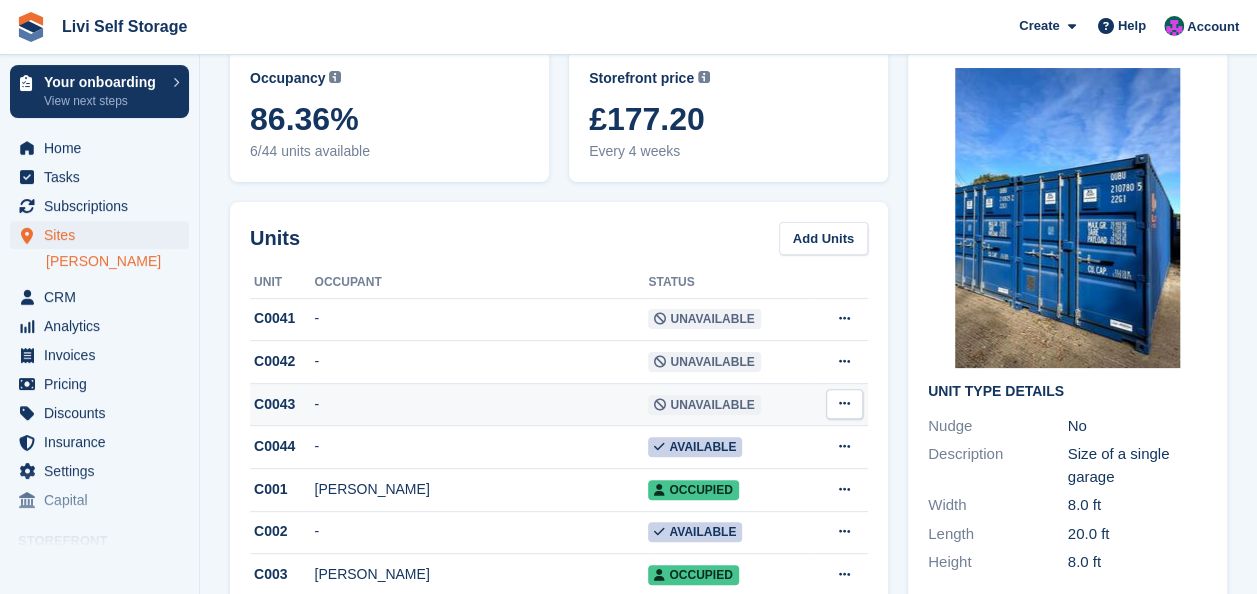 click on "C0043" at bounding box center (282, 404) 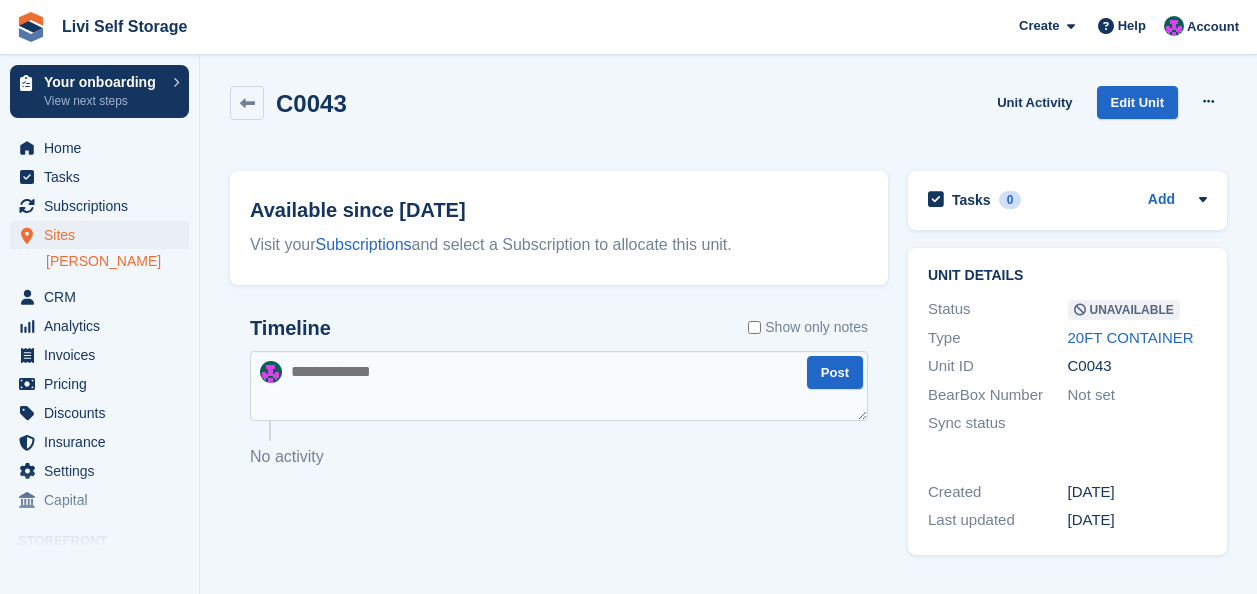 scroll, scrollTop: 0, scrollLeft: 0, axis: both 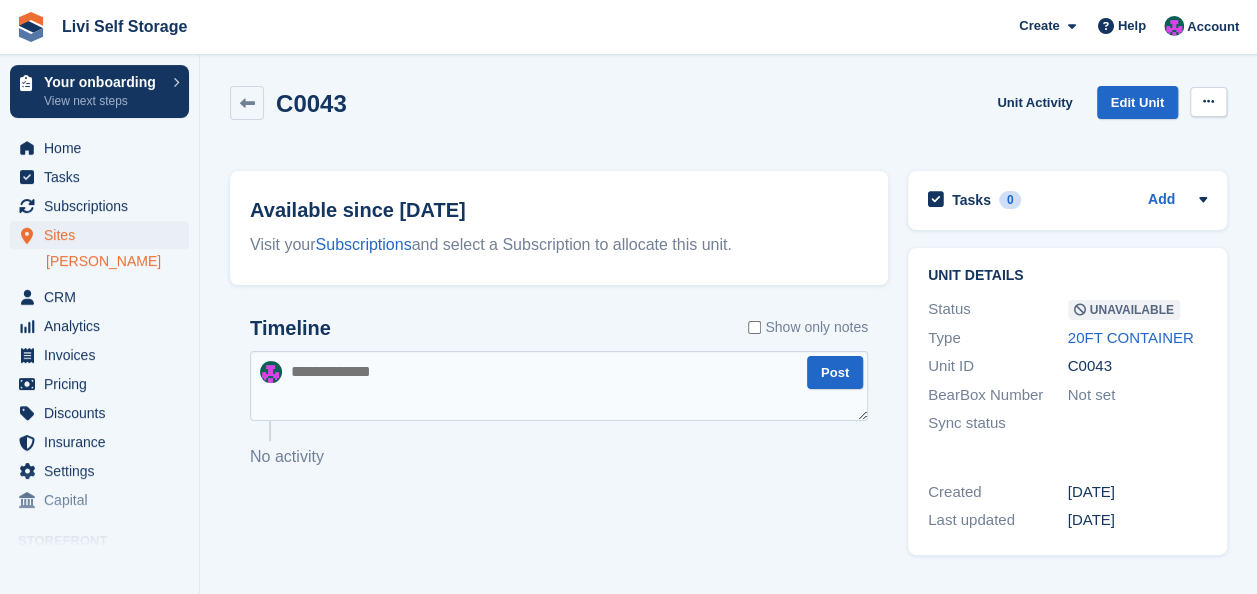 click at bounding box center (1208, 102) 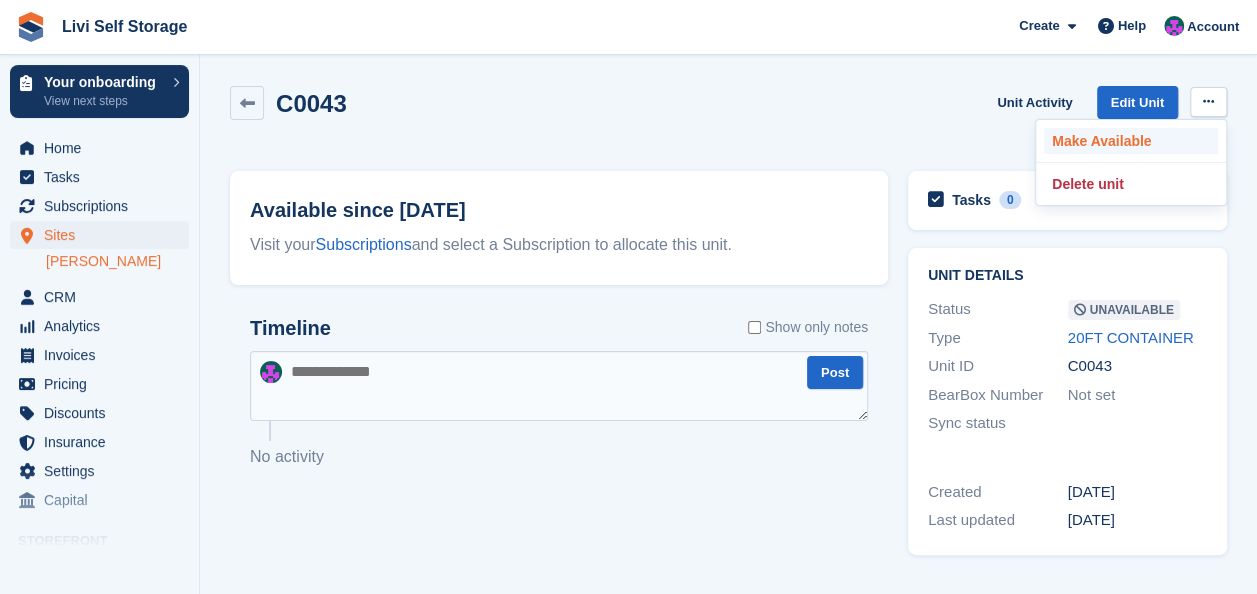 click on "Make Available" at bounding box center [1131, 141] 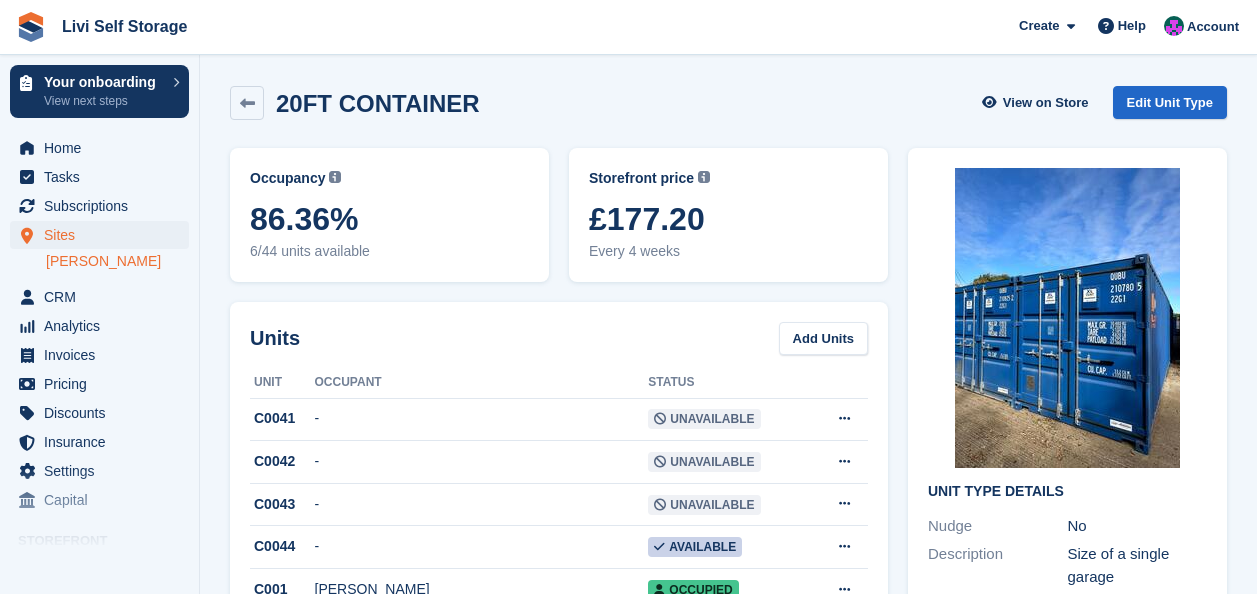 scroll, scrollTop: 100, scrollLeft: 0, axis: vertical 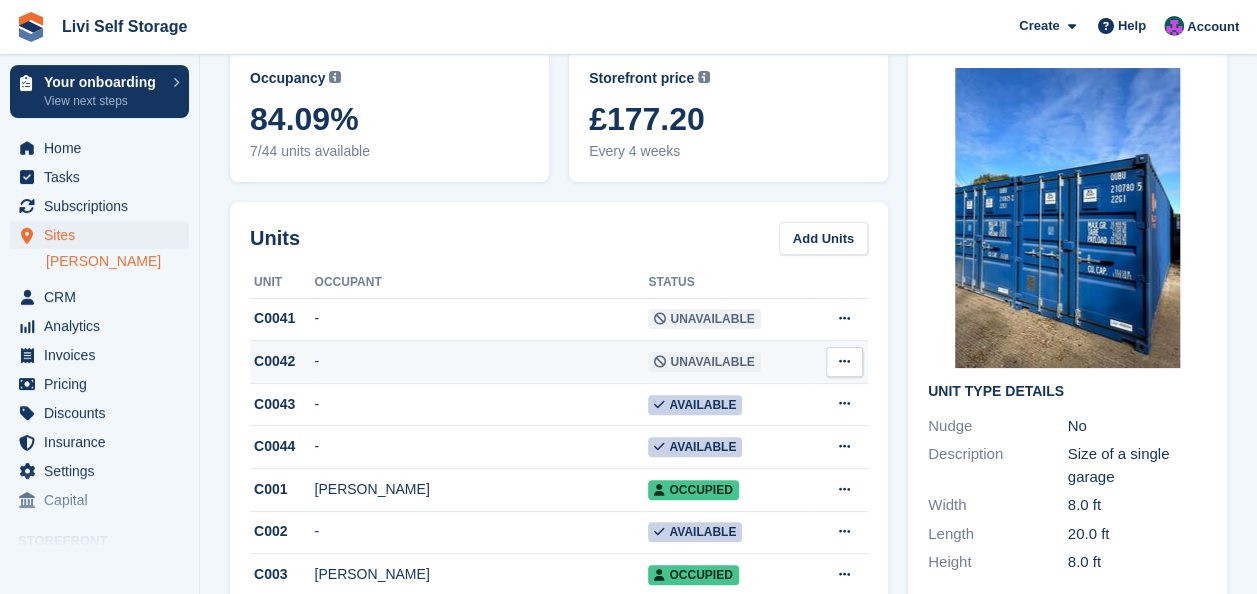 click on "C0042" at bounding box center [282, 361] 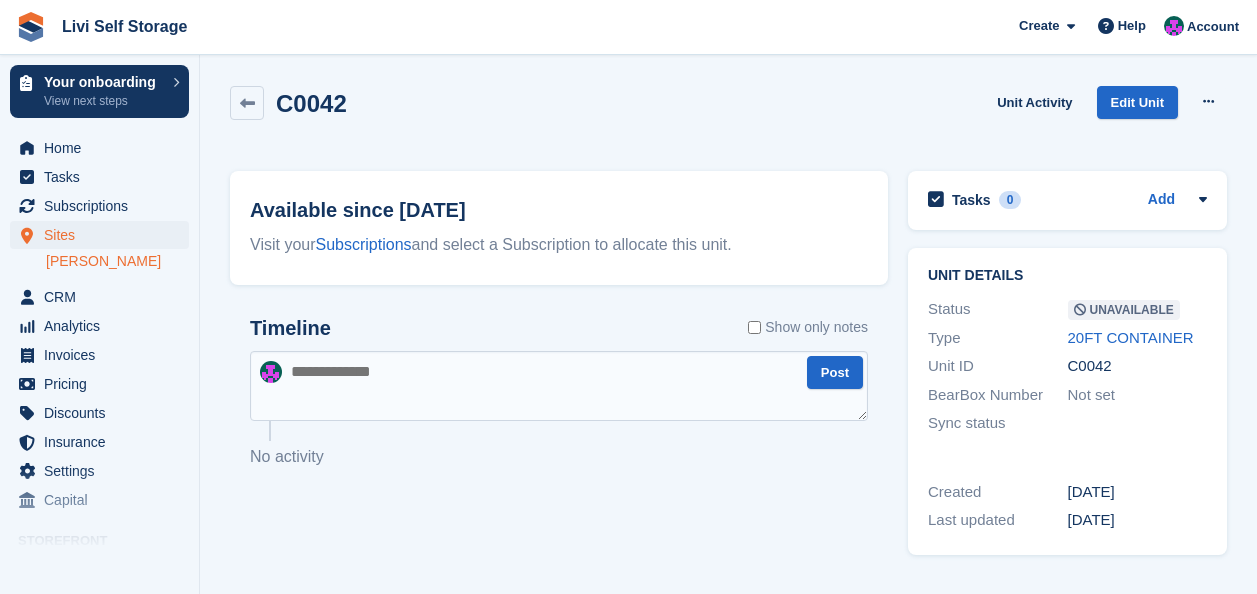 scroll, scrollTop: 0, scrollLeft: 0, axis: both 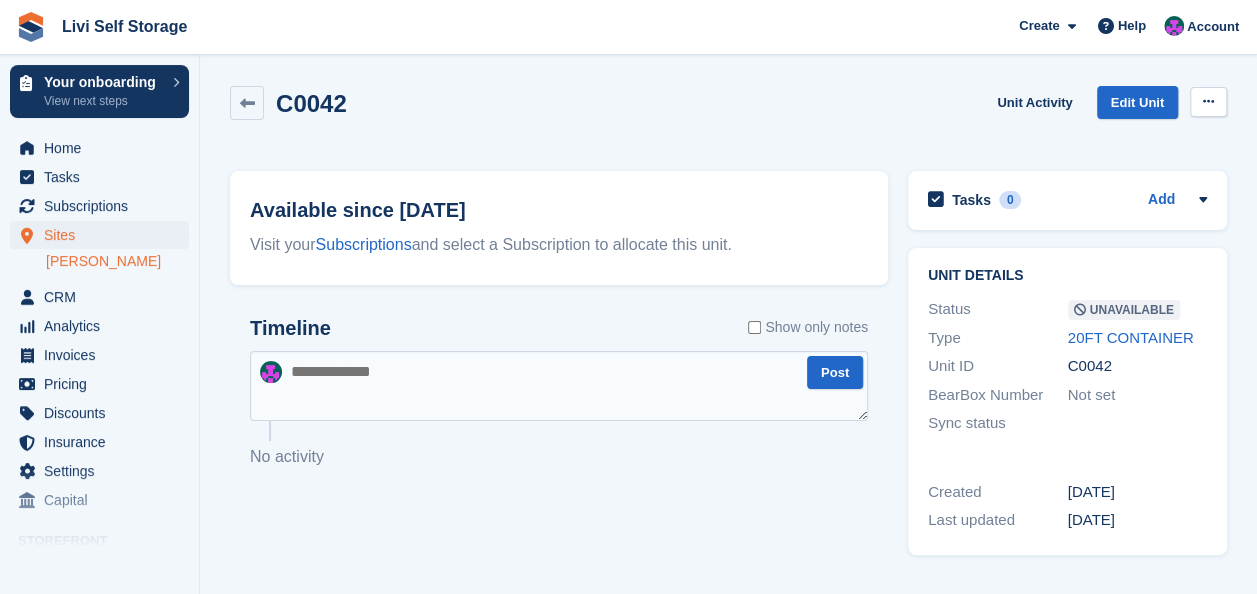 click at bounding box center (1208, 102) 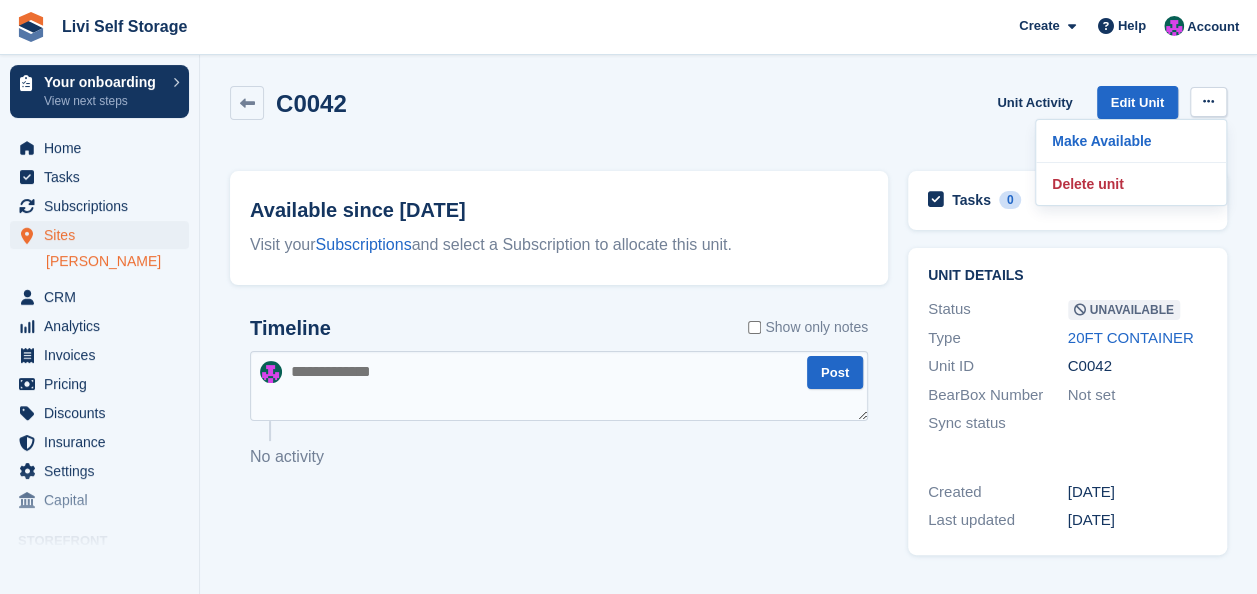 drag, startPoint x: 1075, startPoint y: 136, endPoint x: 1004, endPoint y: 132, distance: 71.11259 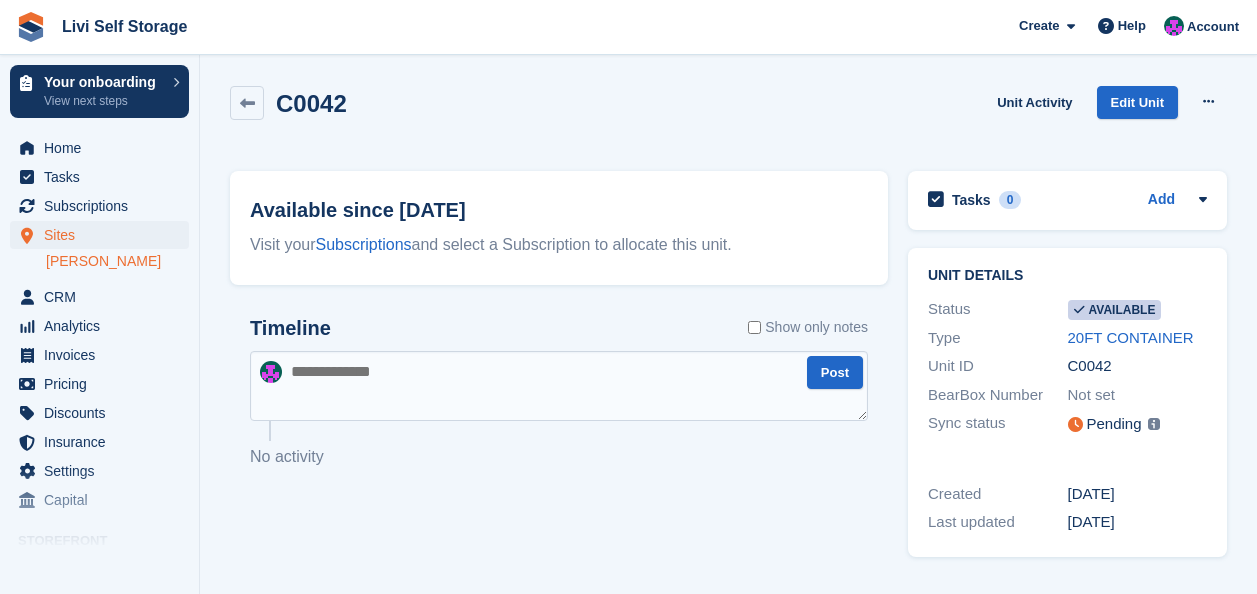 scroll, scrollTop: 0, scrollLeft: 0, axis: both 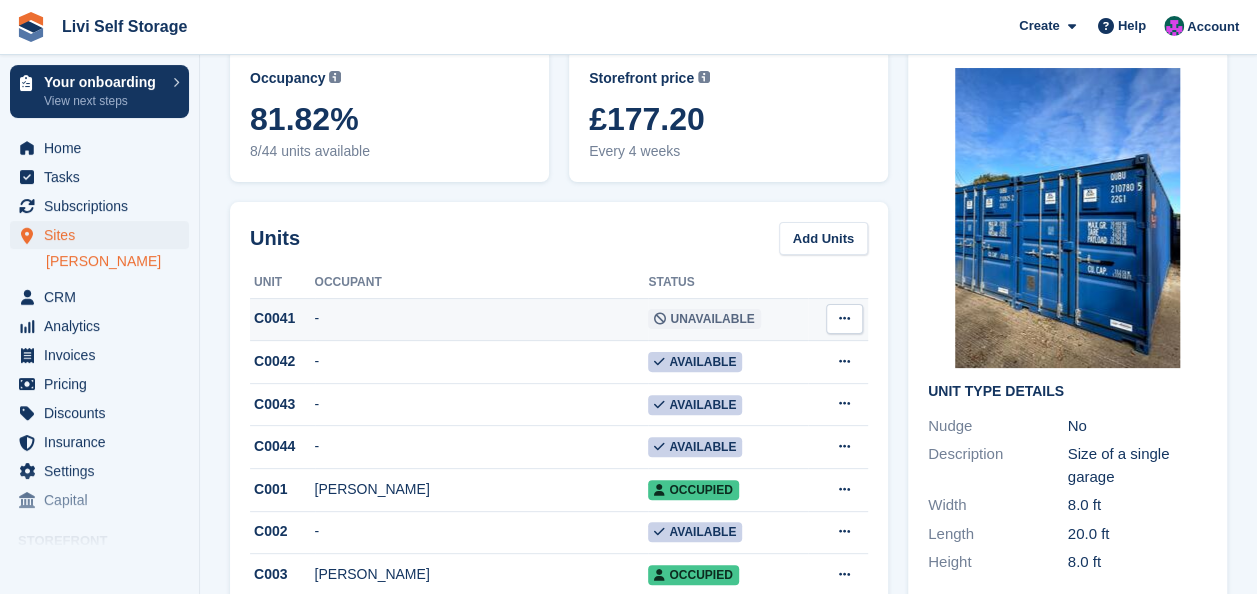 click on "C0041" at bounding box center (282, 318) 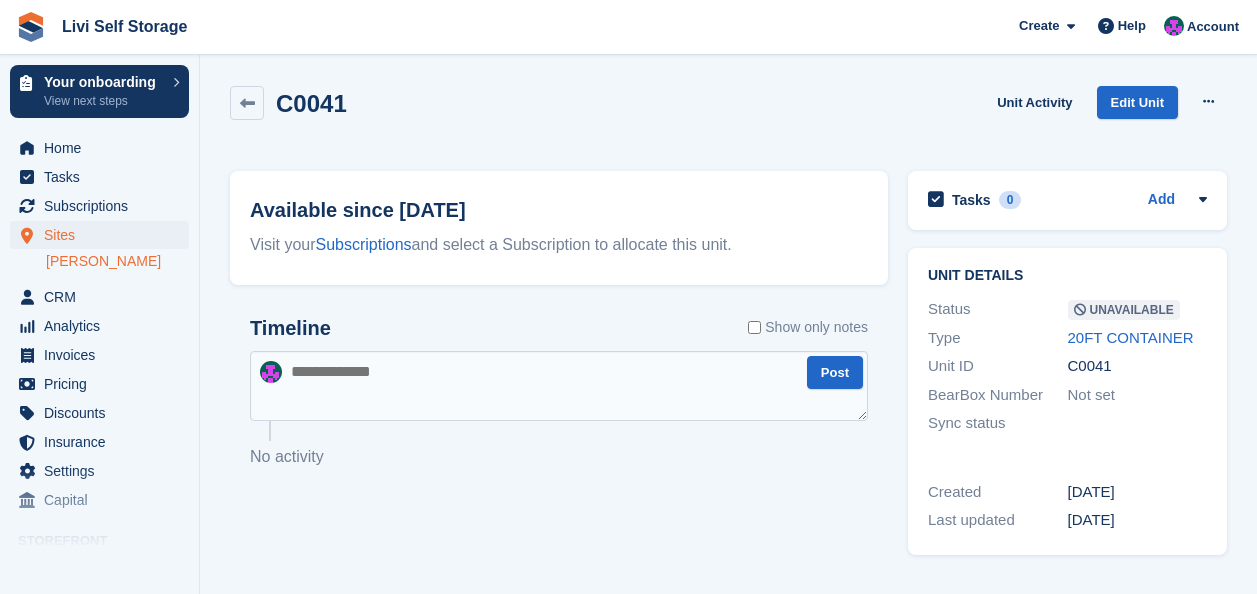 scroll, scrollTop: 0, scrollLeft: 0, axis: both 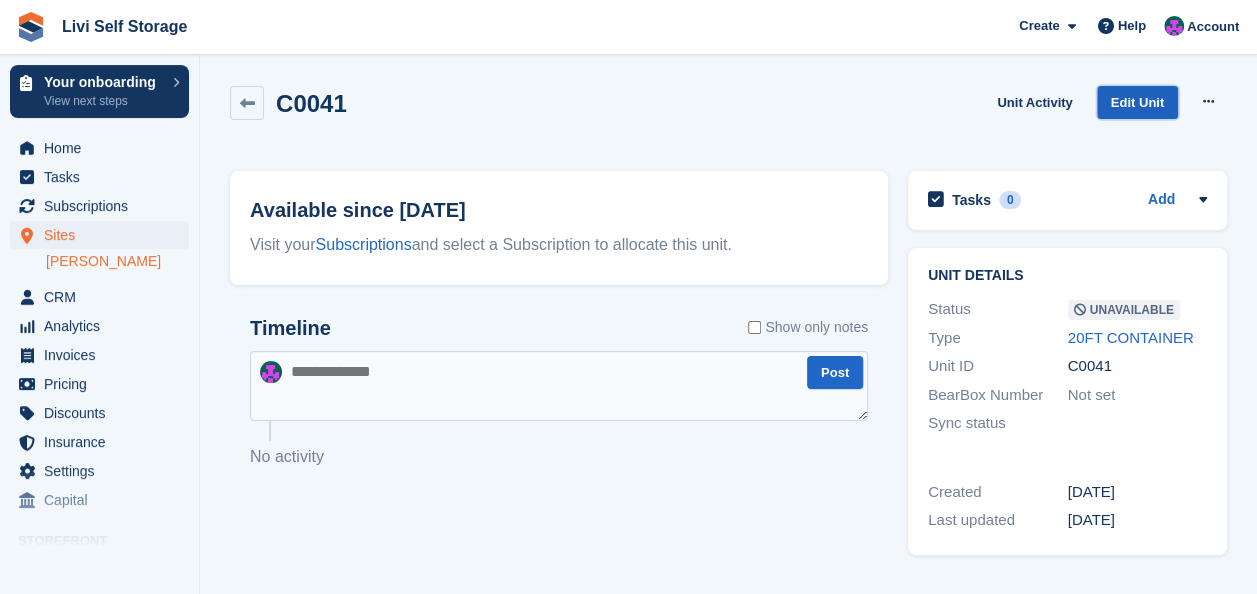 click on "Edit Unit" at bounding box center (1137, 102) 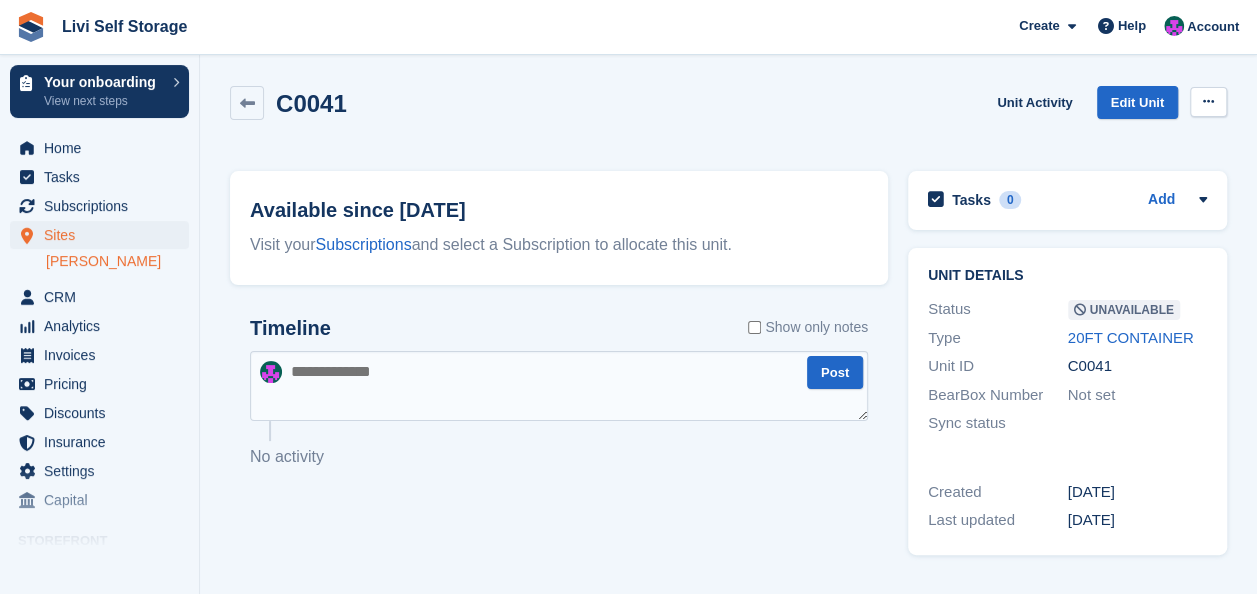 click at bounding box center [1208, 102] 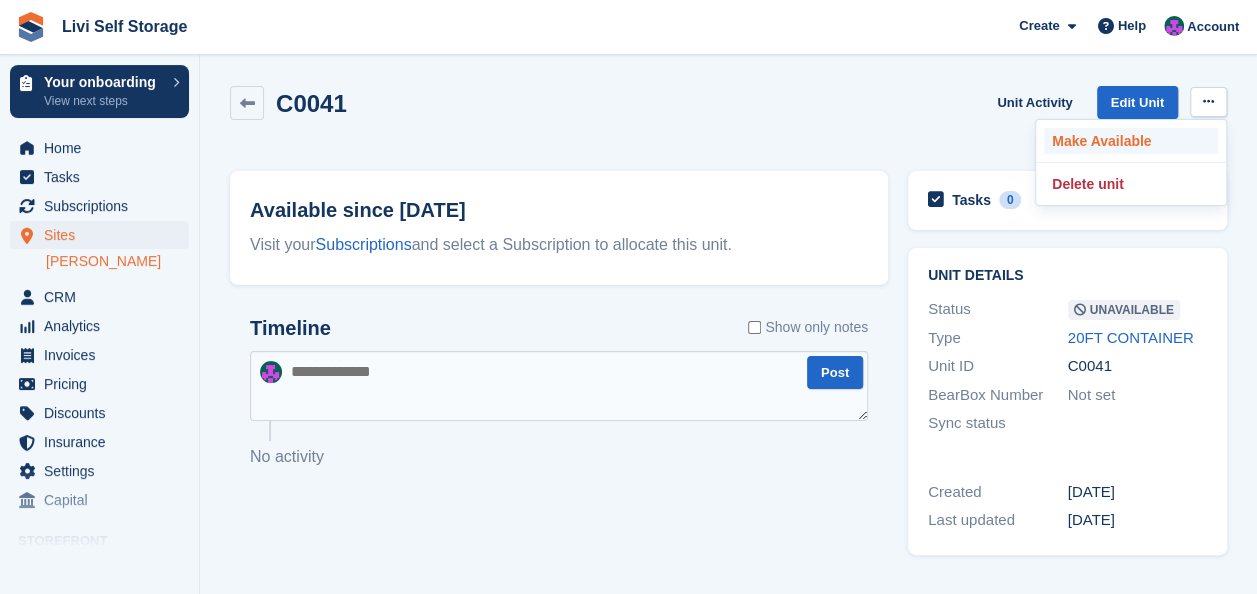 click on "Make Available" at bounding box center (1131, 141) 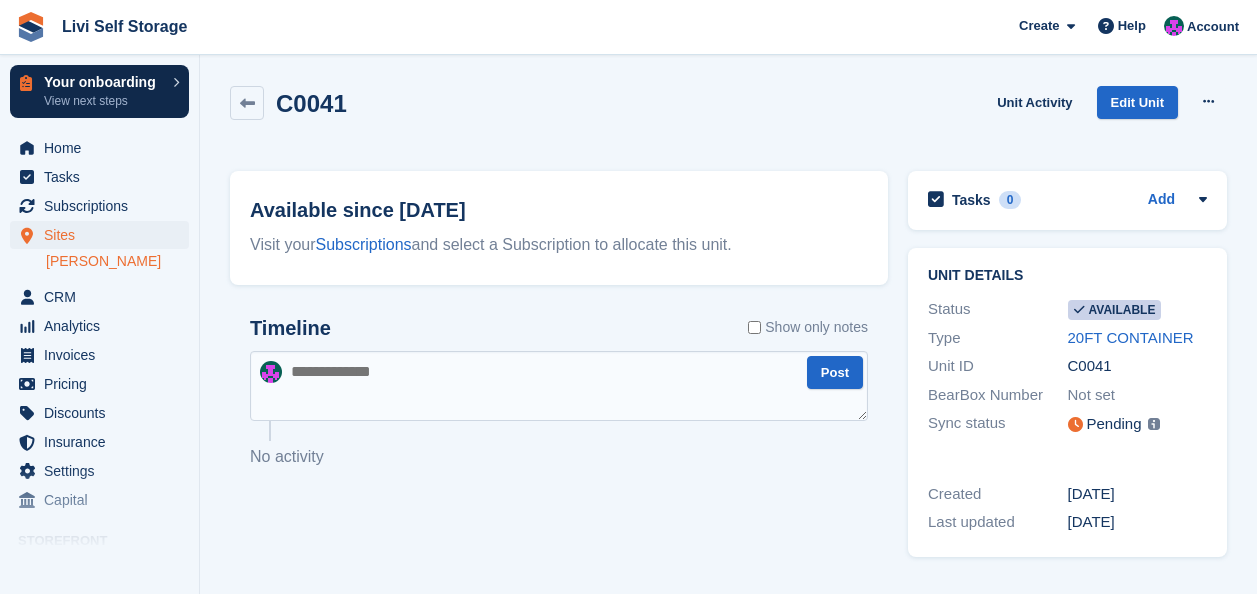 scroll, scrollTop: 0, scrollLeft: 0, axis: both 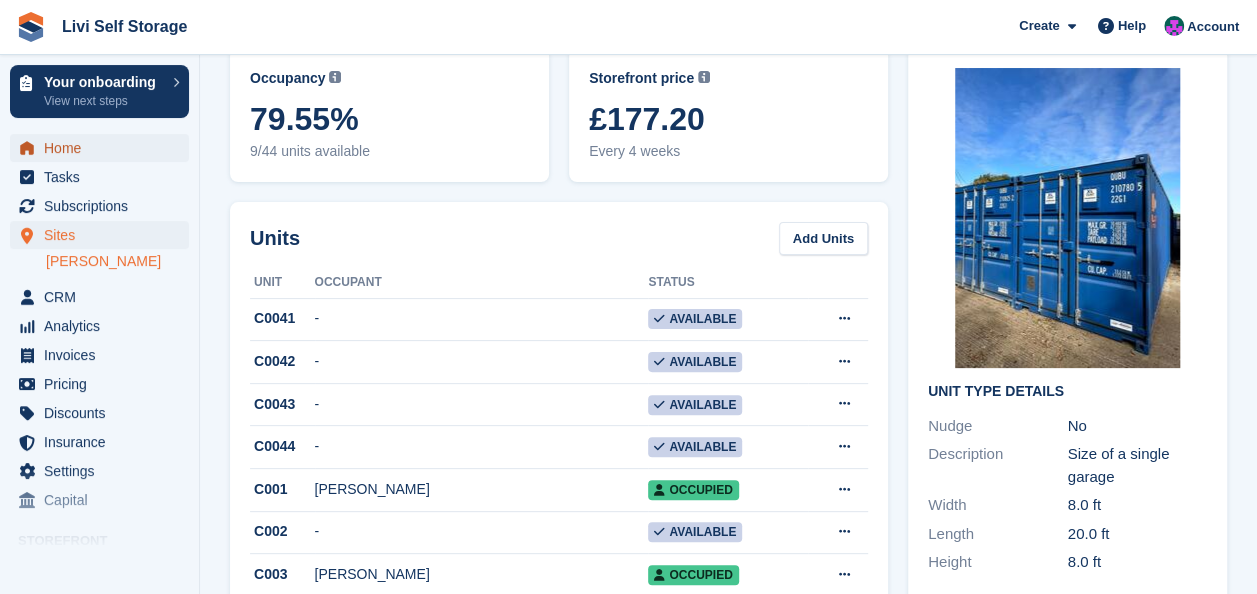 click on "Home" at bounding box center (104, 148) 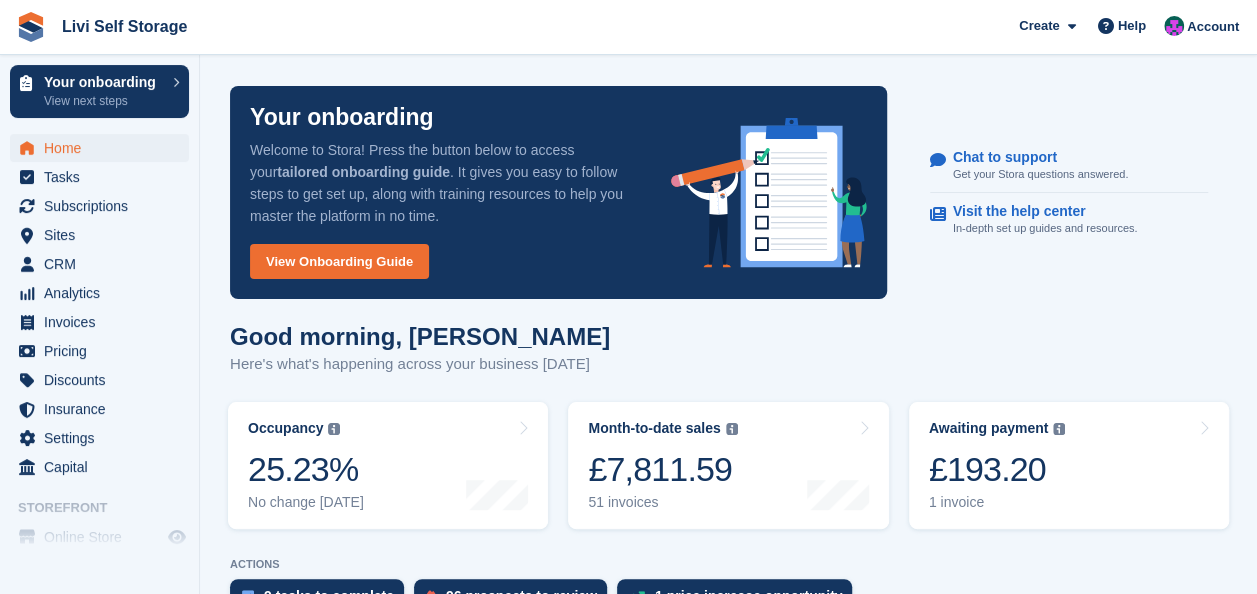 scroll, scrollTop: 100, scrollLeft: 0, axis: vertical 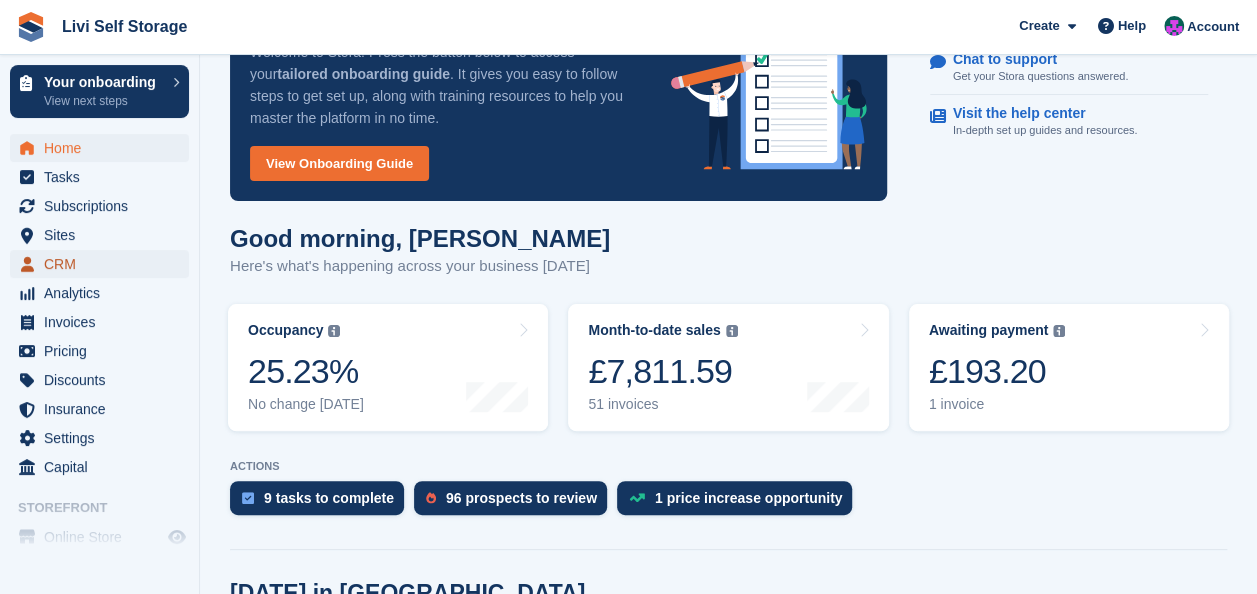 click on "CRM" at bounding box center (104, 264) 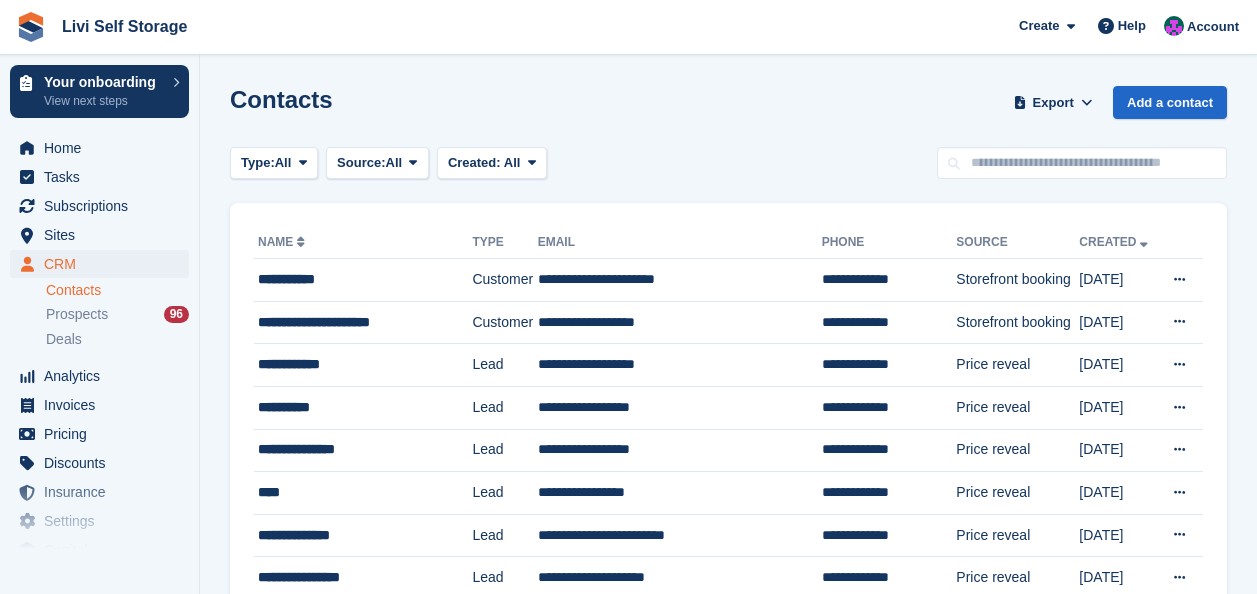scroll, scrollTop: 0, scrollLeft: 0, axis: both 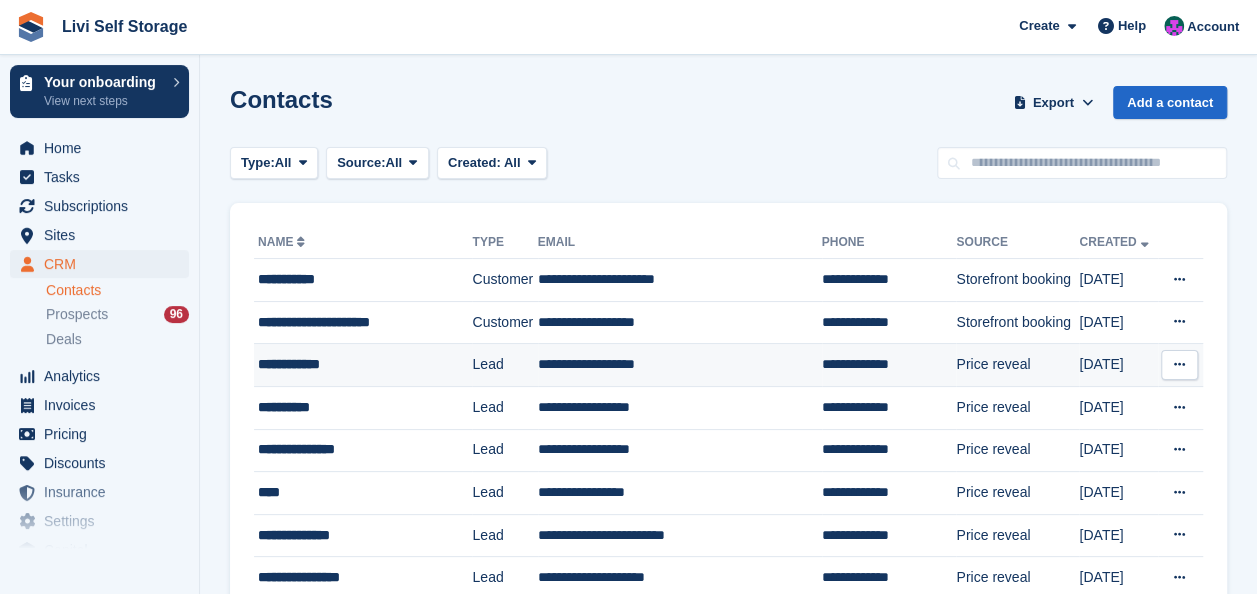 click on "**********" at bounding box center [357, 364] 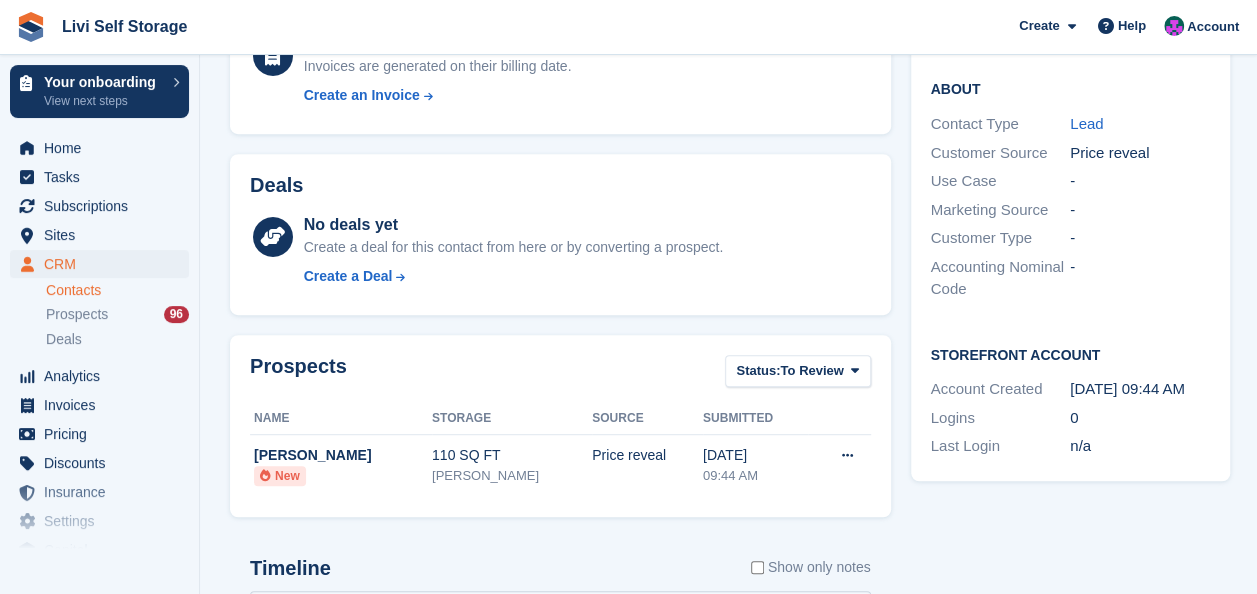 scroll, scrollTop: 200, scrollLeft: 0, axis: vertical 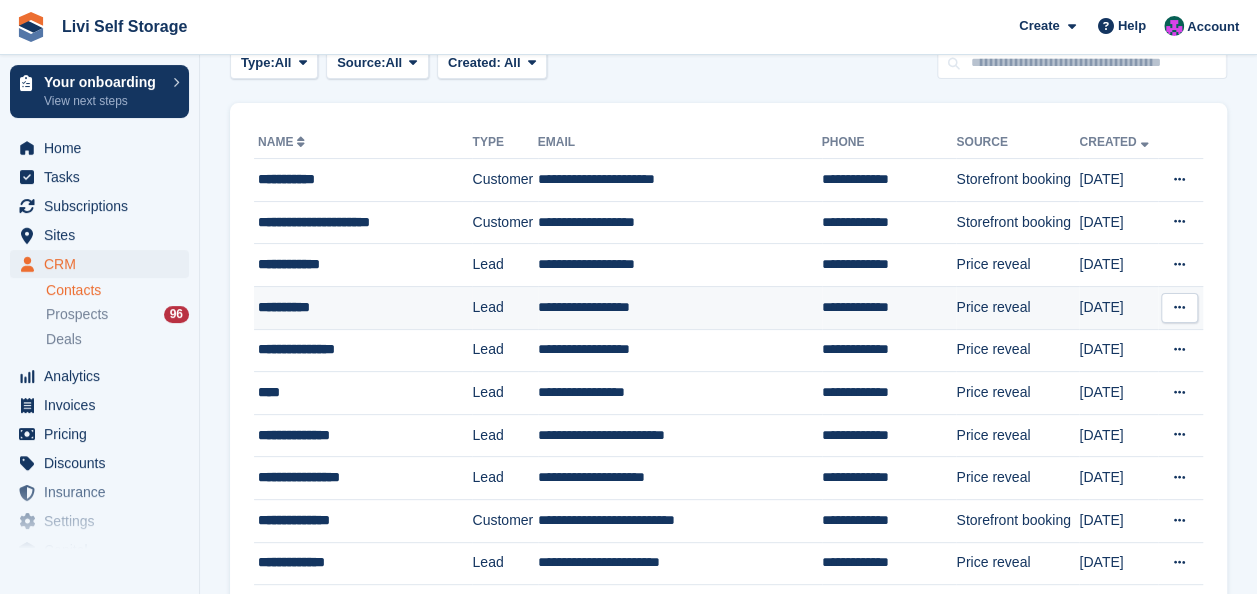 click on "**********" at bounding box center [680, 307] 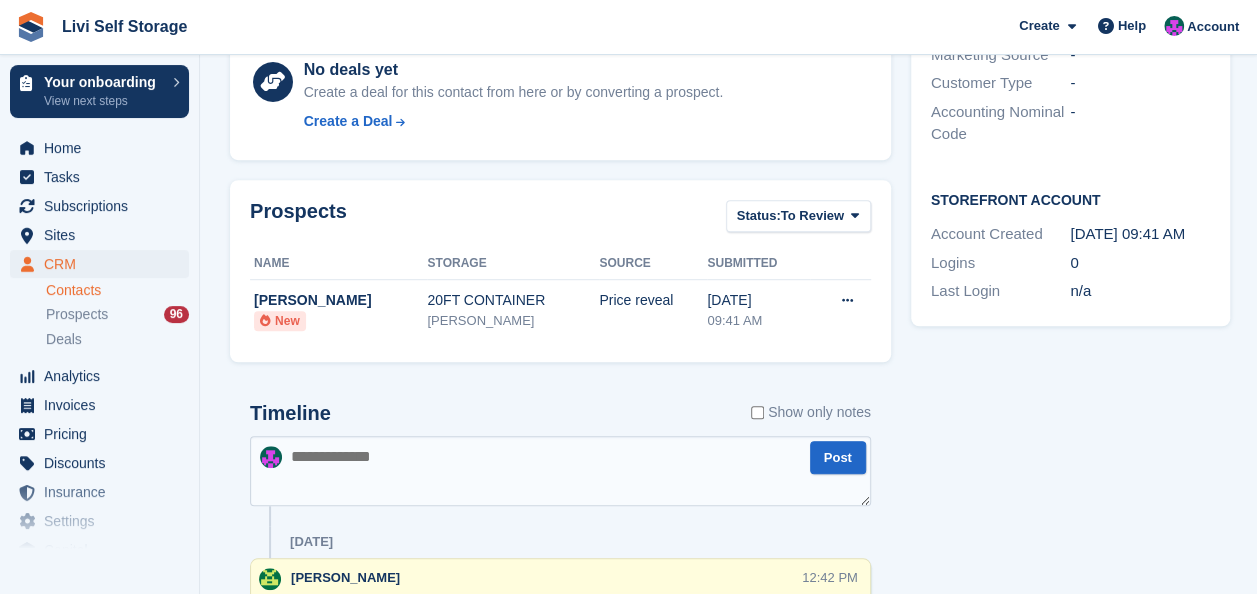scroll, scrollTop: 100, scrollLeft: 0, axis: vertical 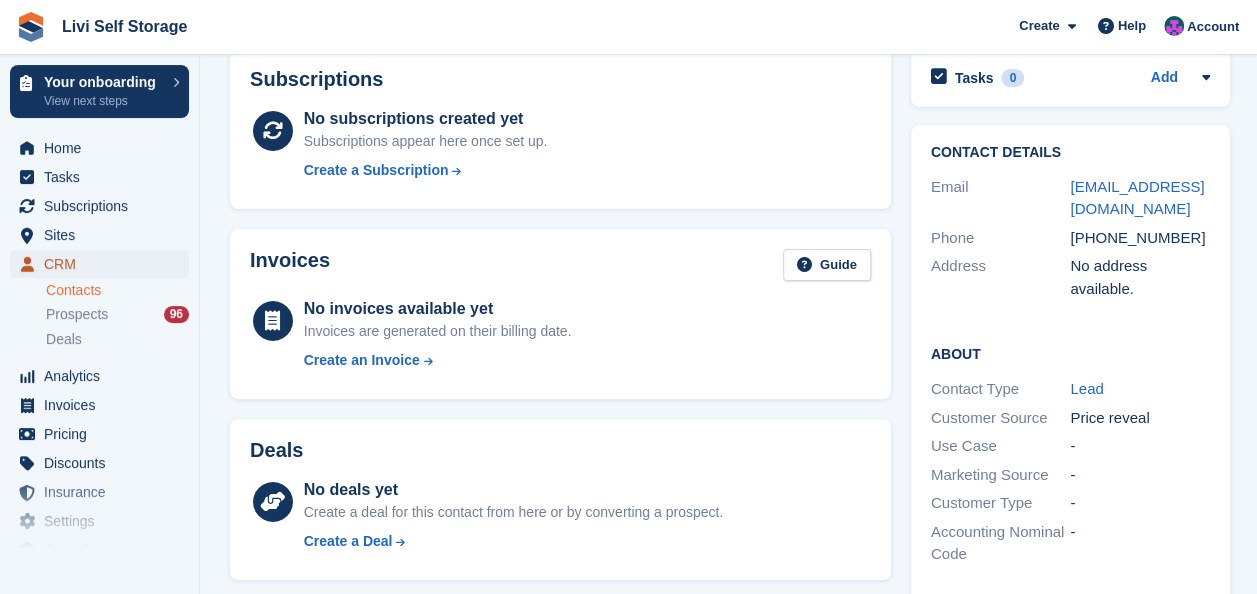 click on "CRM" at bounding box center (104, 264) 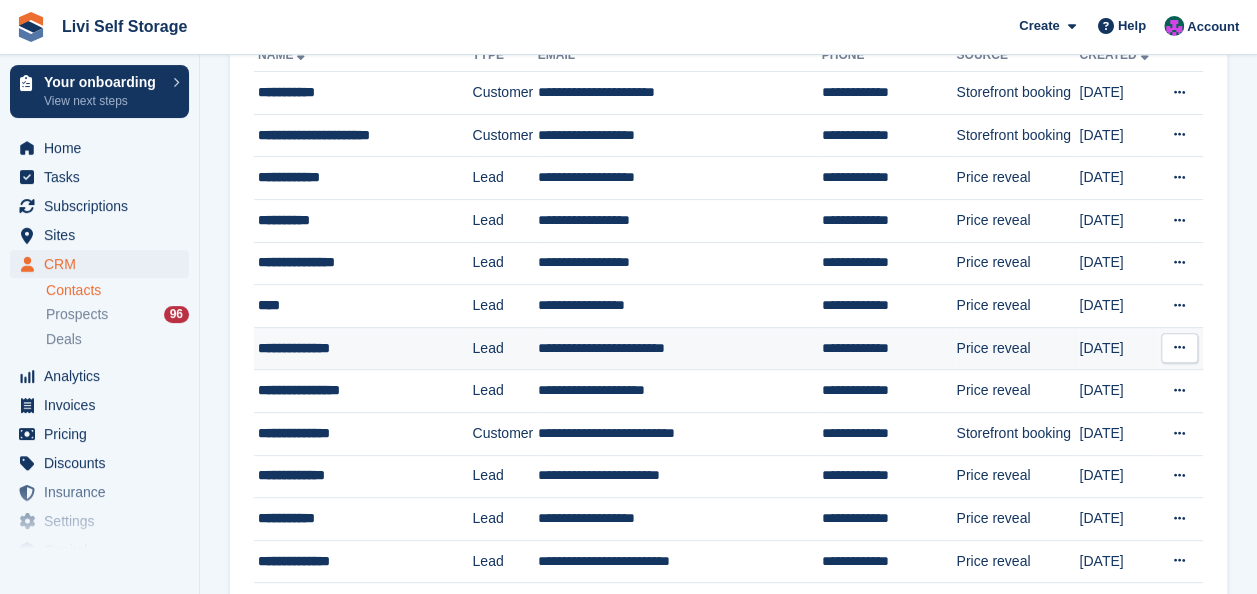 scroll, scrollTop: 200, scrollLeft: 0, axis: vertical 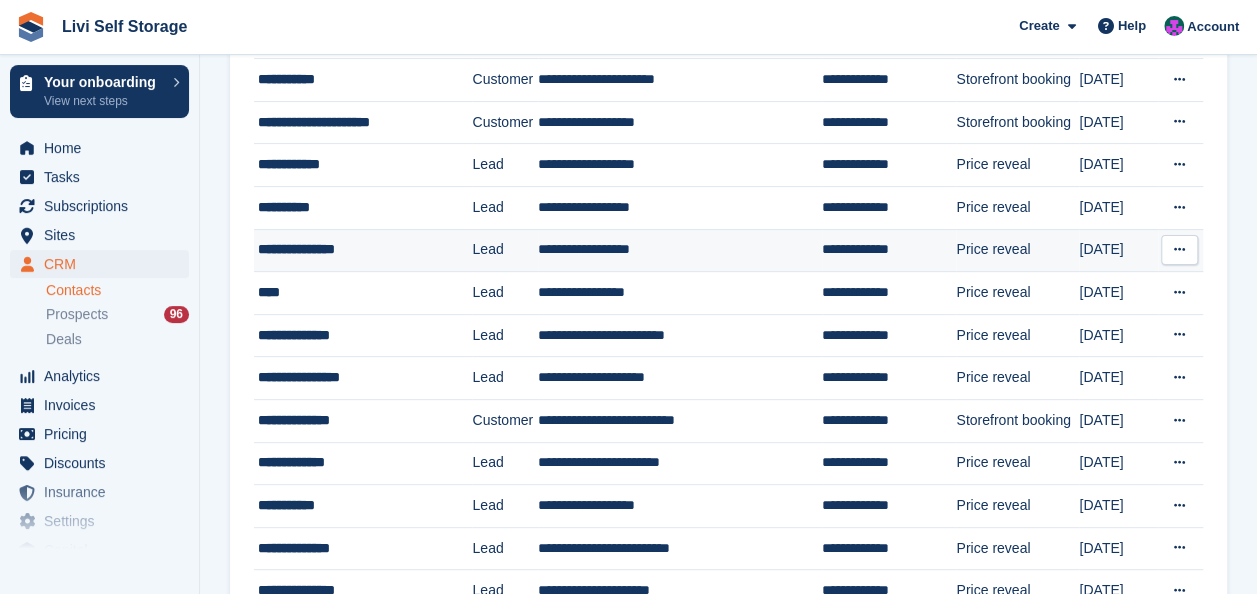click on "**********" at bounding box center (357, 249) 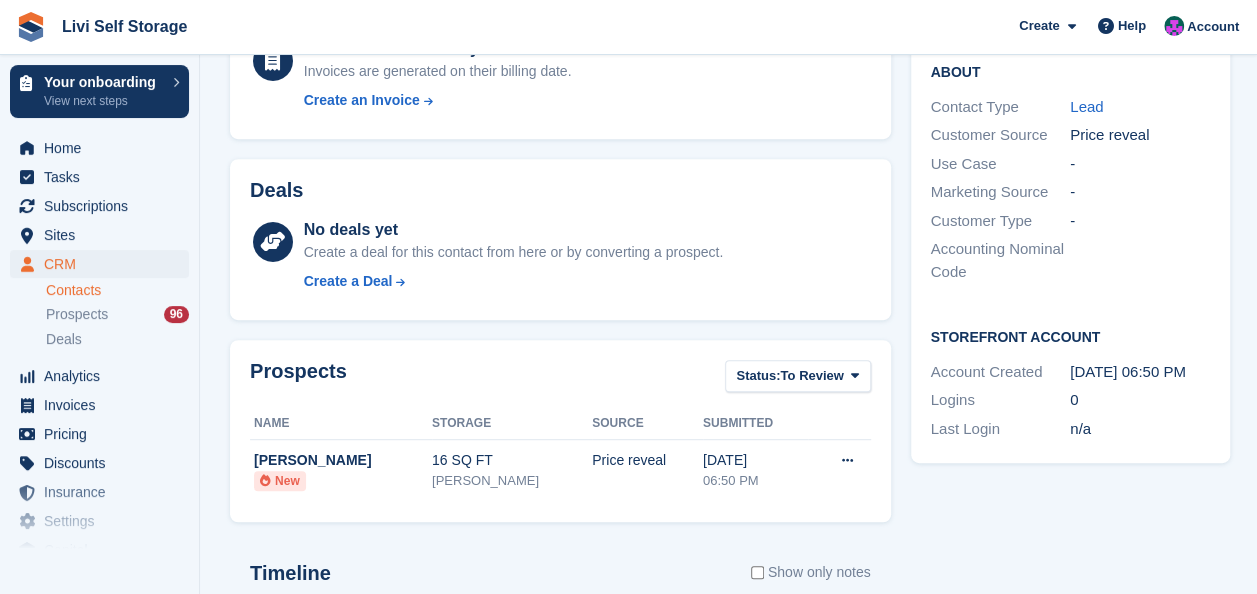 scroll, scrollTop: 200, scrollLeft: 0, axis: vertical 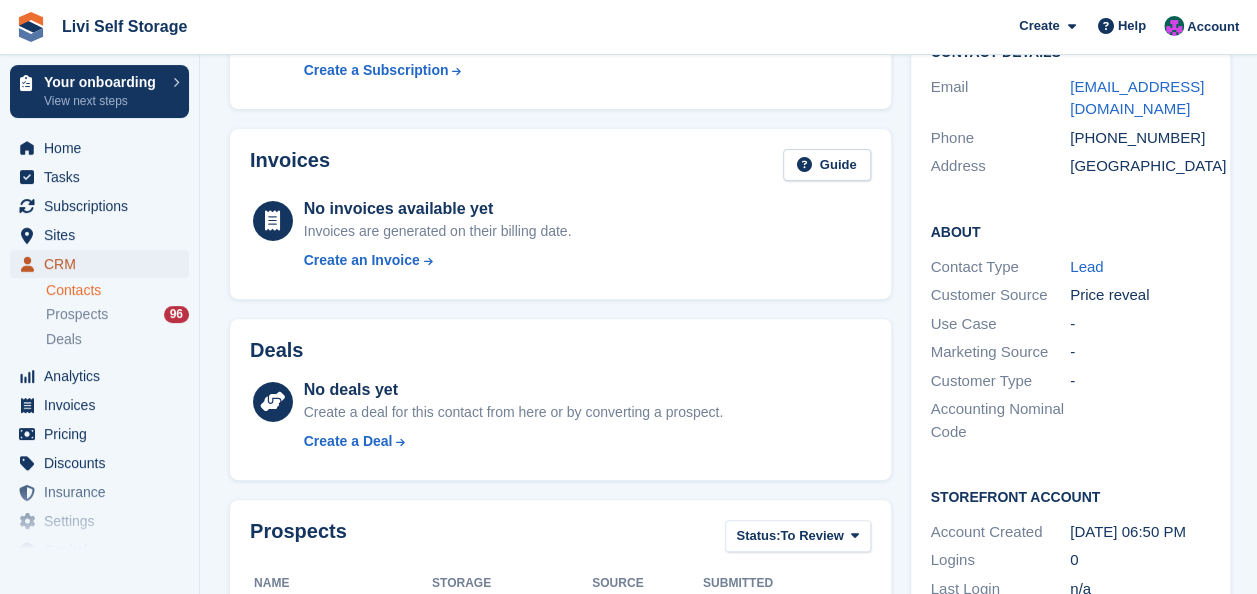 click on "CRM" at bounding box center (104, 264) 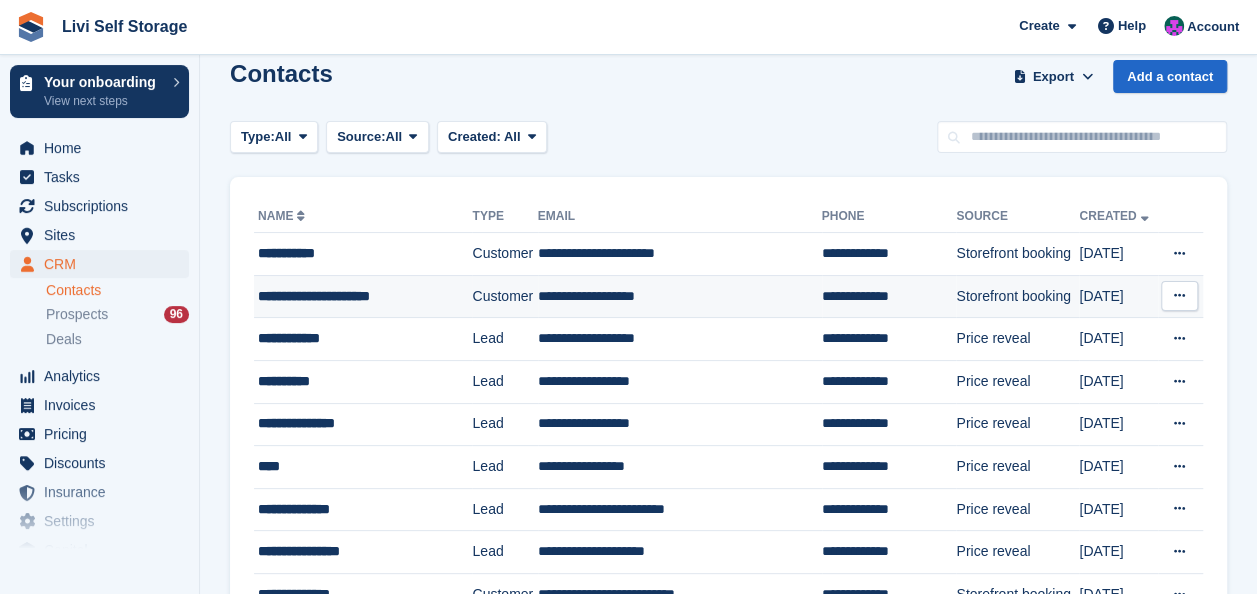 scroll, scrollTop: 200, scrollLeft: 0, axis: vertical 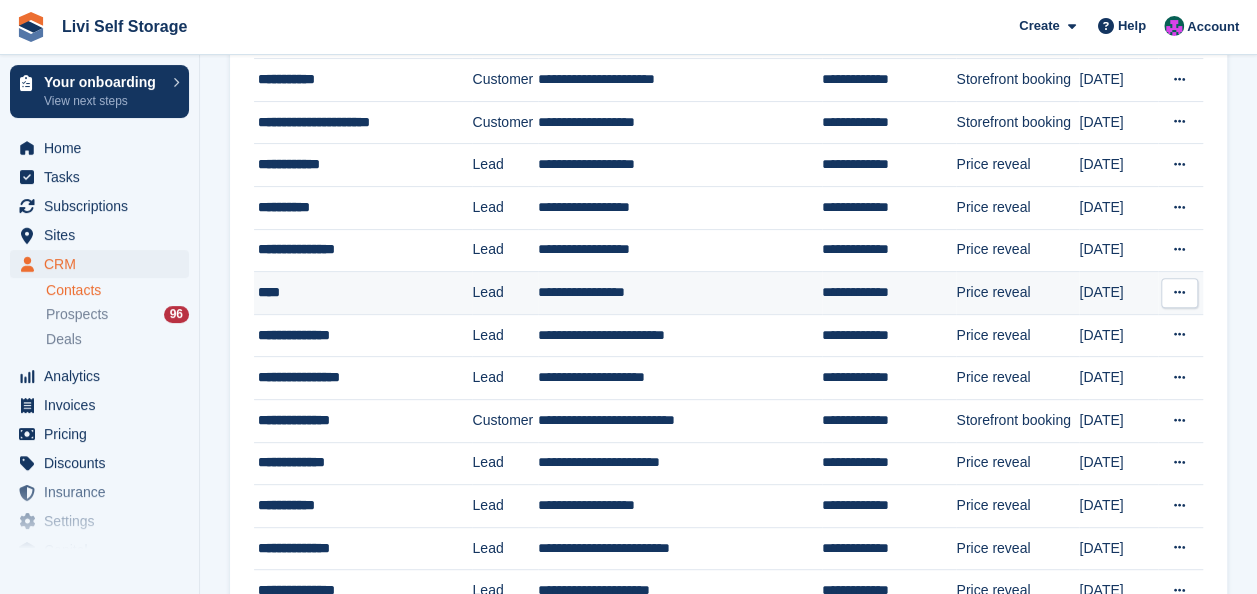 click on "****" at bounding box center [357, 292] 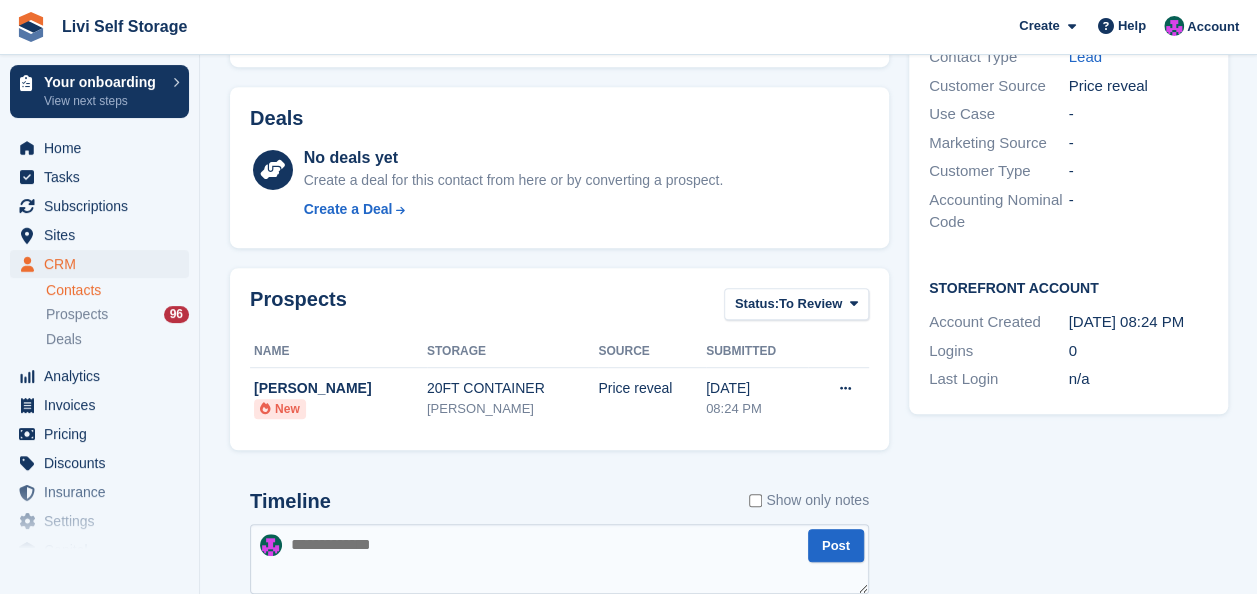 scroll, scrollTop: 414, scrollLeft: 0, axis: vertical 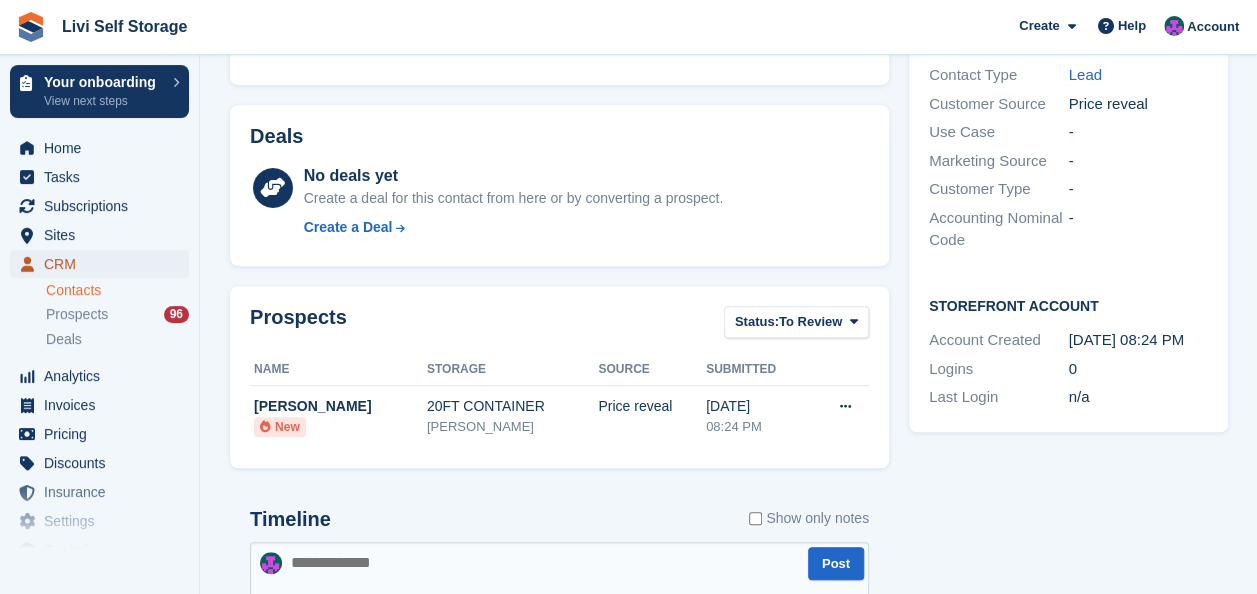 click on "CRM" at bounding box center [104, 264] 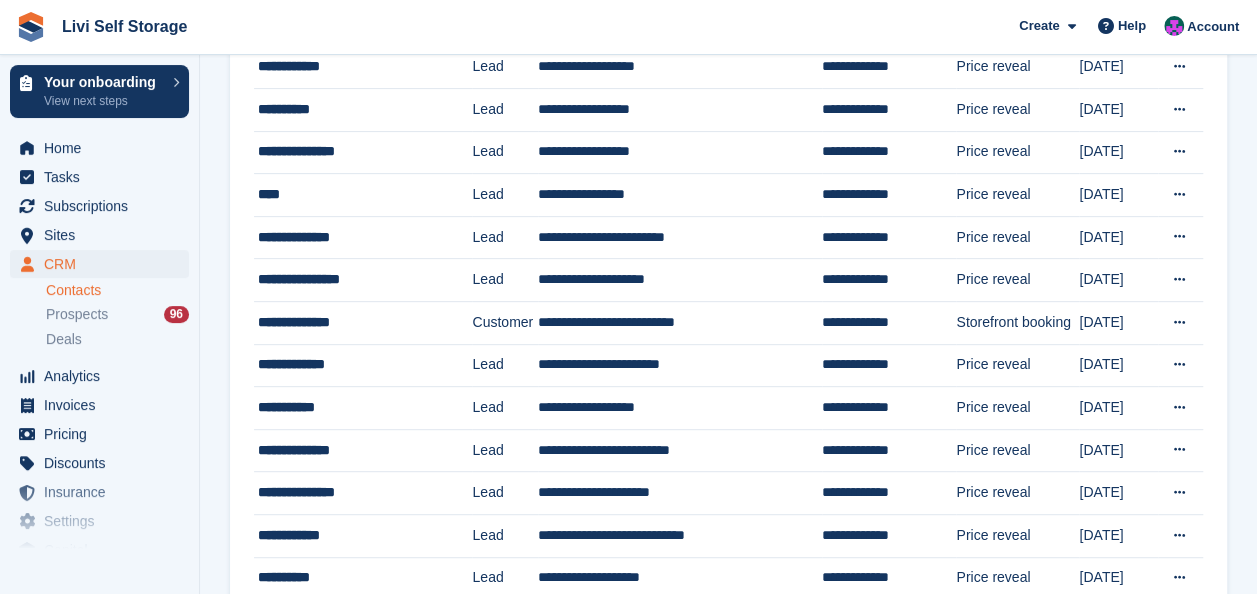 scroll, scrollTop: 300, scrollLeft: 0, axis: vertical 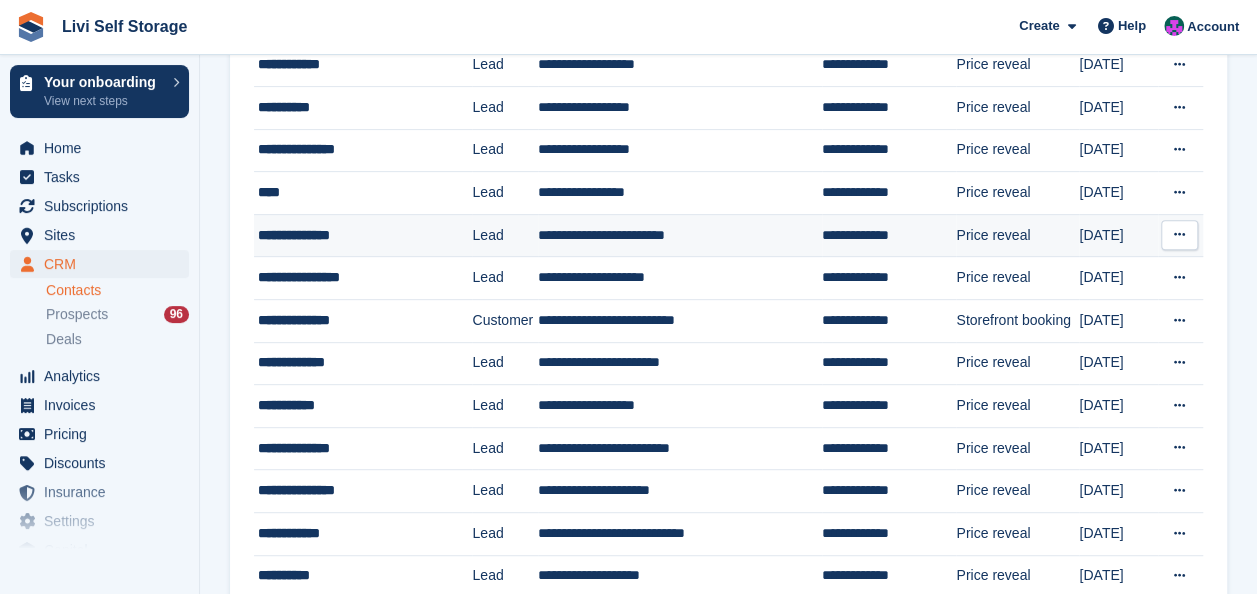 click on "**********" at bounding box center (357, 235) 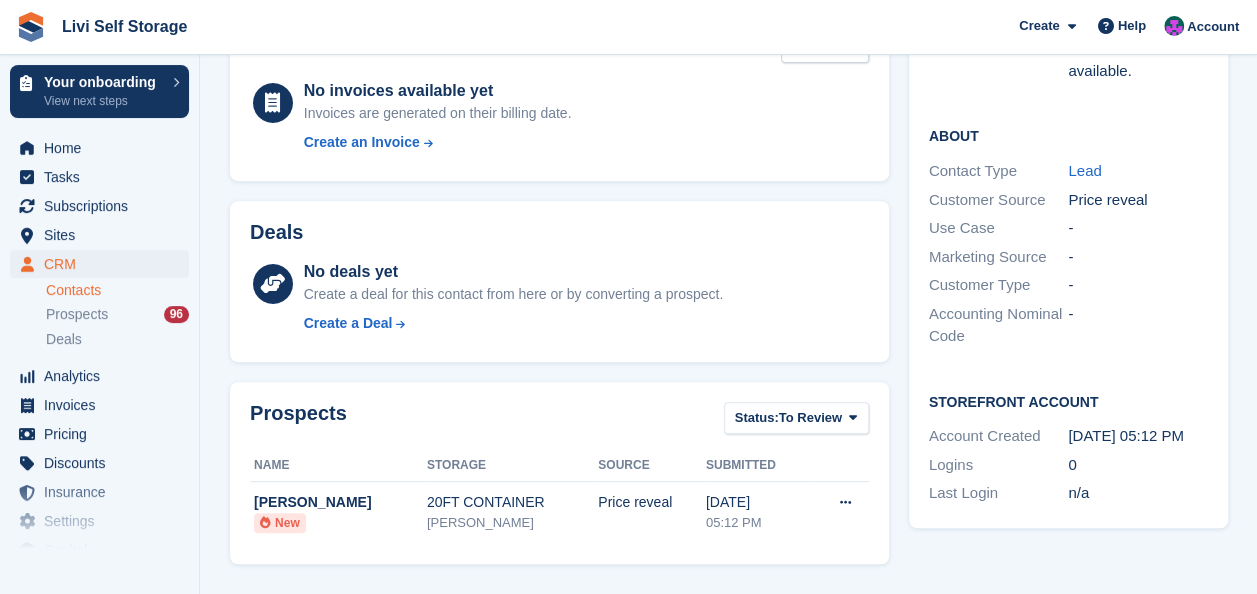 scroll, scrollTop: 263, scrollLeft: 0, axis: vertical 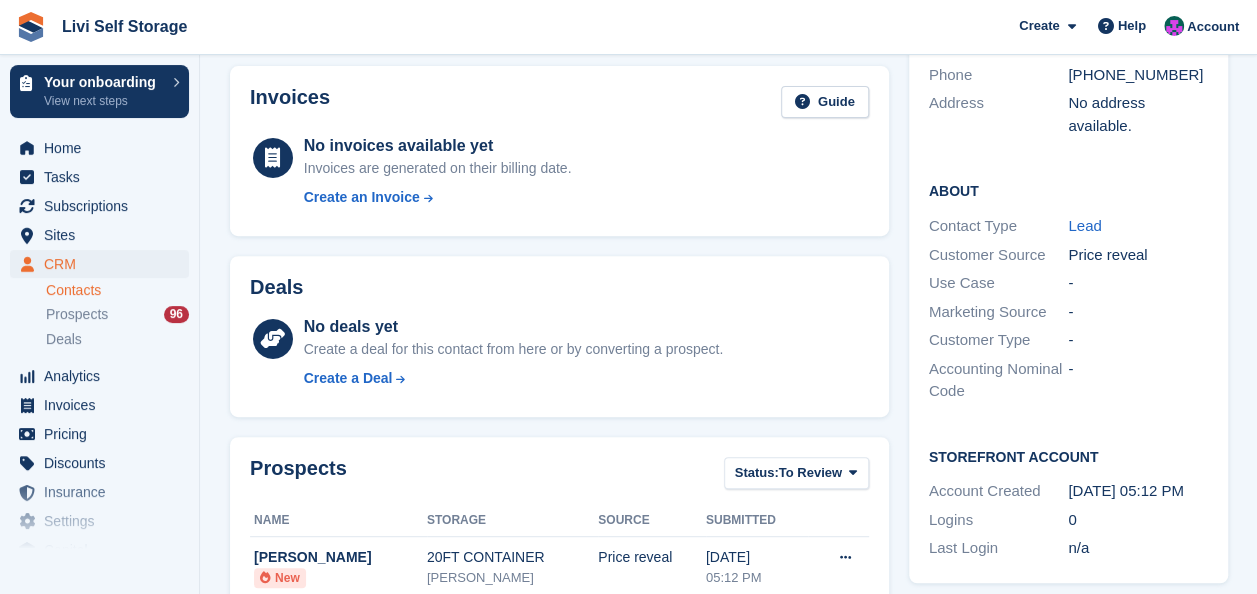 click on "Your onboarding
View next steps
Home
Tasks
Subscriptions
Subscriptions
Subscriptions
Price increases
NEW
Price increases
NEW
Sites
Sites
Sites
[GEOGRAPHIC_DATA]
[GEOGRAPHIC_DATA]" at bounding box center [100, 352] 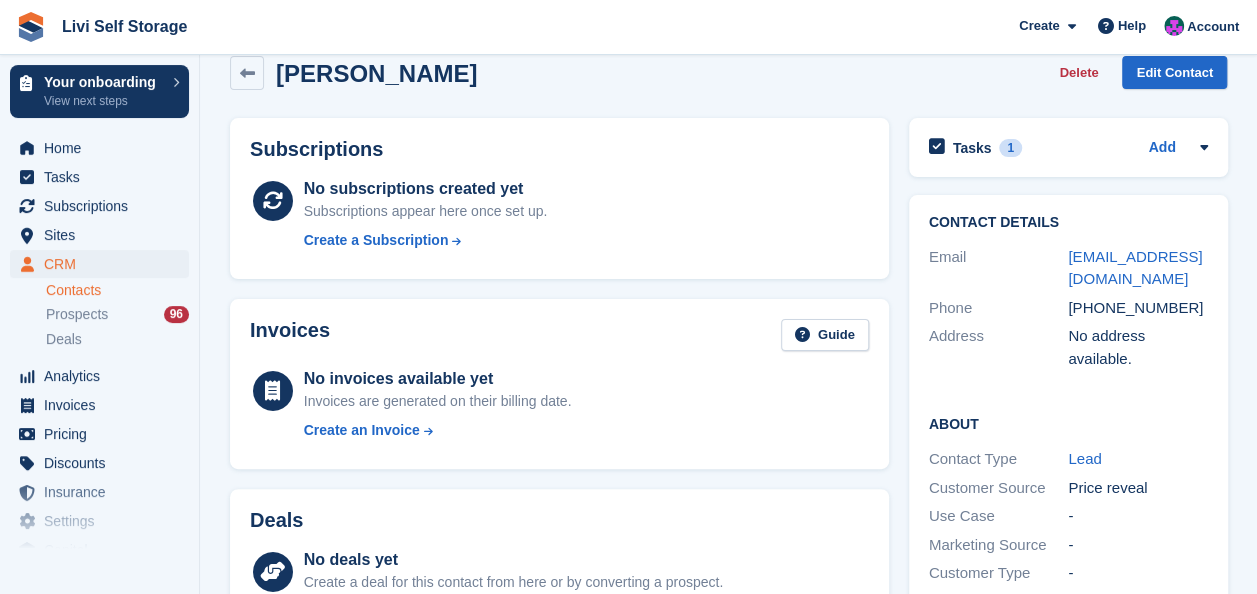 scroll, scrollTop: 0, scrollLeft: 0, axis: both 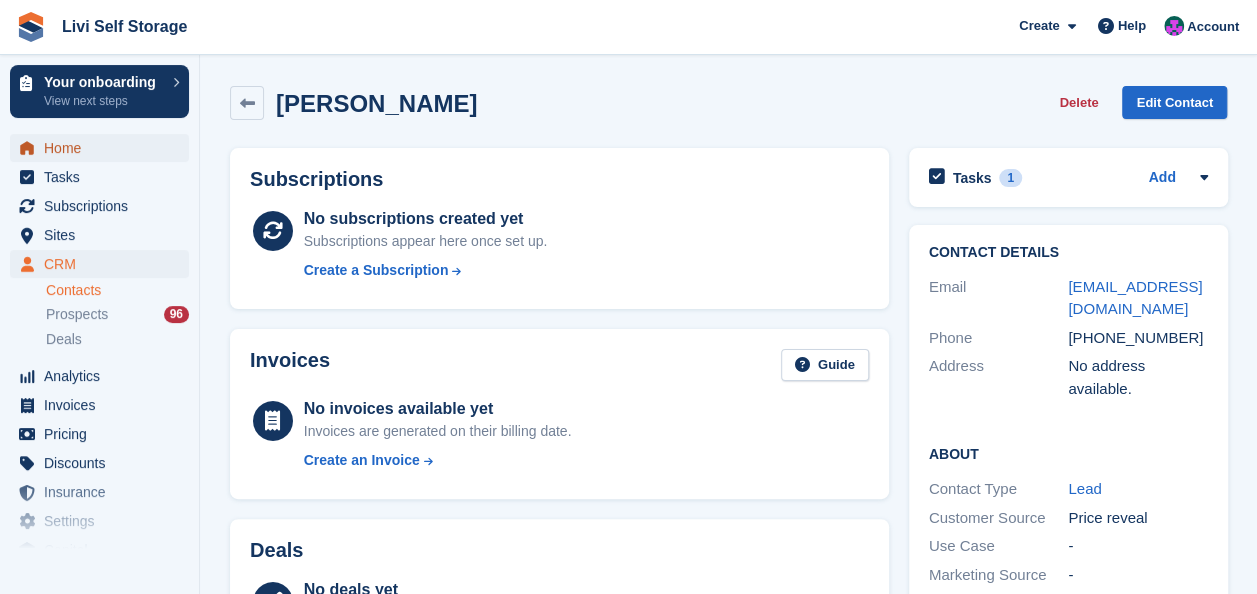 click on "Home" at bounding box center (104, 148) 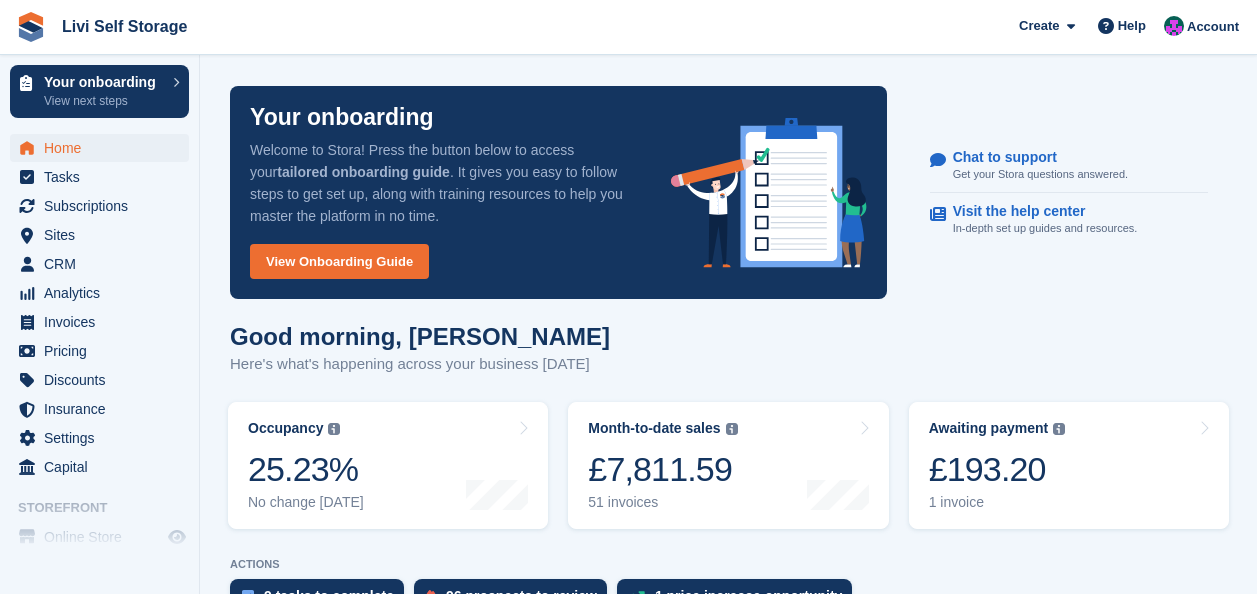 scroll, scrollTop: 0, scrollLeft: 0, axis: both 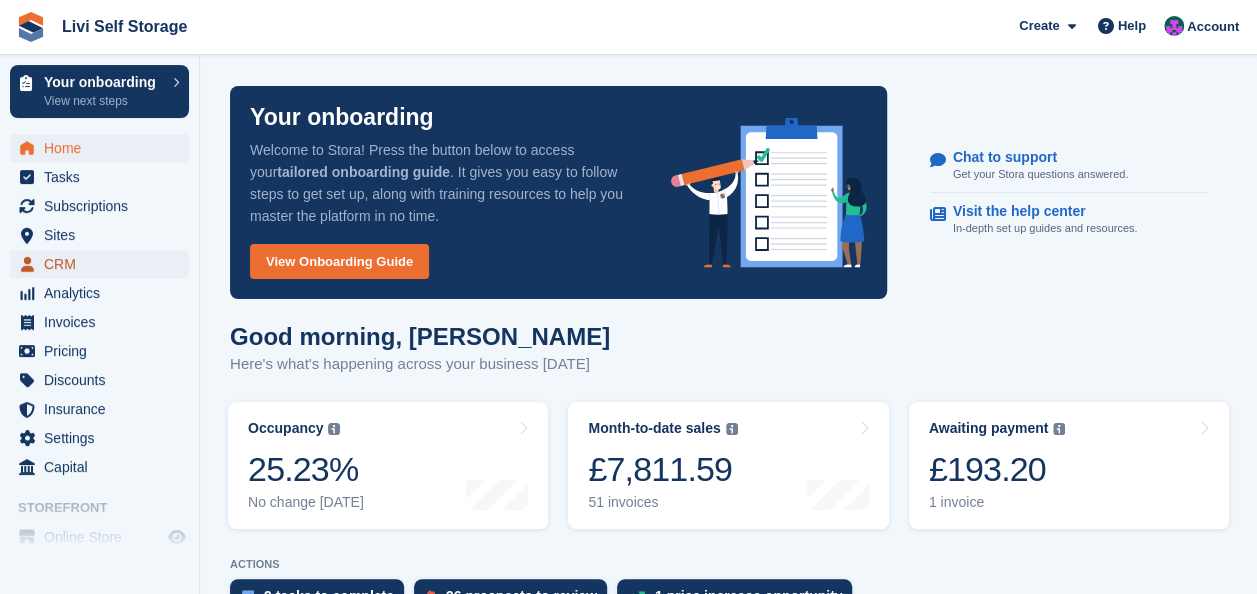 click on "CRM" at bounding box center [104, 264] 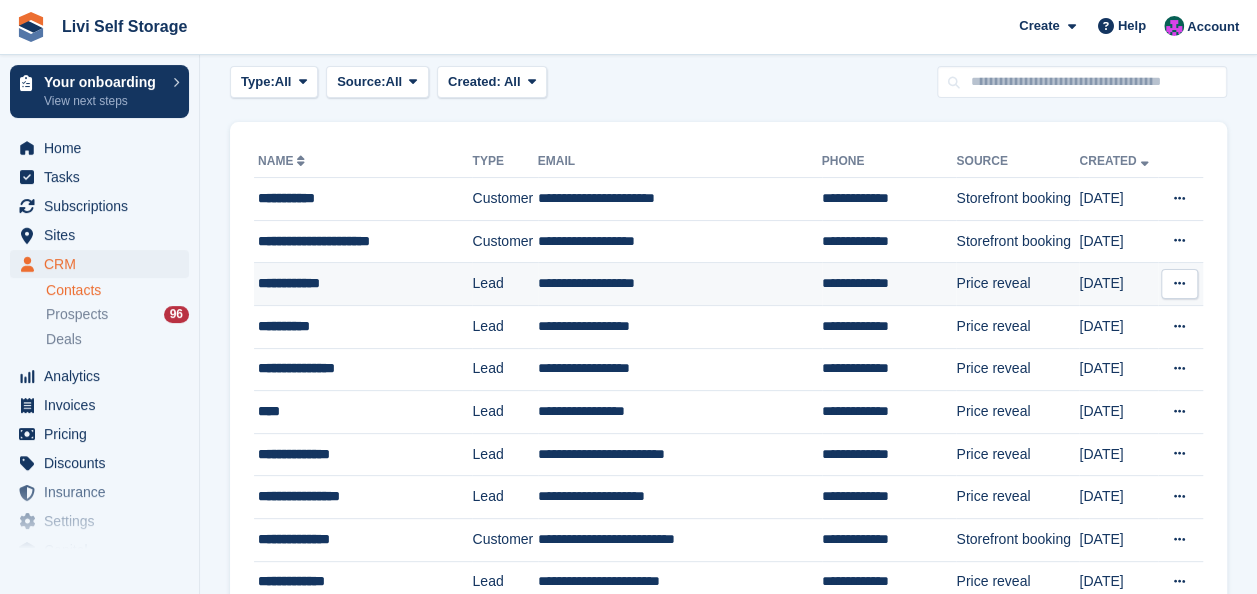 scroll, scrollTop: 100, scrollLeft: 0, axis: vertical 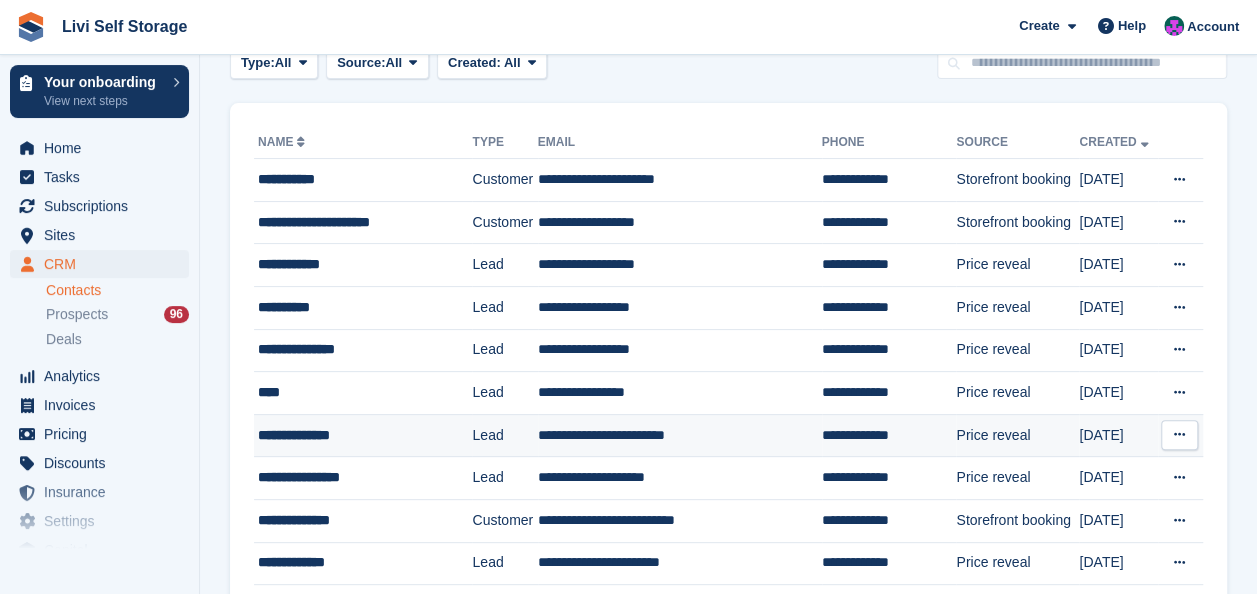 click on "**********" at bounding box center [680, 435] 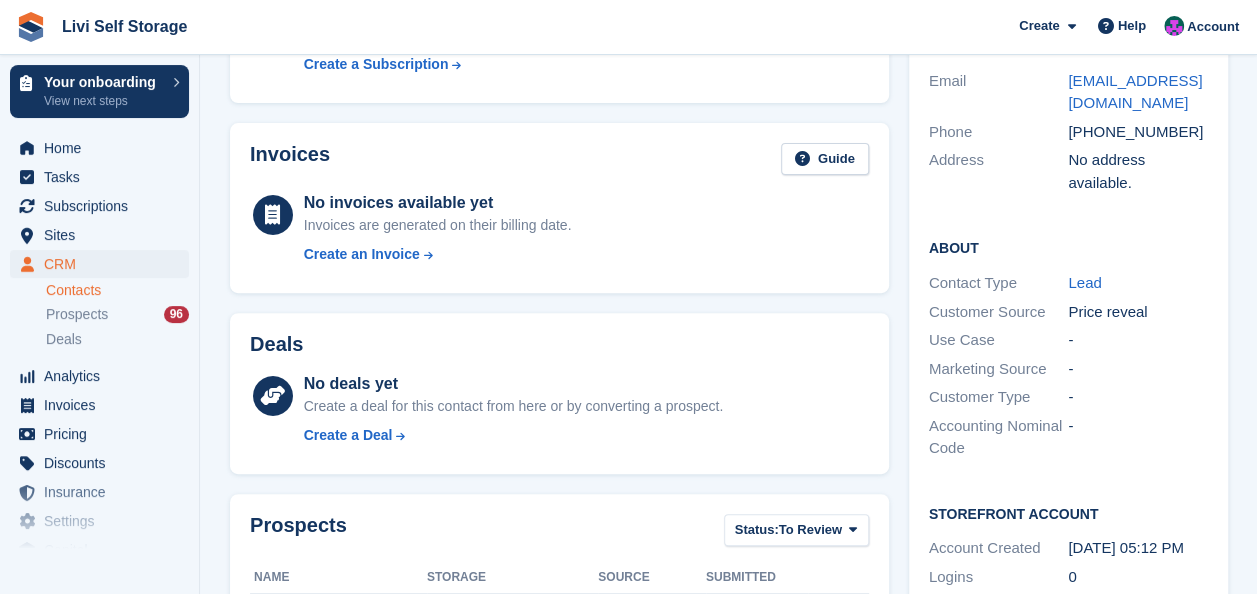 scroll, scrollTop: 400, scrollLeft: 0, axis: vertical 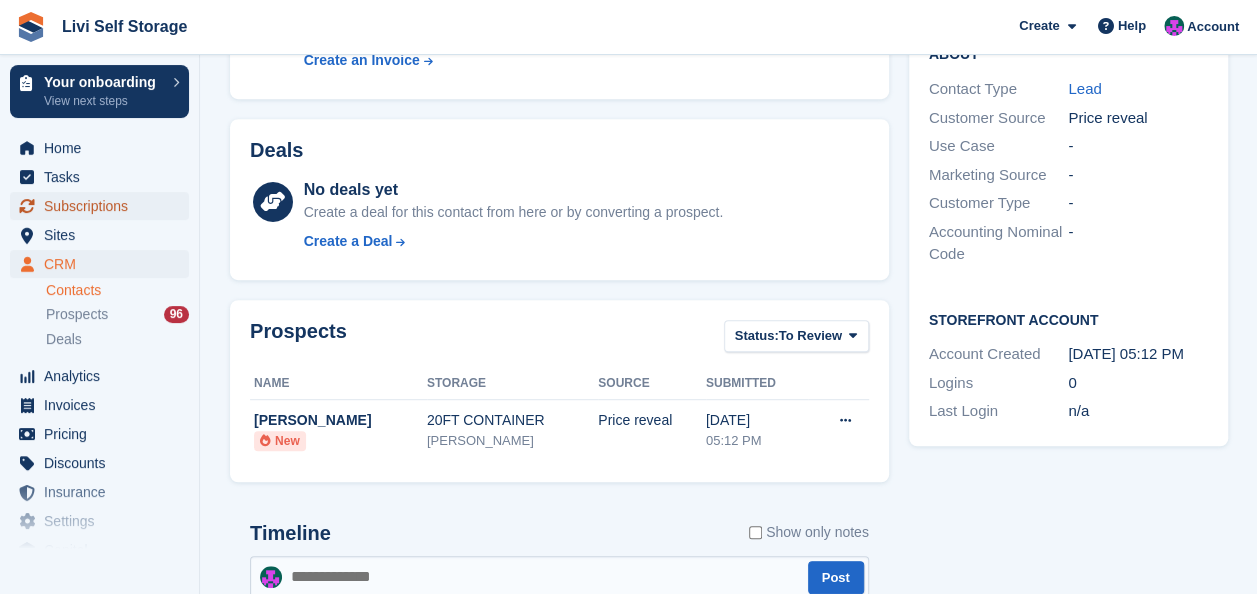click on "Subscriptions" at bounding box center (104, 206) 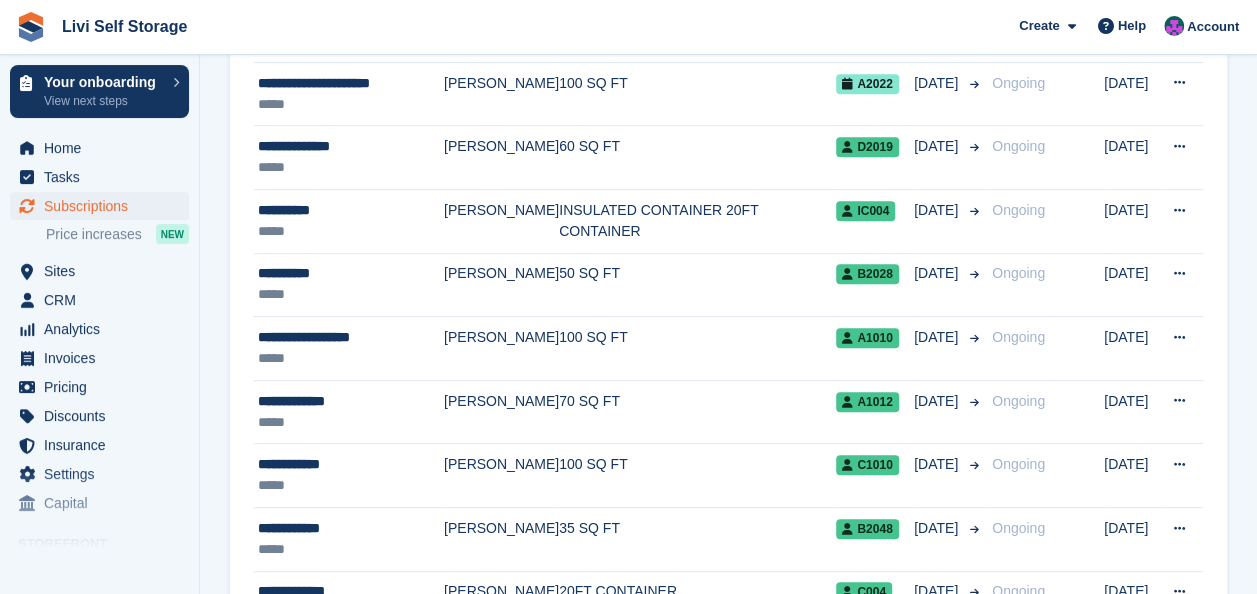 scroll, scrollTop: 0, scrollLeft: 0, axis: both 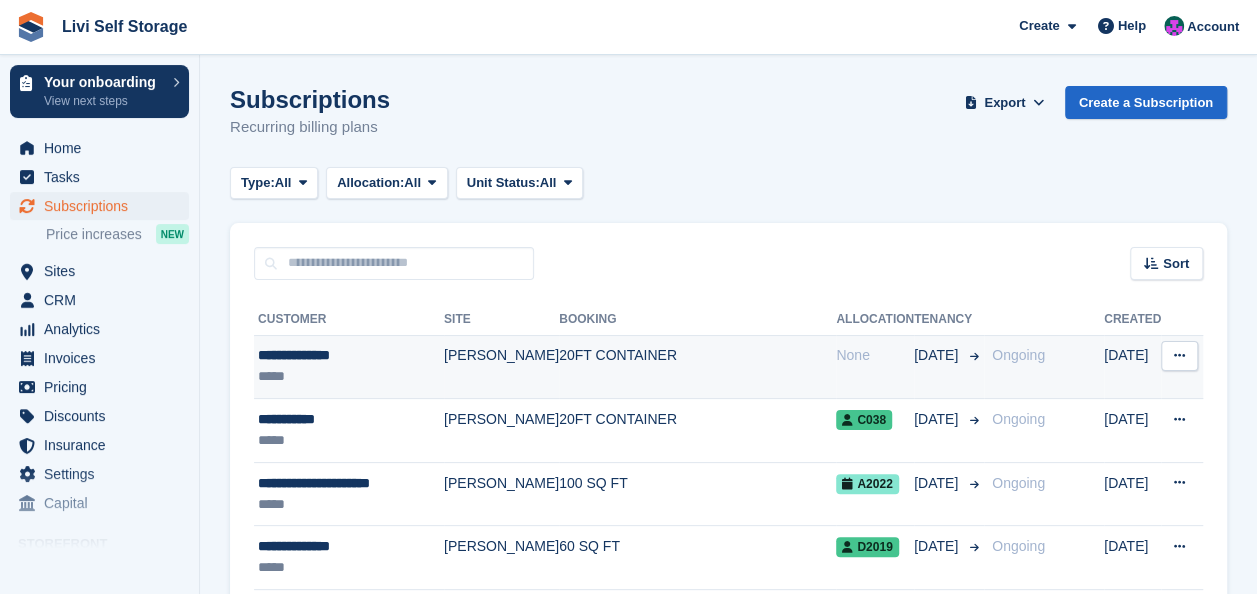 click on "**********" at bounding box center [351, 355] 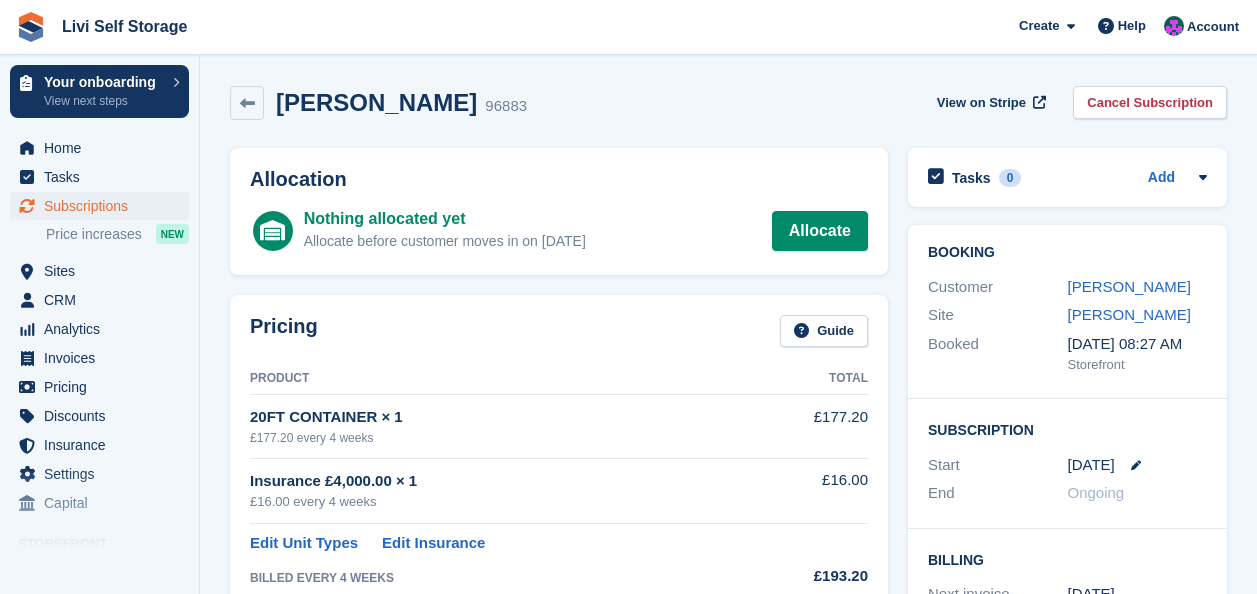 scroll, scrollTop: 0, scrollLeft: 0, axis: both 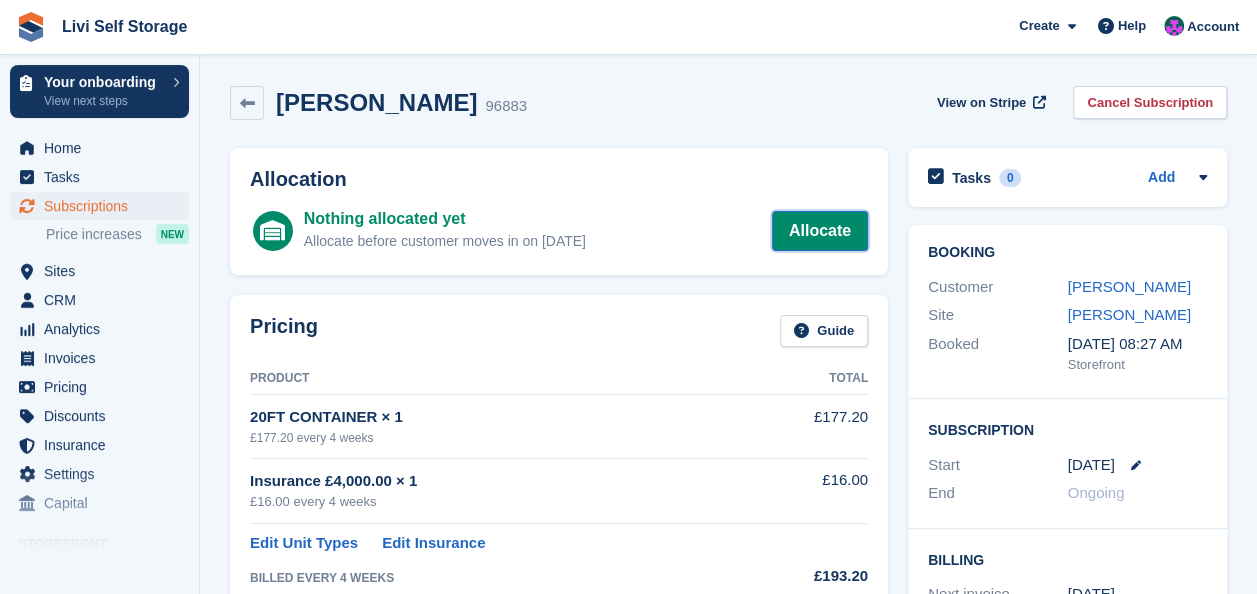 click on "Allocate" at bounding box center [820, 231] 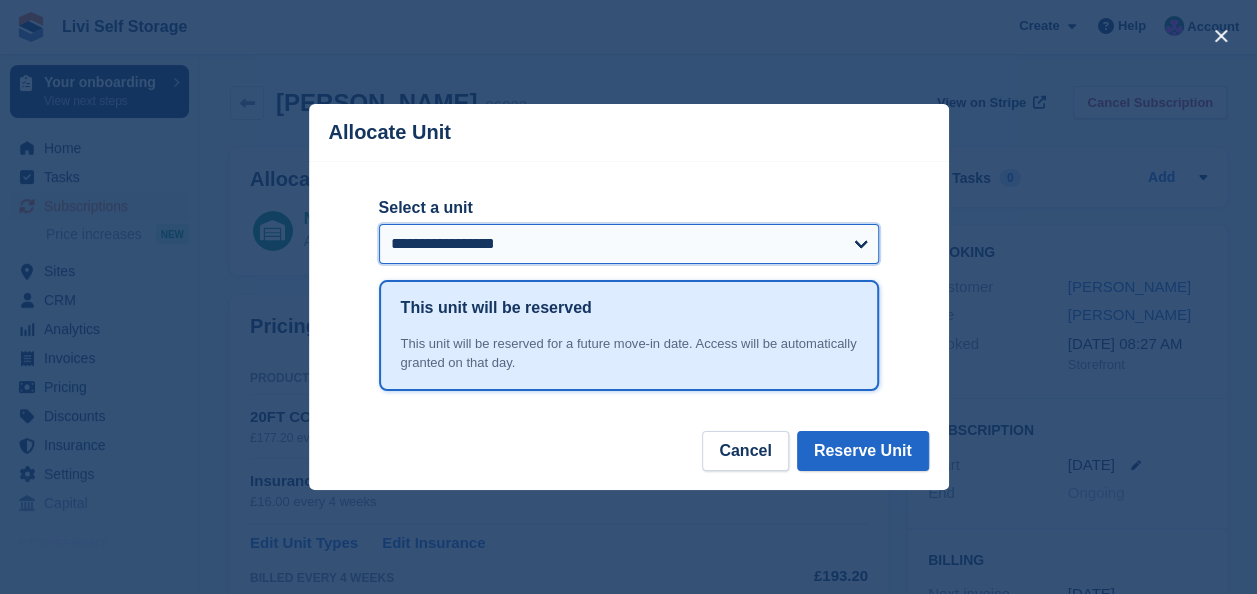click on "**********" at bounding box center [629, 244] 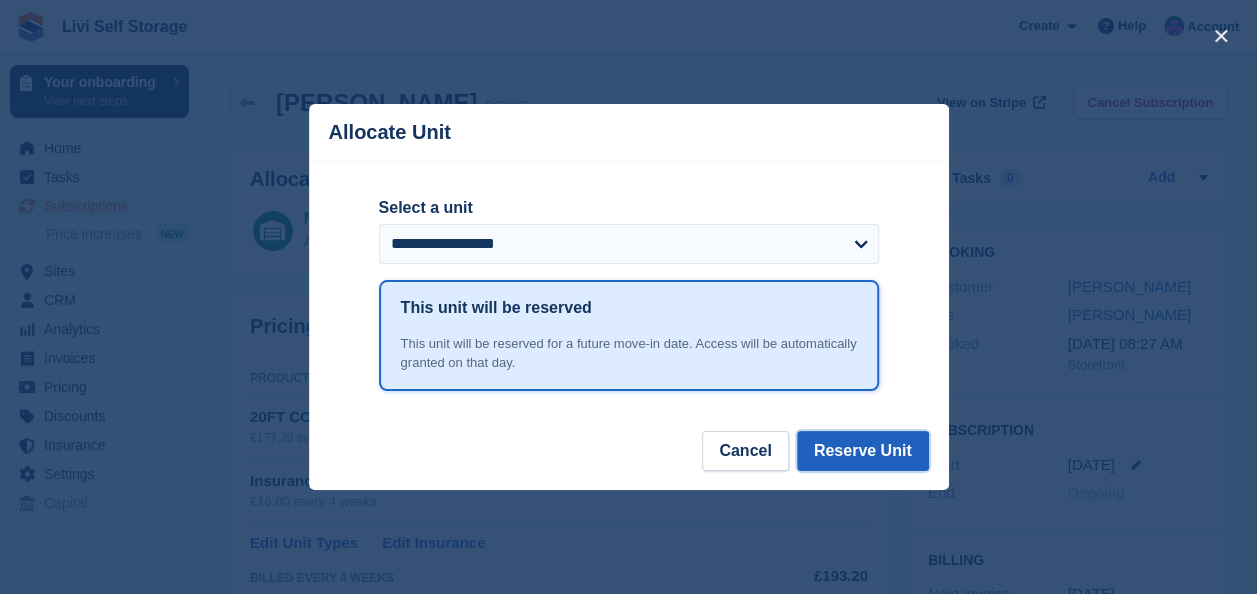 click on "Reserve Unit" at bounding box center [863, 451] 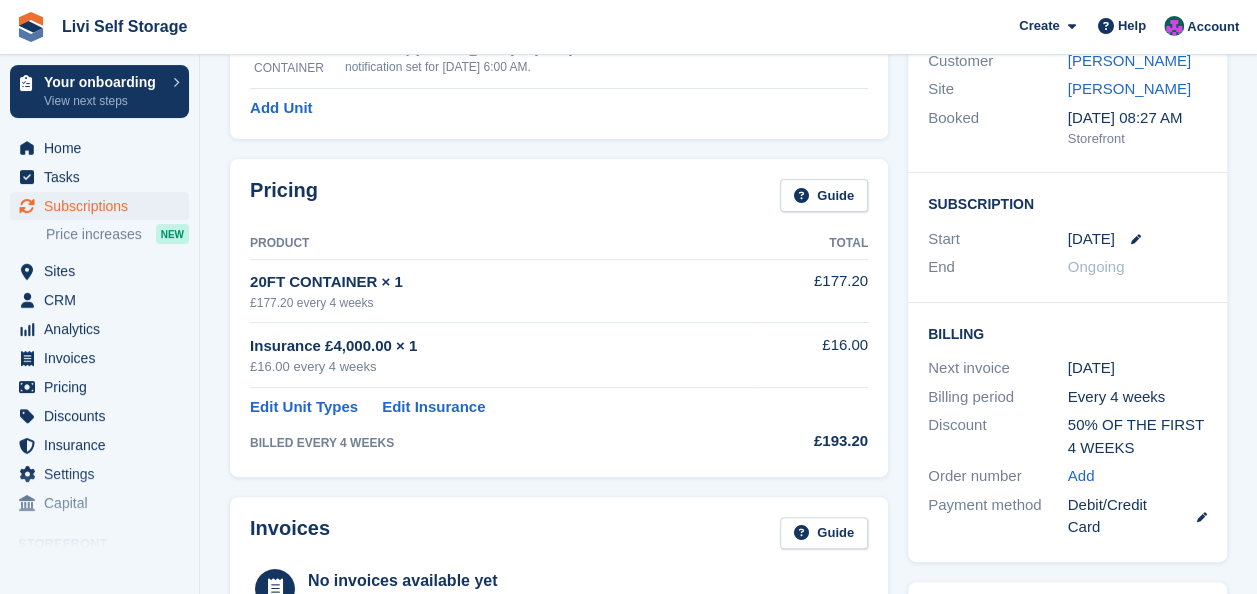 scroll, scrollTop: 0, scrollLeft: 0, axis: both 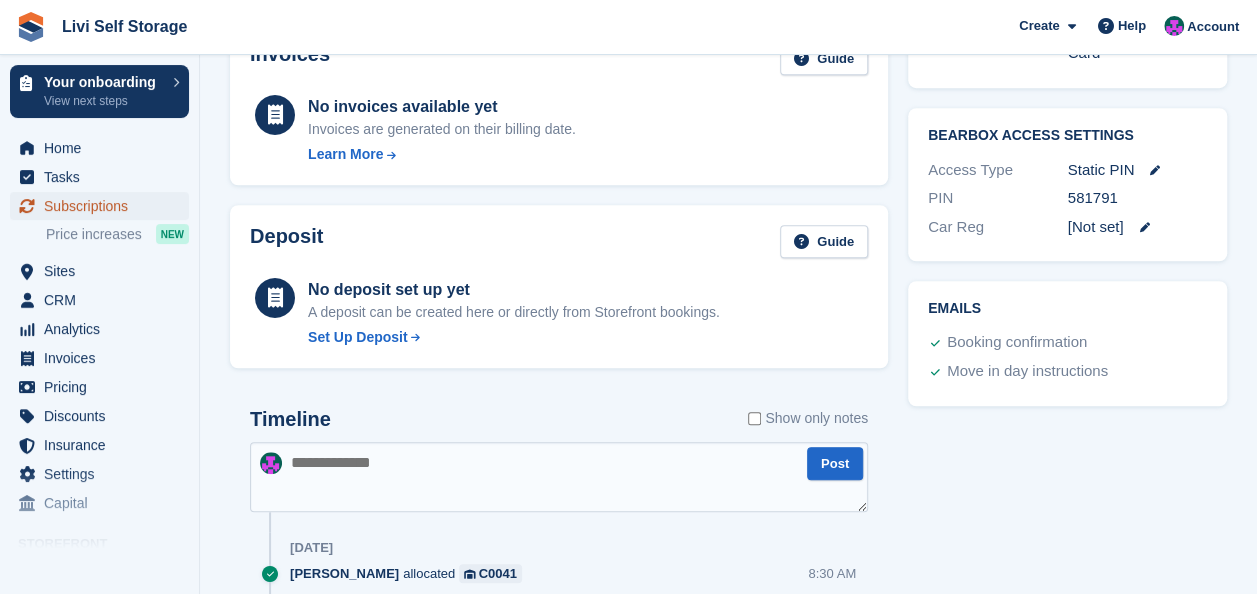 click on "Subscriptions" at bounding box center (104, 206) 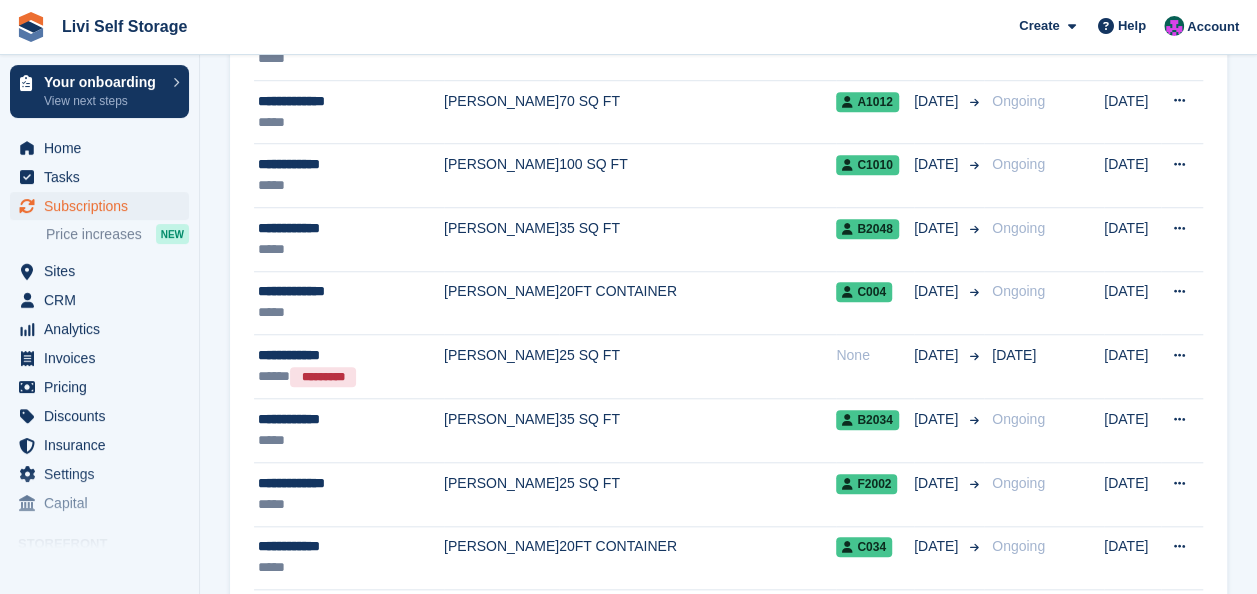 scroll, scrollTop: 0, scrollLeft: 0, axis: both 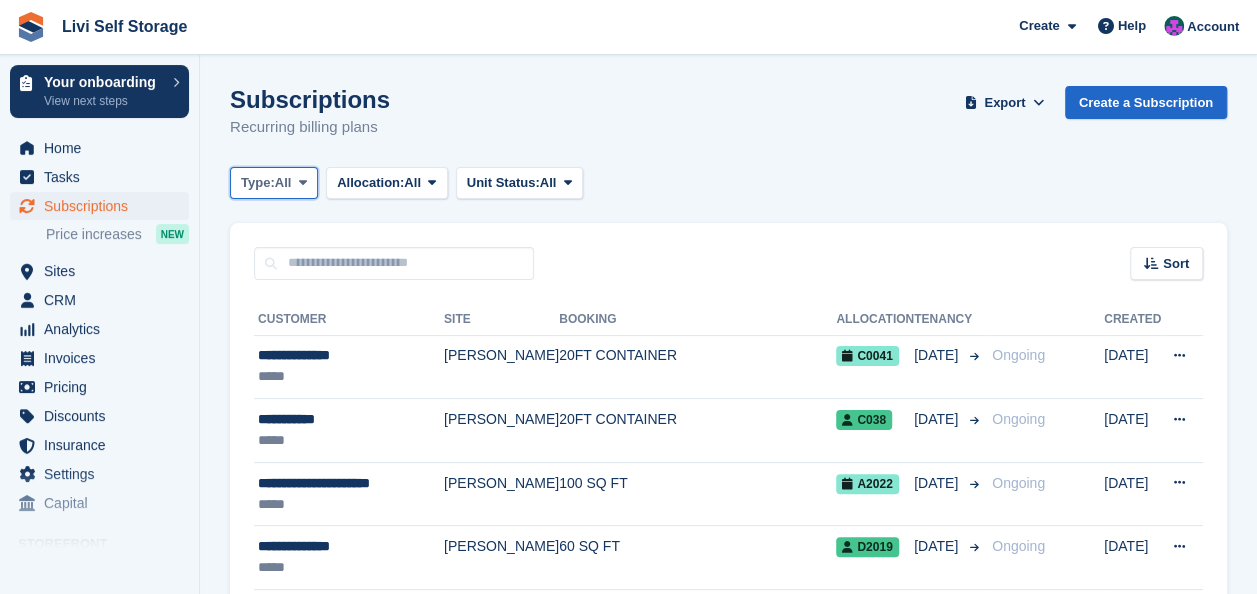 click at bounding box center (303, 182) 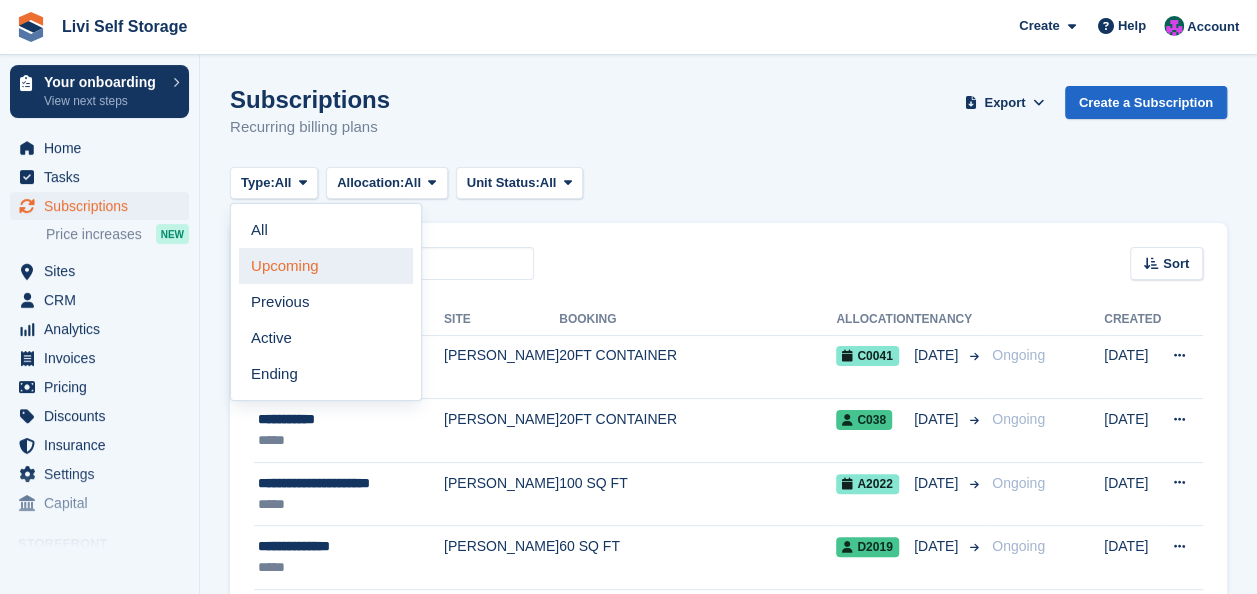 click on "Upcoming" at bounding box center (326, 266) 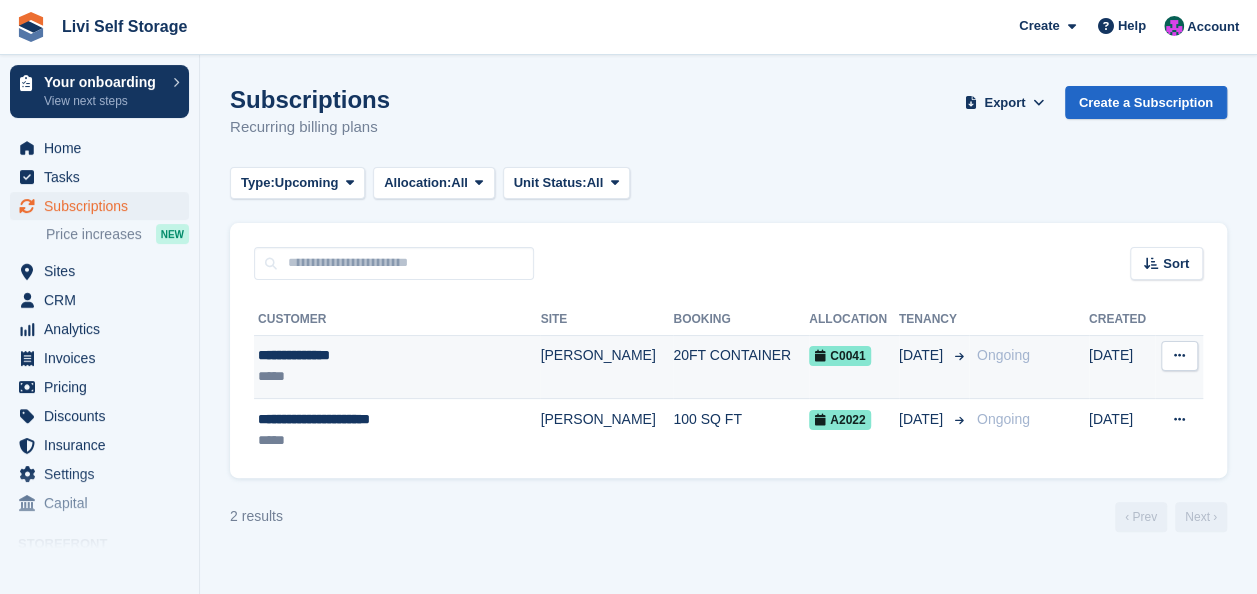 click on "**********" at bounding box center (380, 355) 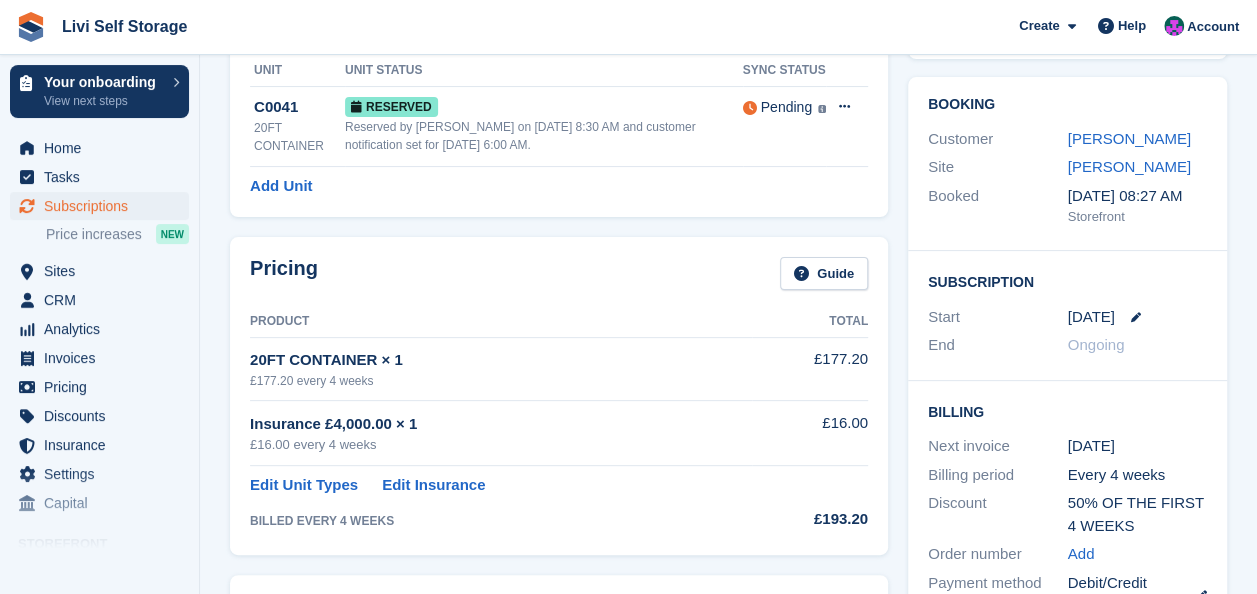 scroll, scrollTop: 0, scrollLeft: 0, axis: both 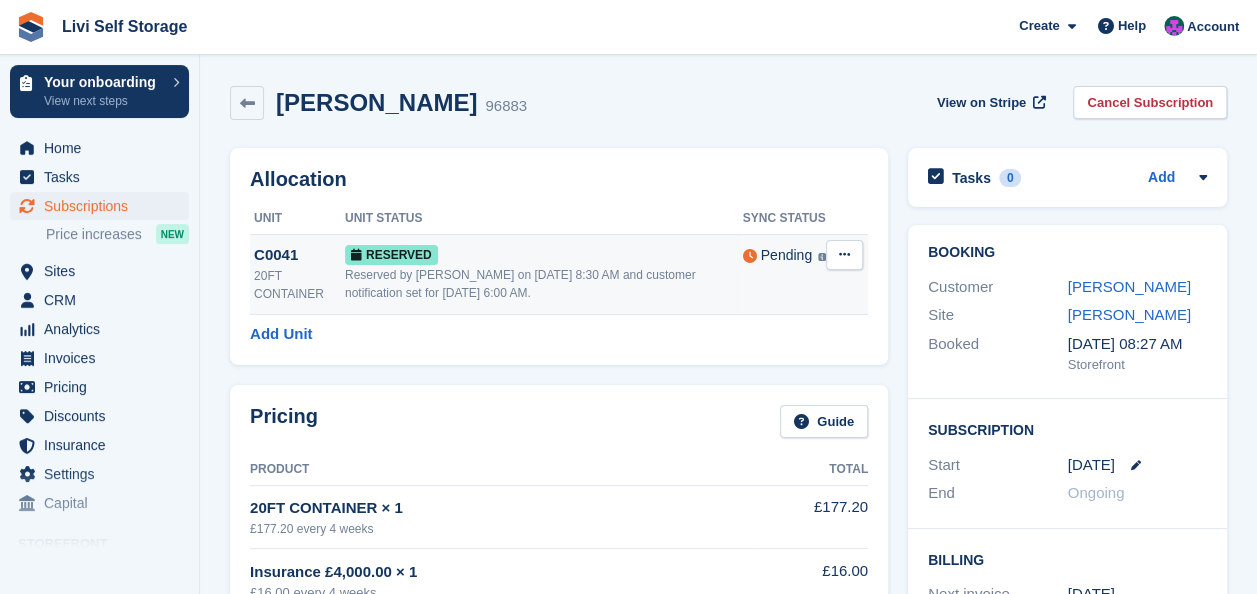 click on "C0041" at bounding box center (299, 255) 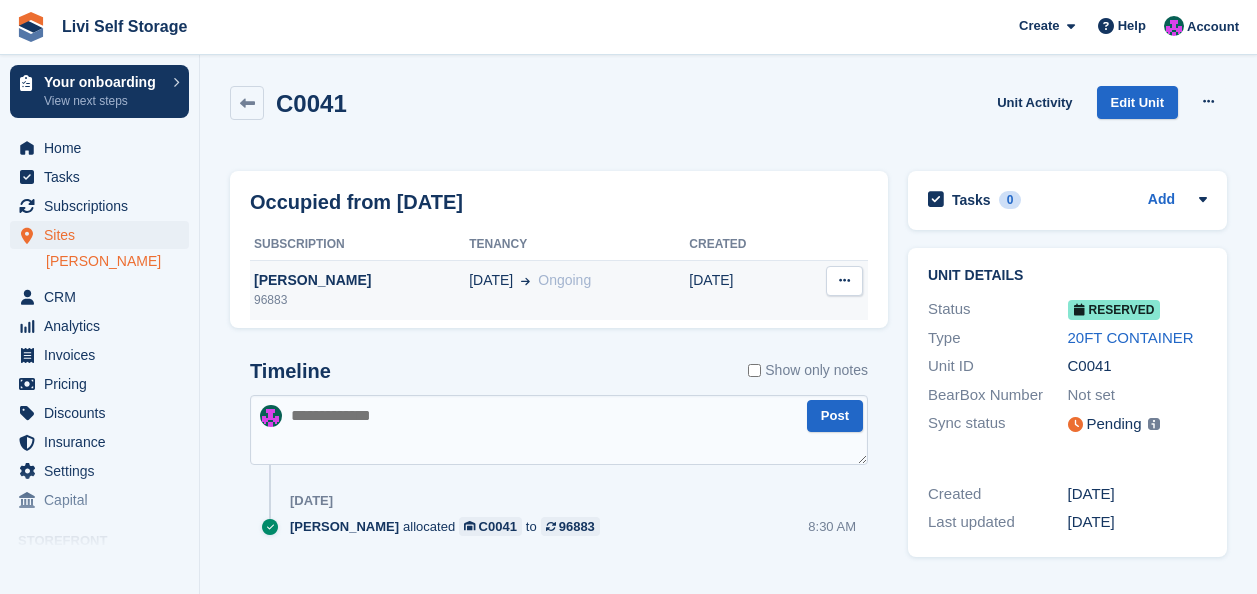 scroll, scrollTop: 0, scrollLeft: 0, axis: both 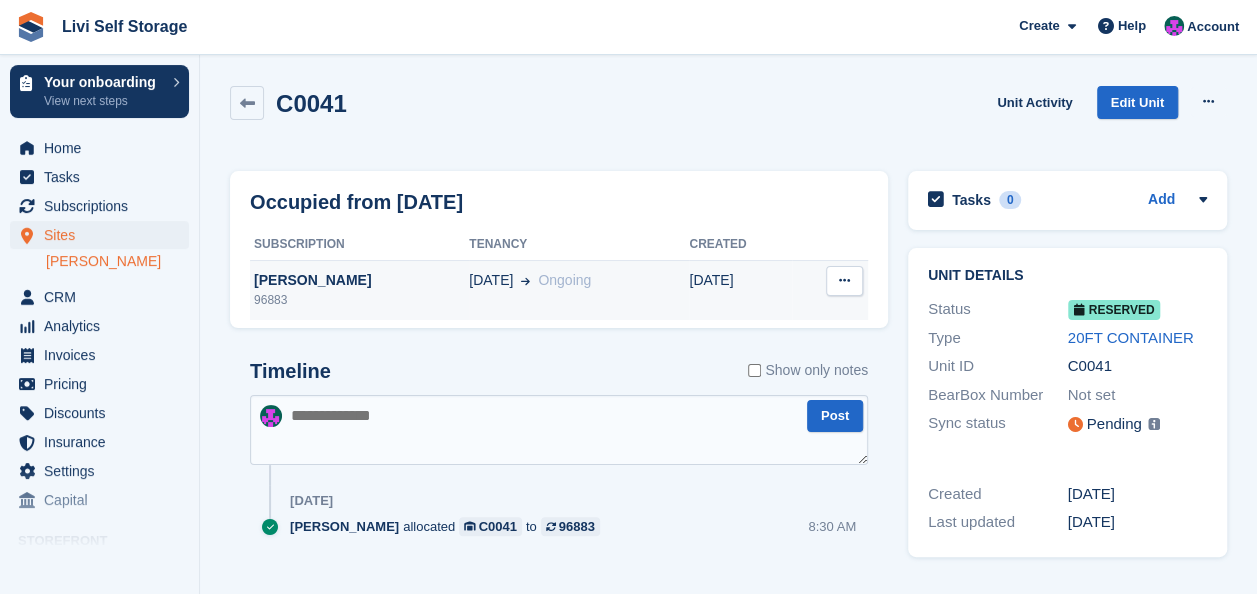 click at bounding box center [844, 280] 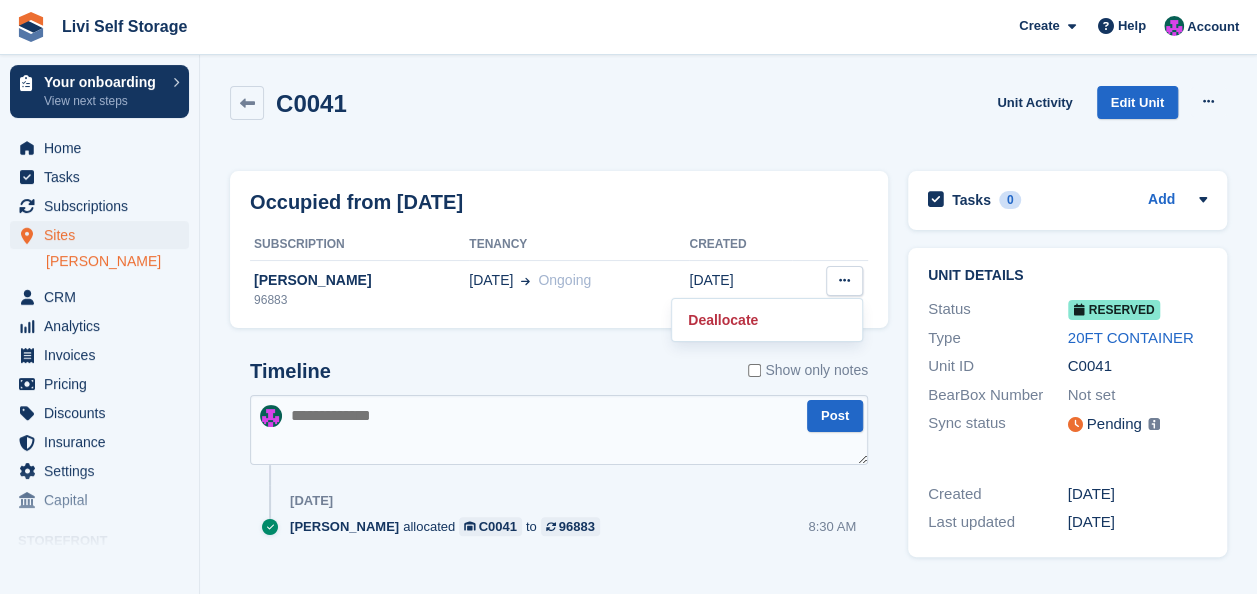 click on "Occupied from today
Subscription
Tenancy
Created
Ross mccormack
96883
20 Aug
Ongoing
22 Jul
Deallocate" at bounding box center [559, 250] 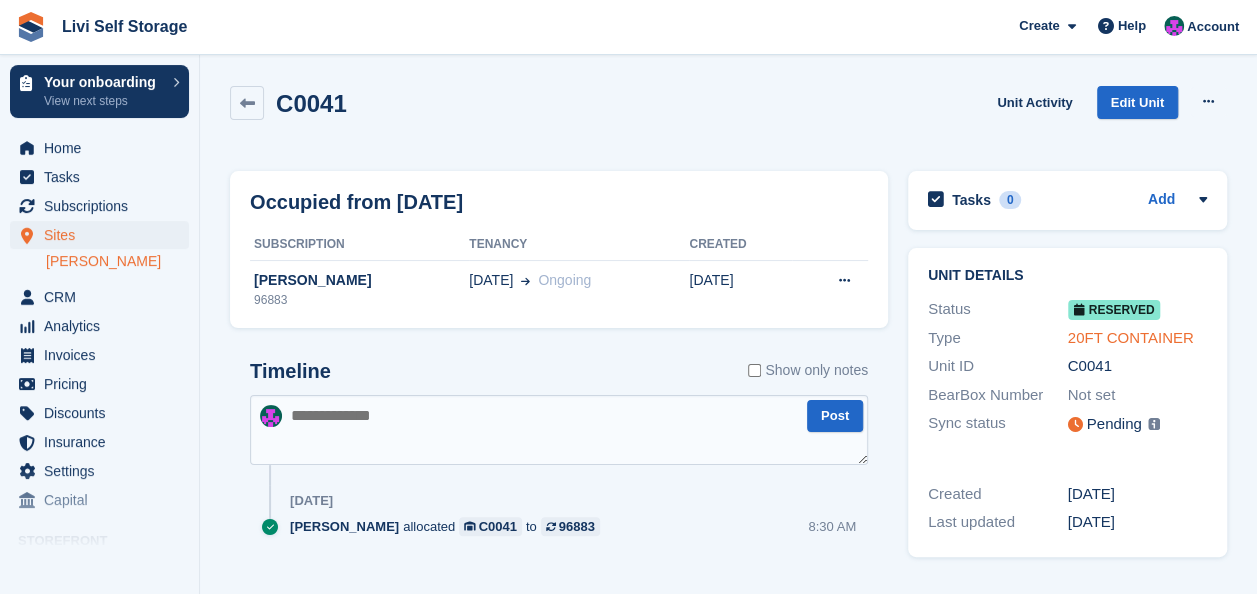 click on "20FT CONTAINER" at bounding box center [1131, 337] 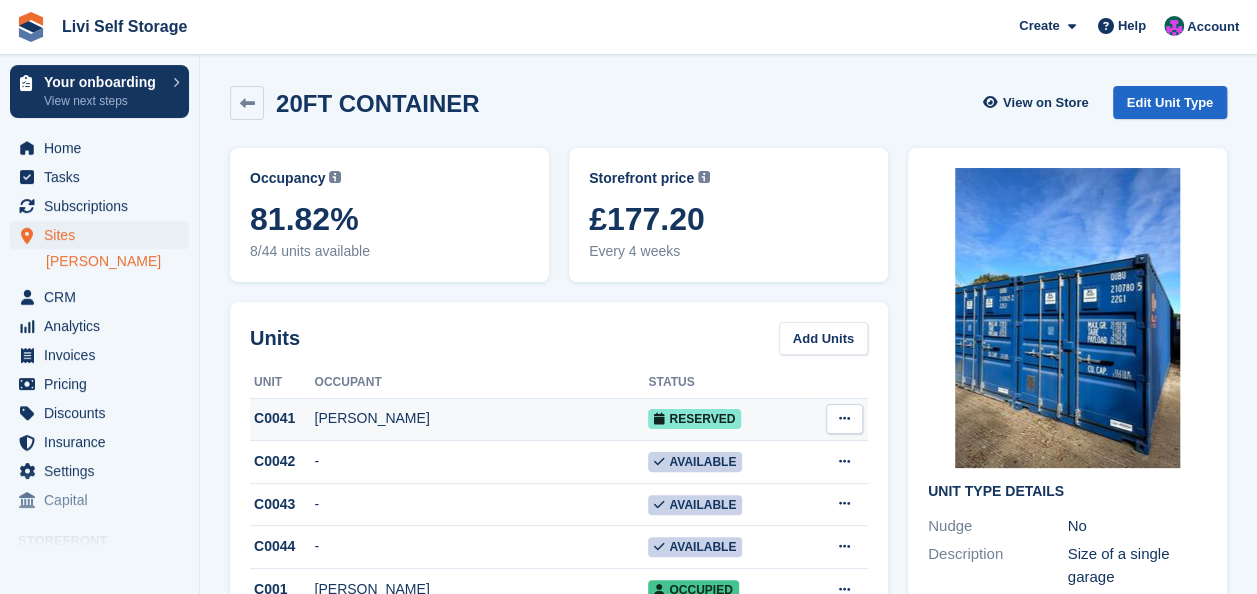 click at bounding box center (844, 418) 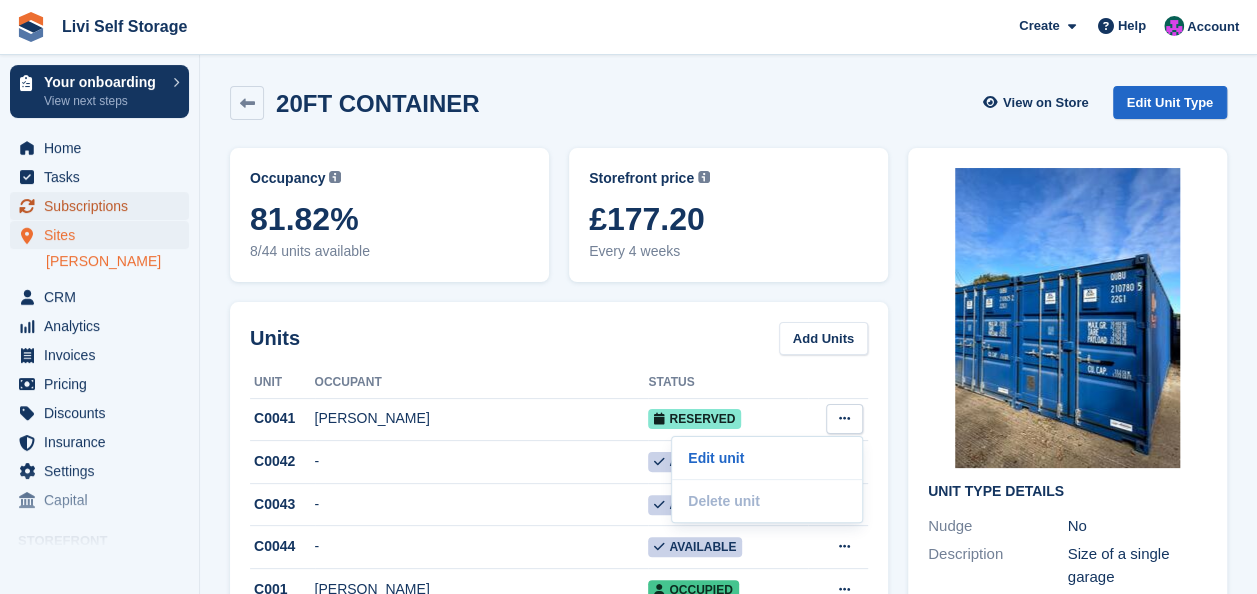 click on "Subscriptions" at bounding box center [104, 206] 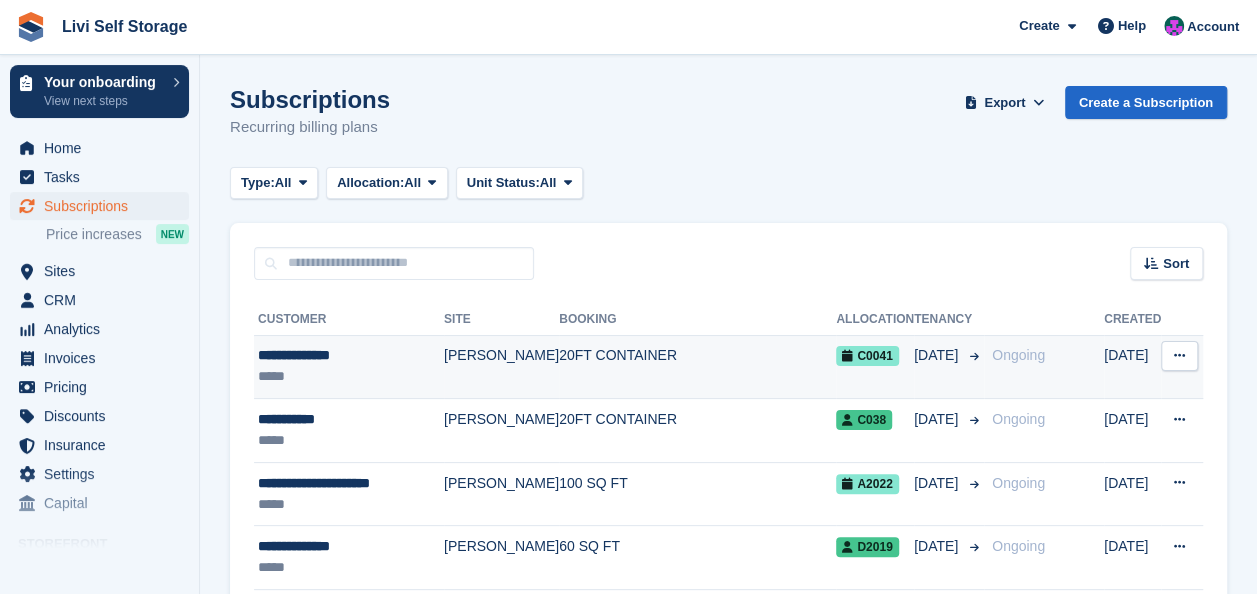 click on "**********" at bounding box center (351, 355) 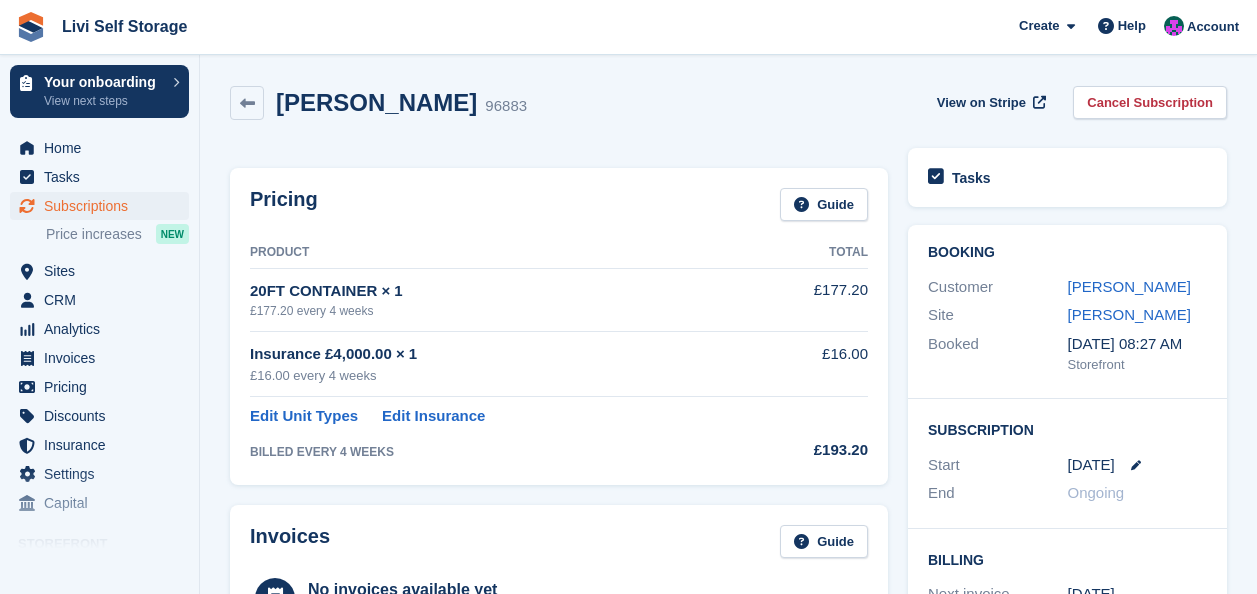 scroll, scrollTop: 0, scrollLeft: 0, axis: both 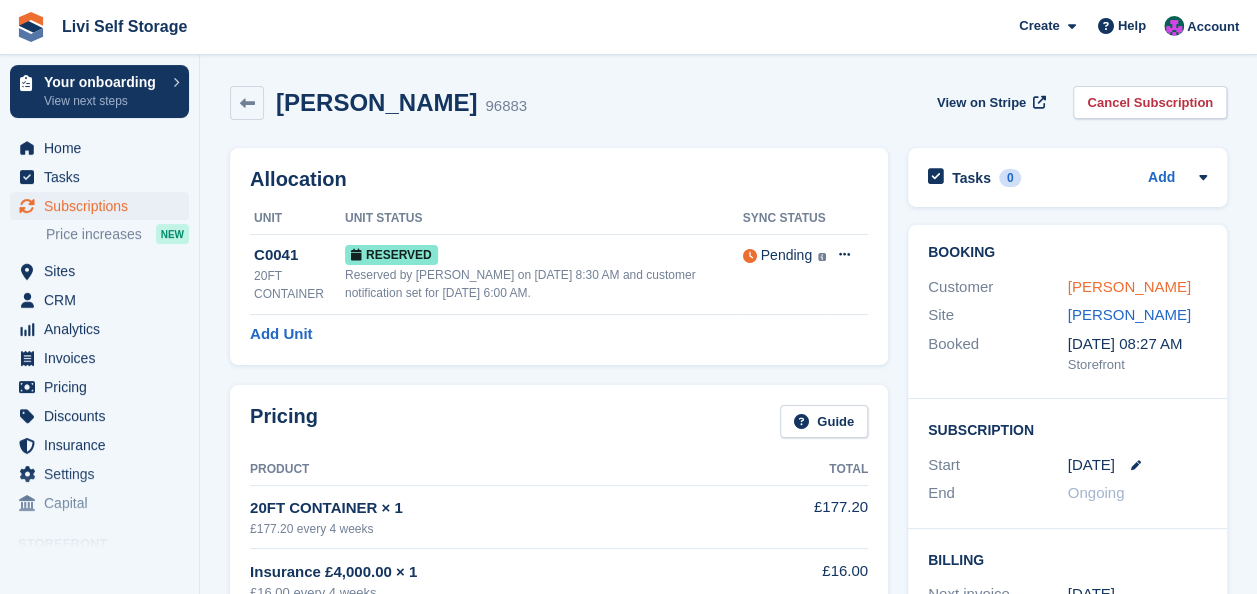 click on "Ross mccormack" at bounding box center (1129, 286) 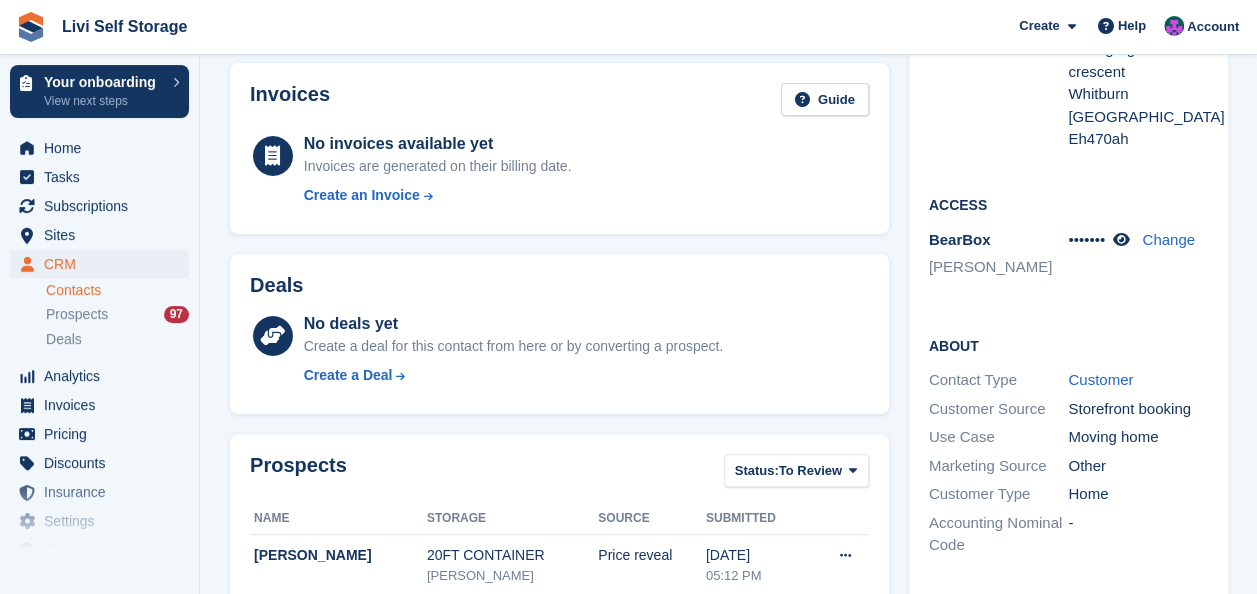 scroll, scrollTop: 0, scrollLeft: 0, axis: both 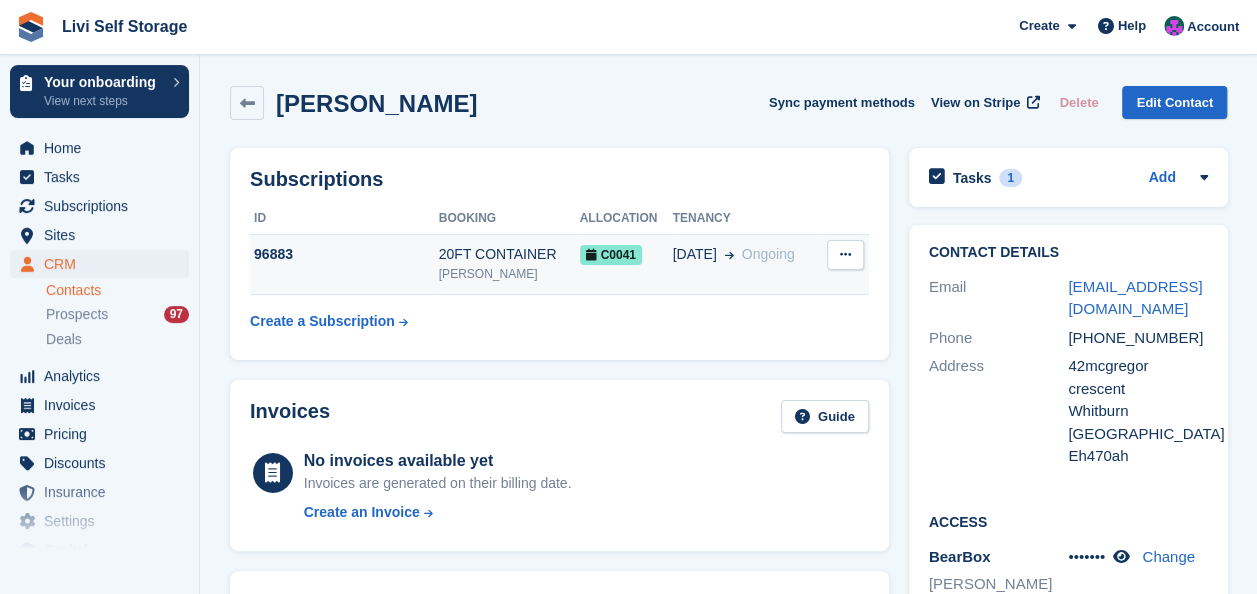 click at bounding box center [845, 255] 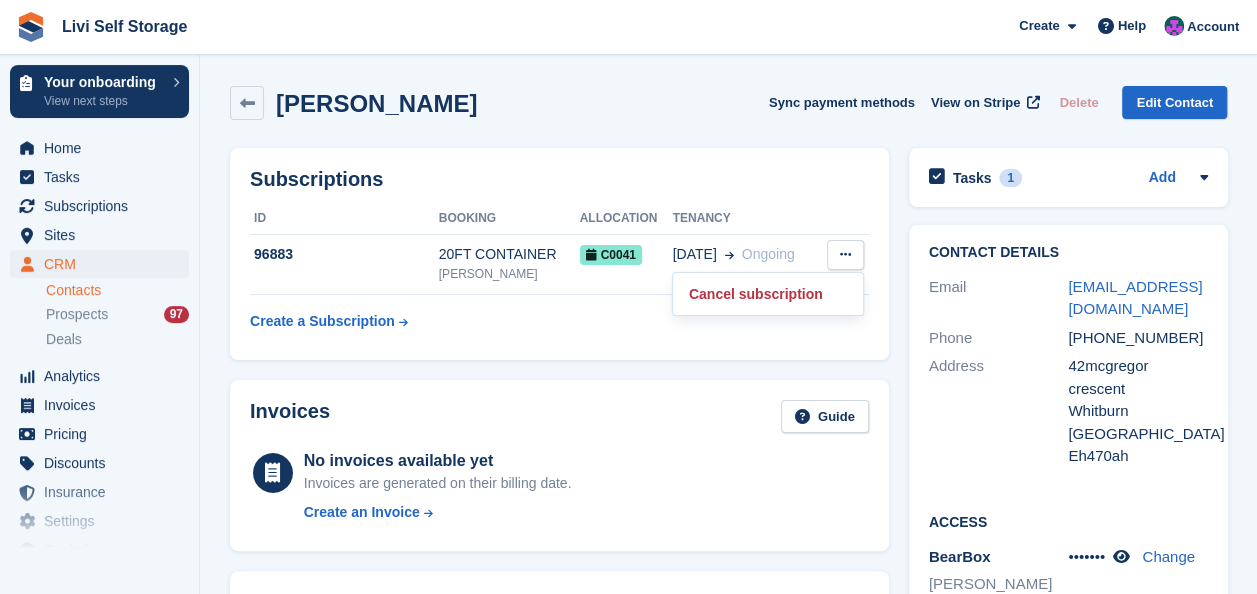 click on "Invoices
Guide
No invoices available yet
Invoices are generated on their billing date.
Create an Invoice" at bounding box center [559, 465] 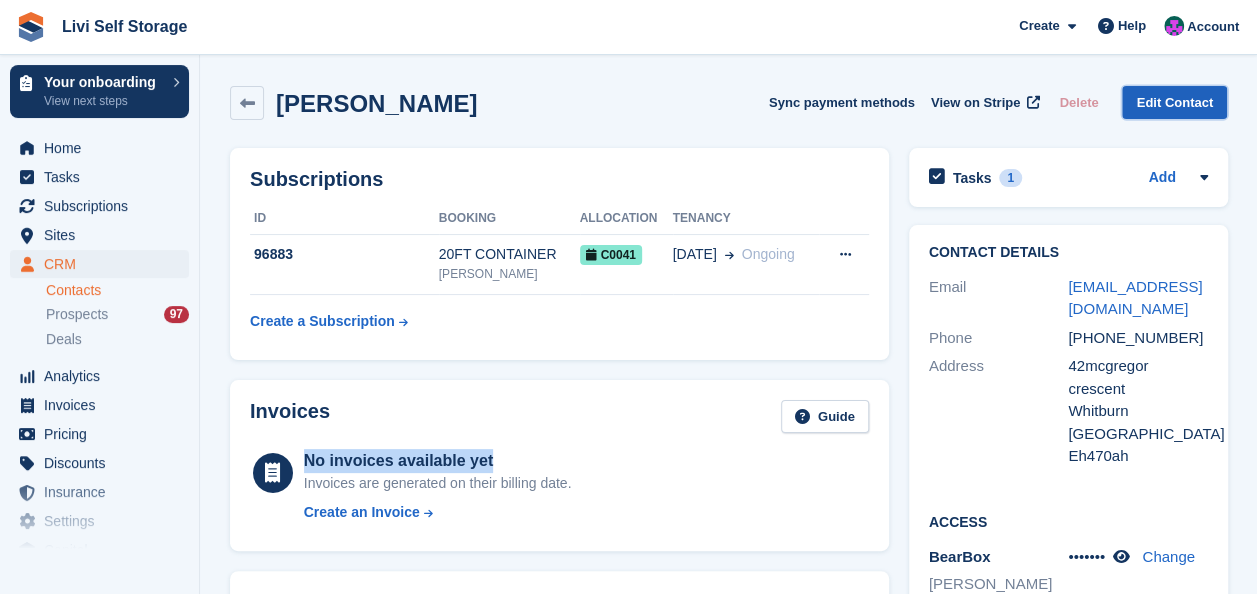 click on "Edit Contact" at bounding box center [1174, 102] 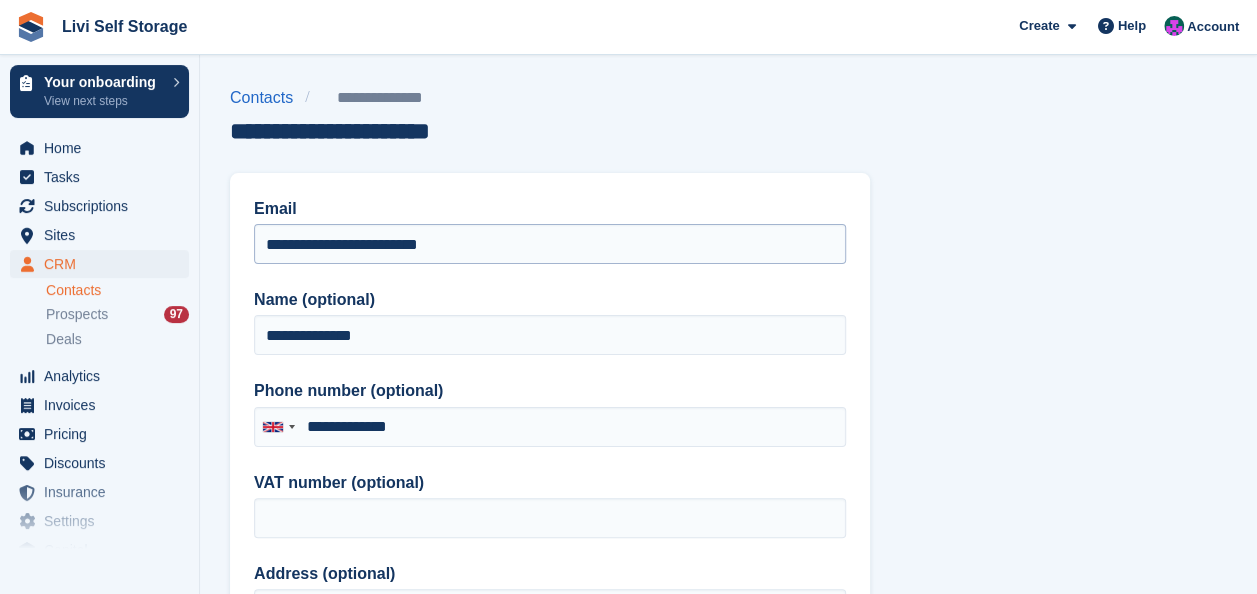 type on "**********" 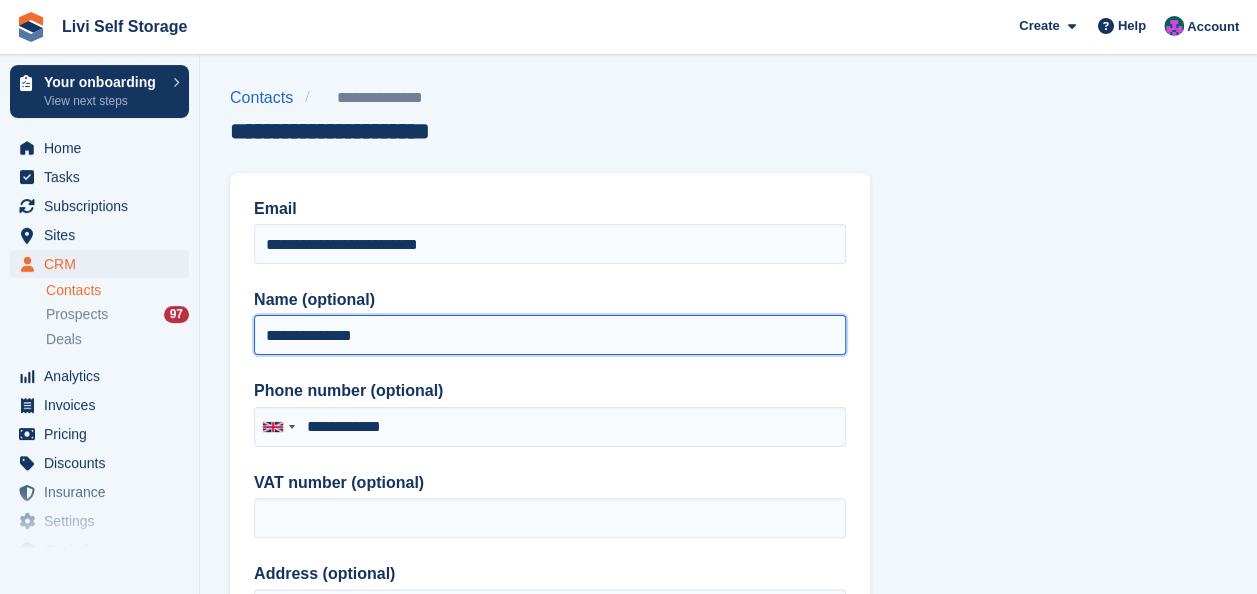 drag, startPoint x: 304, startPoint y: 337, endPoint x: 328, endPoint y: 331, distance: 24.738634 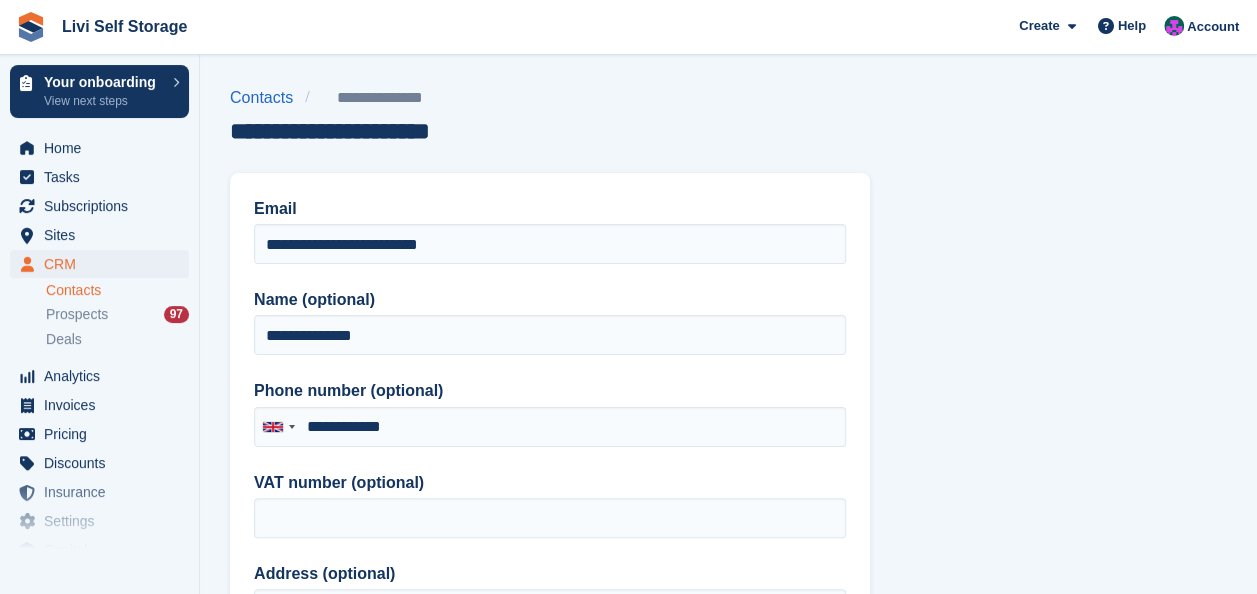 drag, startPoint x: 1010, startPoint y: 395, endPoint x: 617, endPoint y: 398, distance: 393.01144 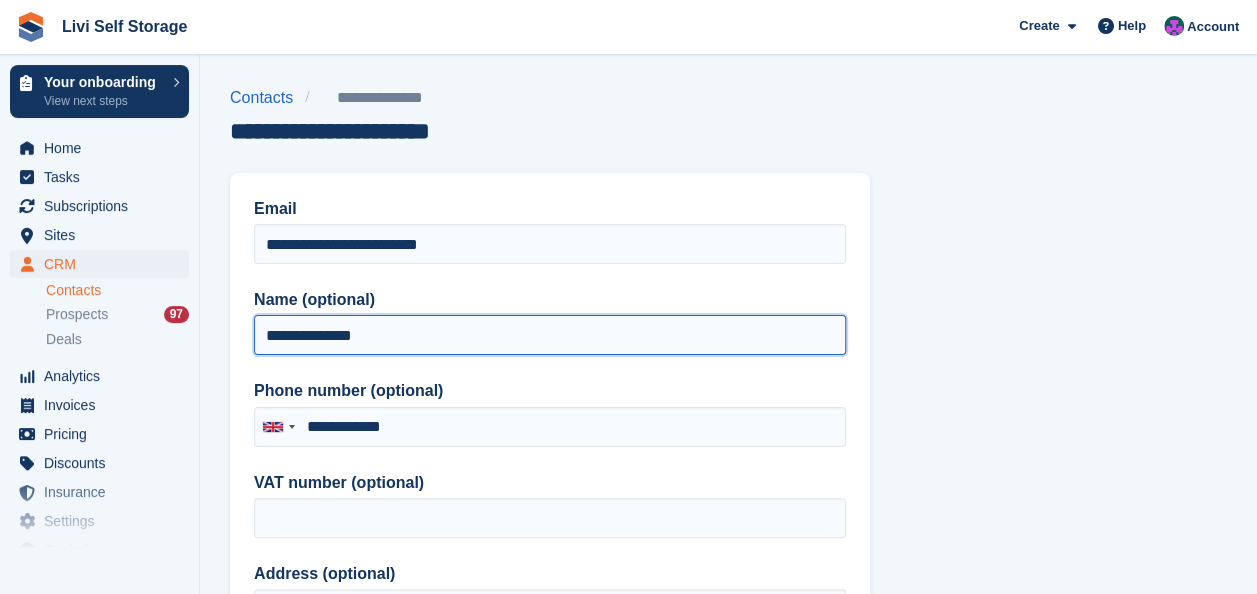 click on "**********" at bounding box center [550, 335] 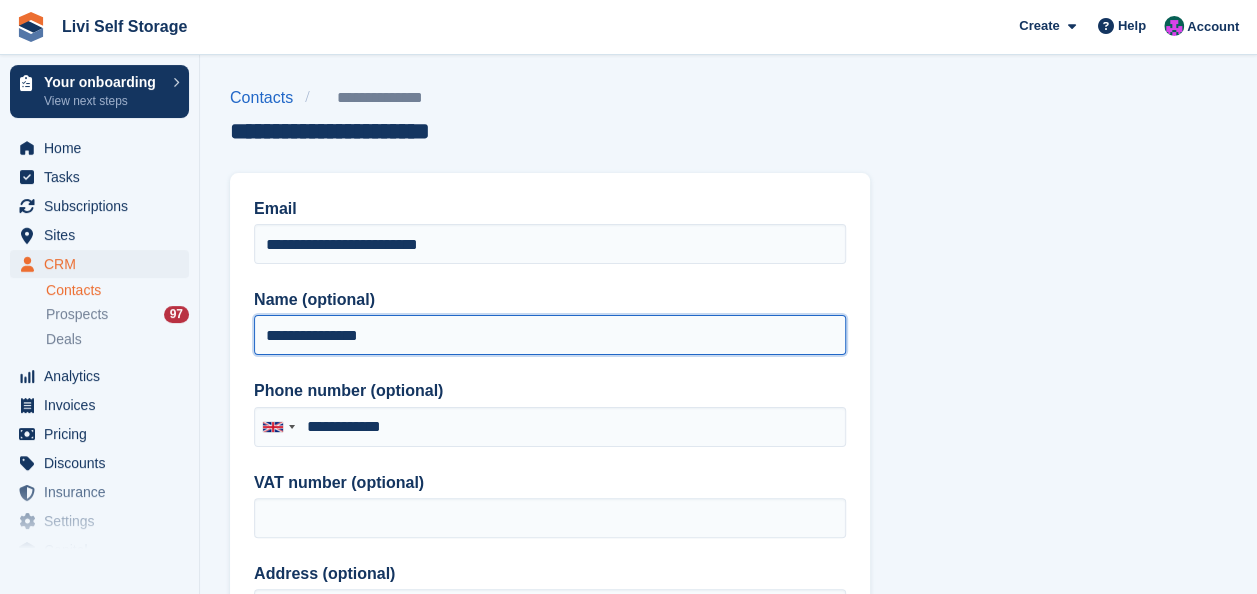 type on "**********" 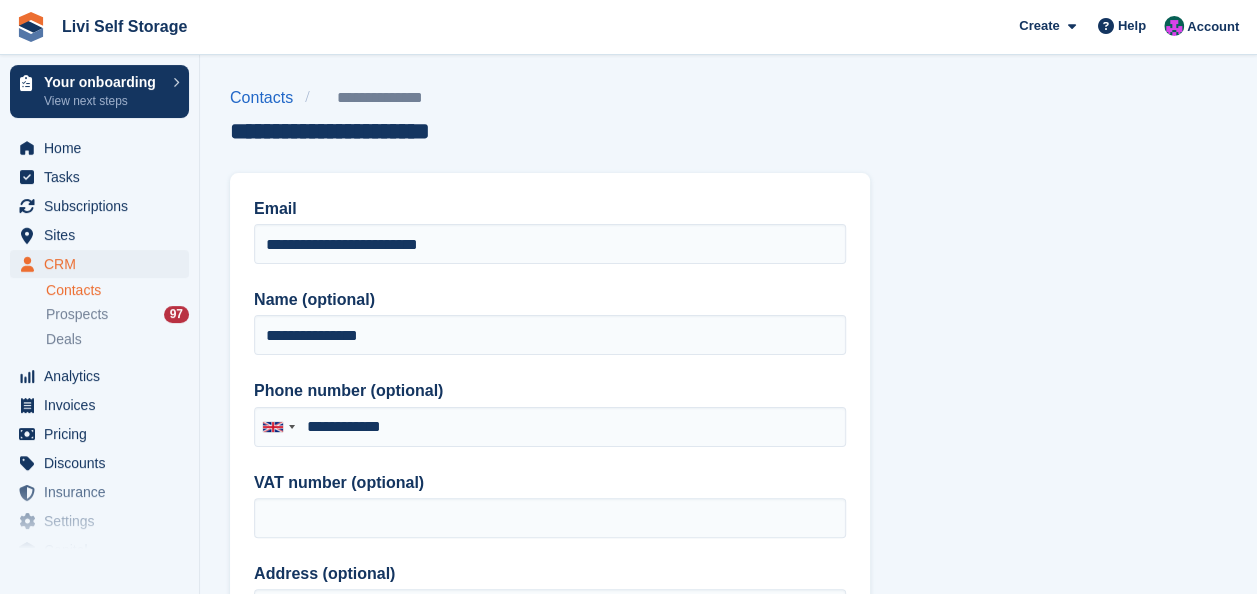 click on "Phone number (optional)" at bounding box center (550, 391) 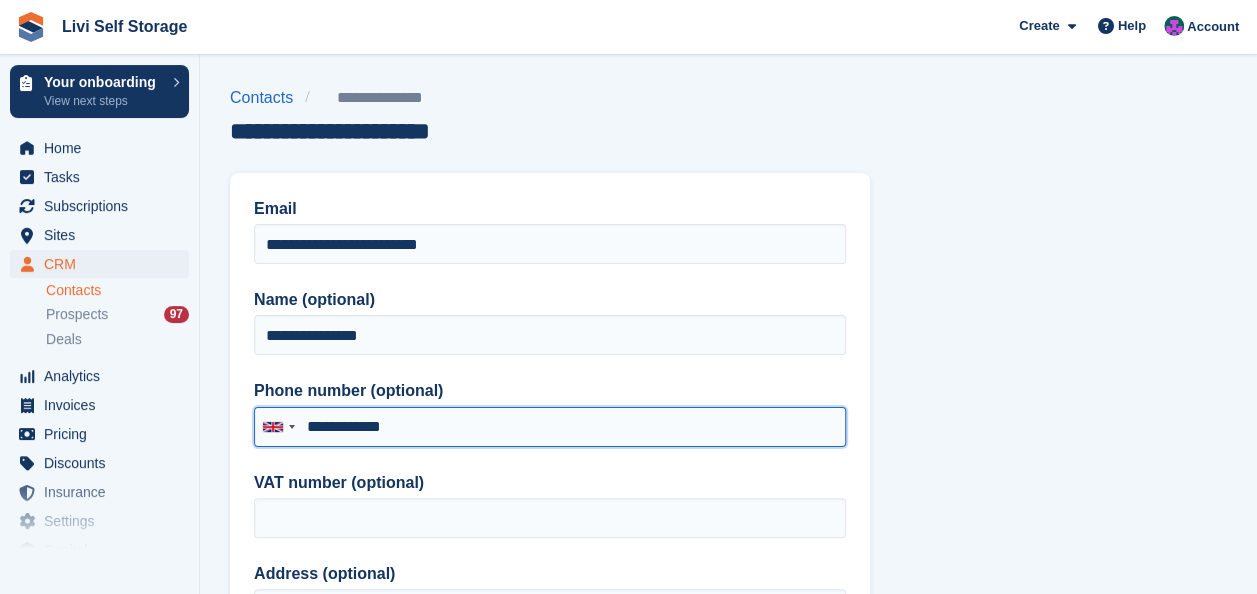 click on "**********" at bounding box center (550, 427) 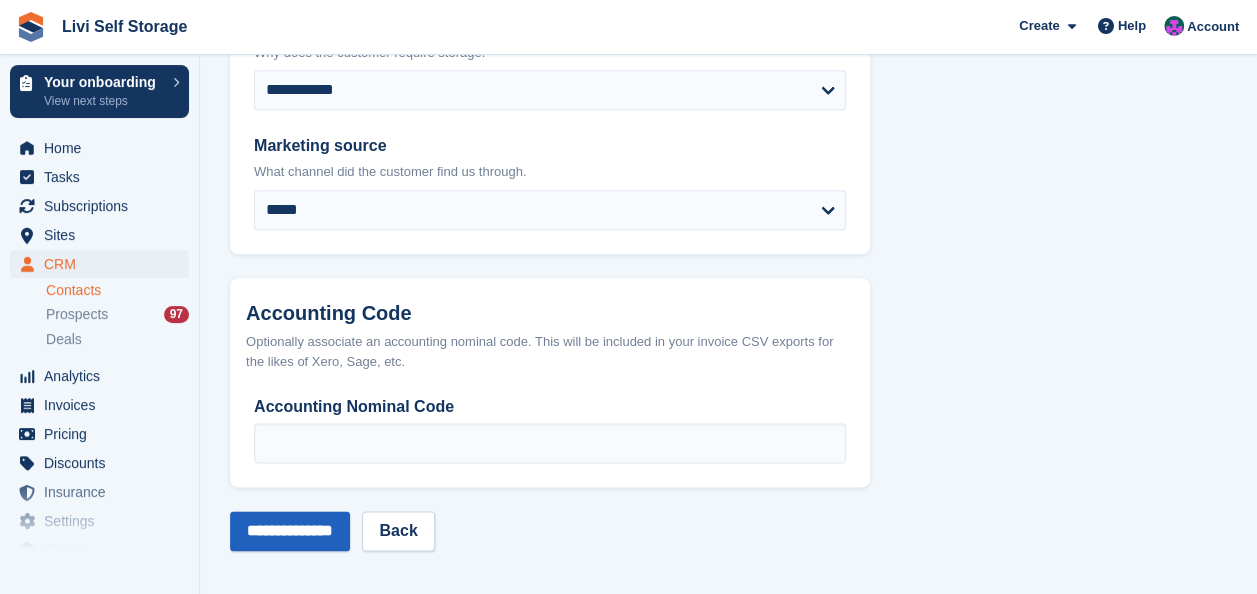 scroll, scrollTop: 1109, scrollLeft: 0, axis: vertical 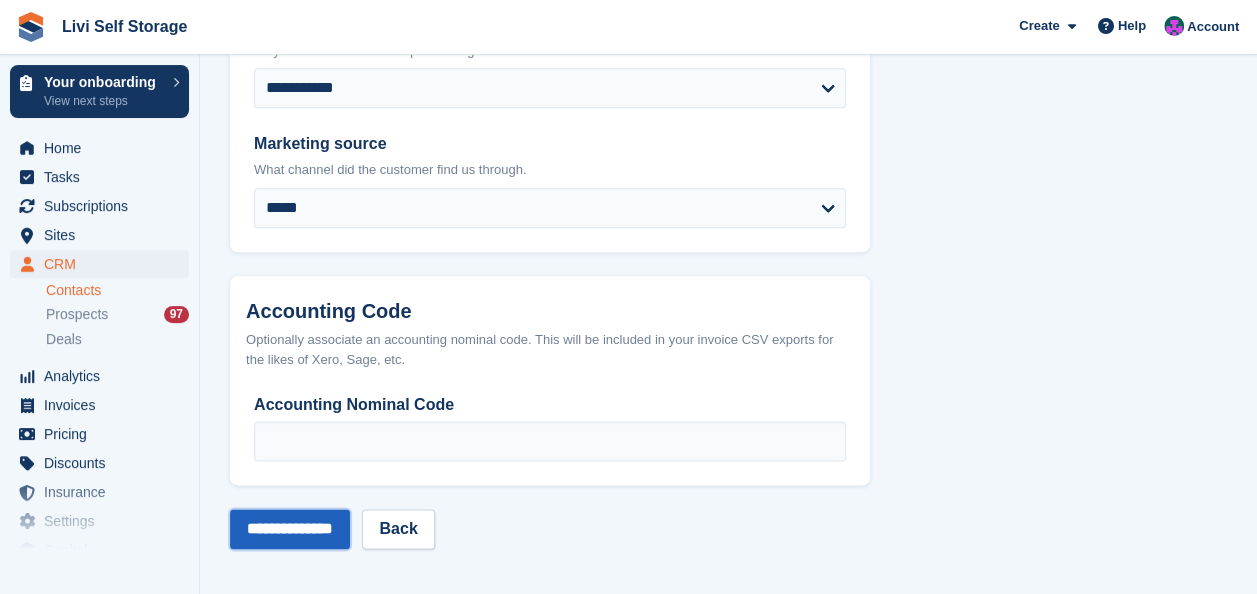 click on "**********" at bounding box center (290, 529) 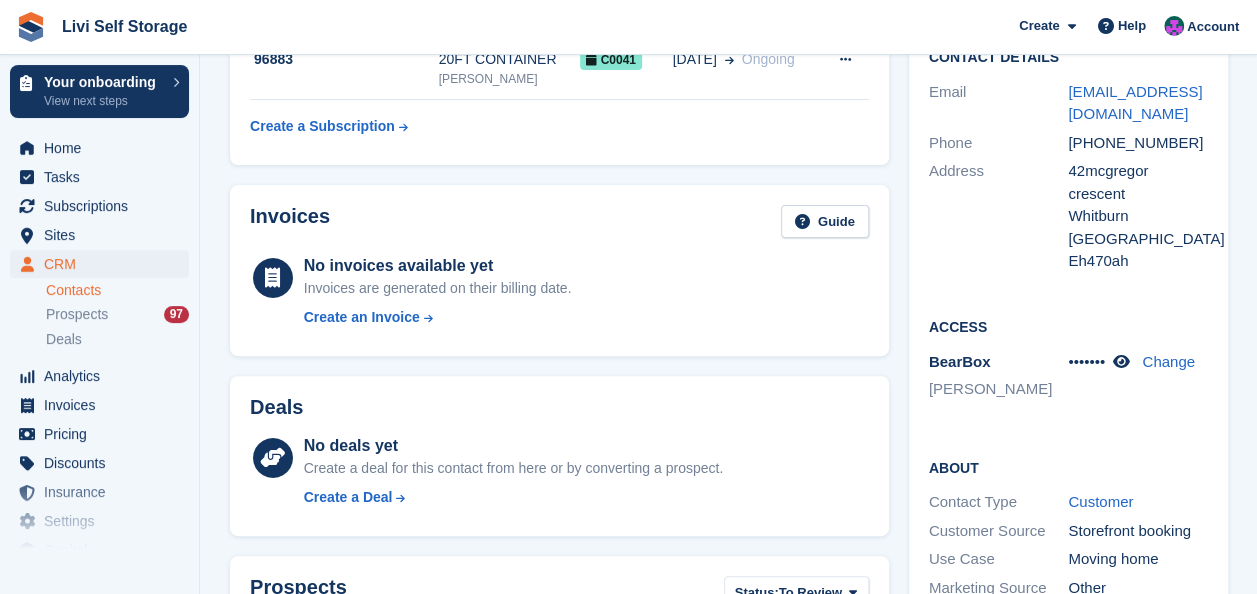 scroll, scrollTop: 500, scrollLeft: 0, axis: vertical 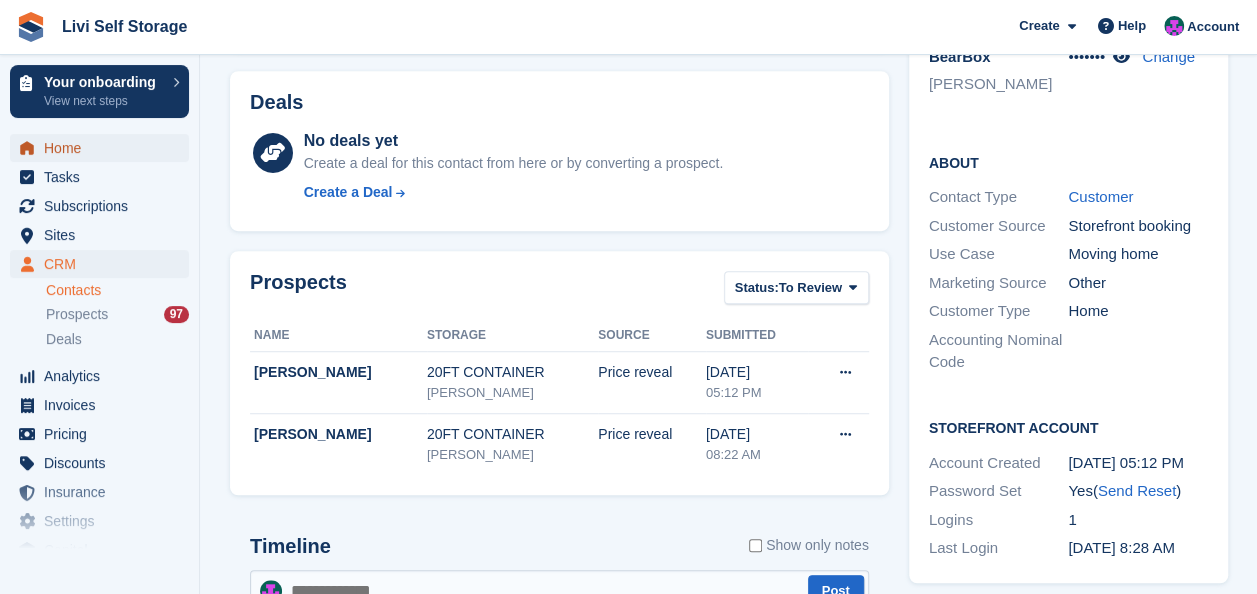 click on "Home" at bounding box center [104, 148] 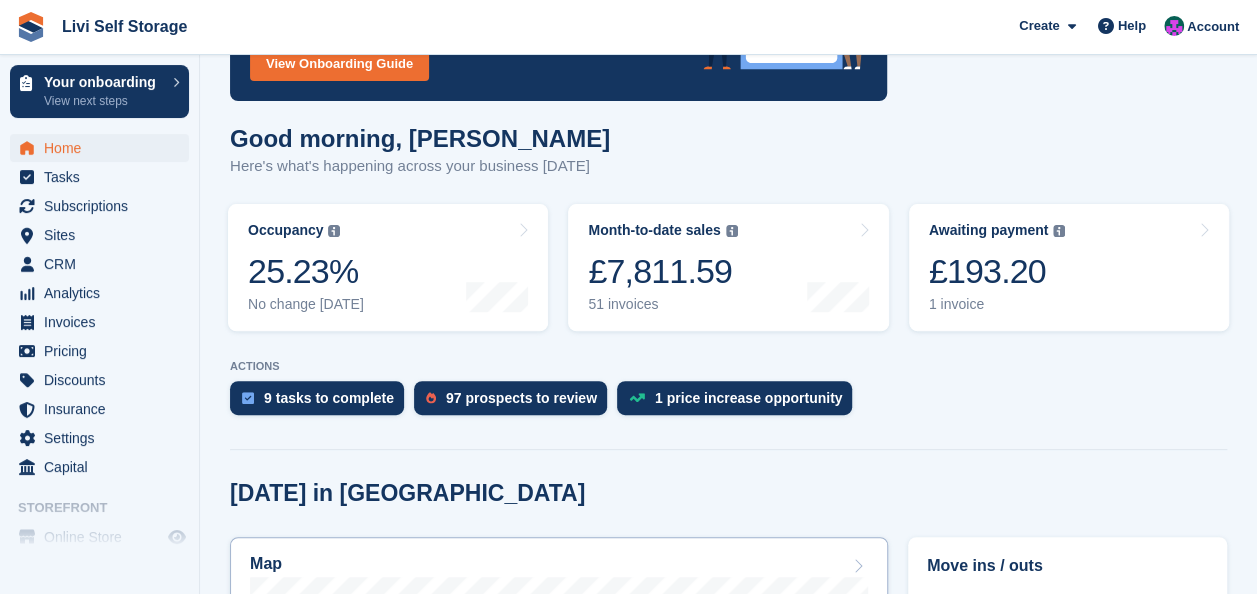 scroll, scrollTop: 500, scrollLeft: 0, axis: vertical 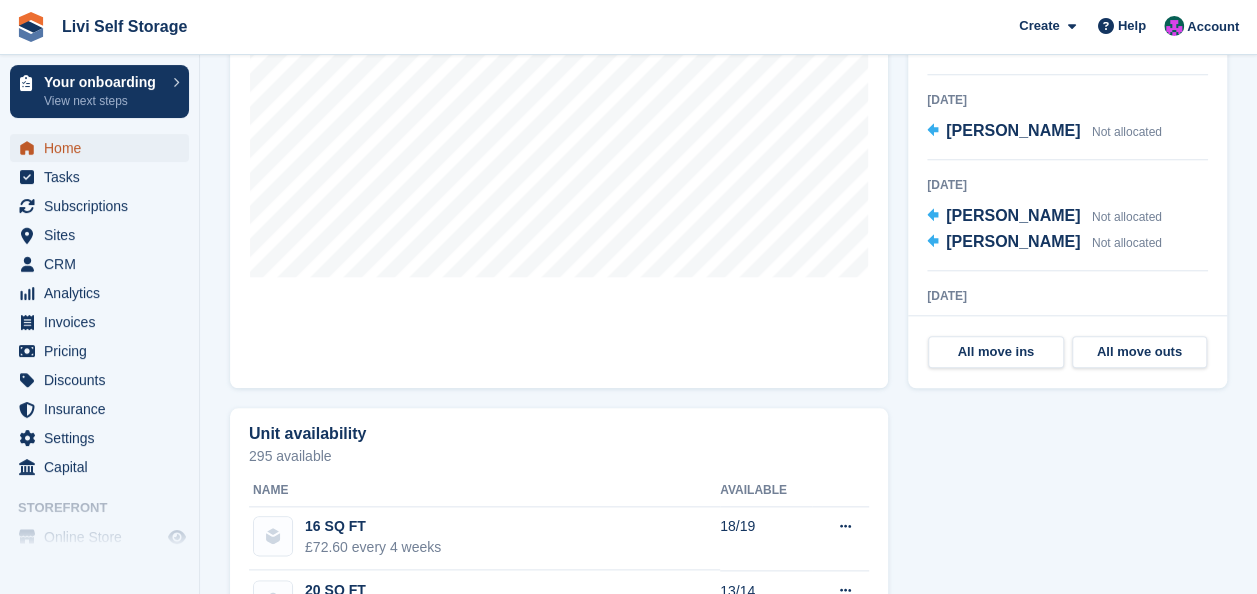 click on "Home" at bounding box center (104, 148) 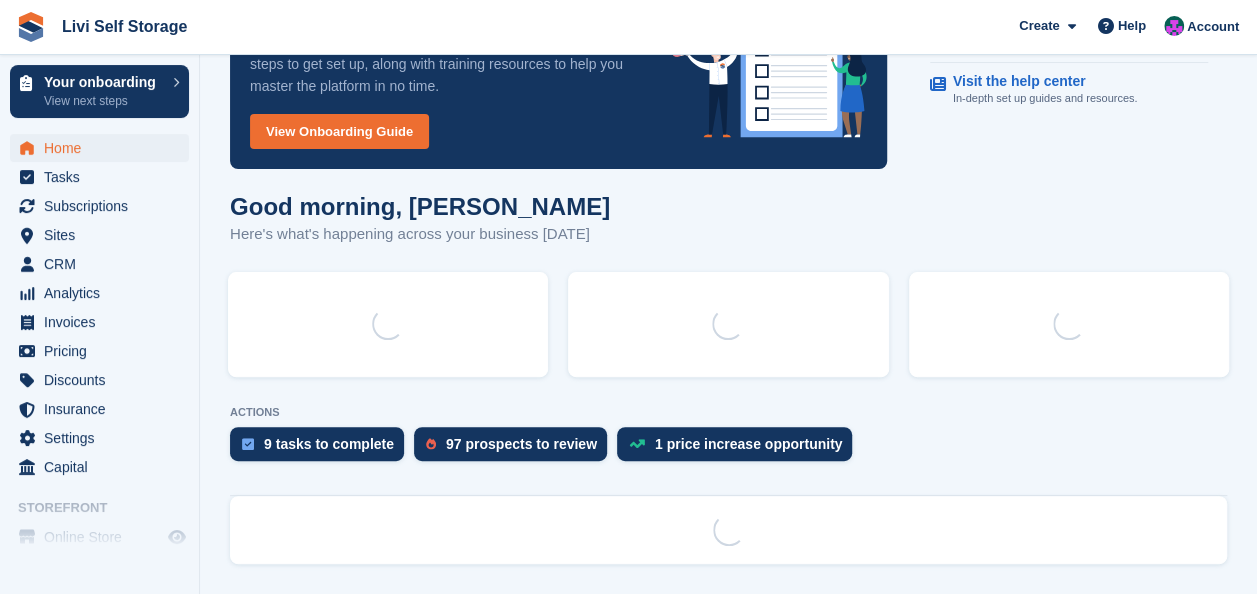 scroll, scrollTop: 0, scrollLeft: 0, axis: both 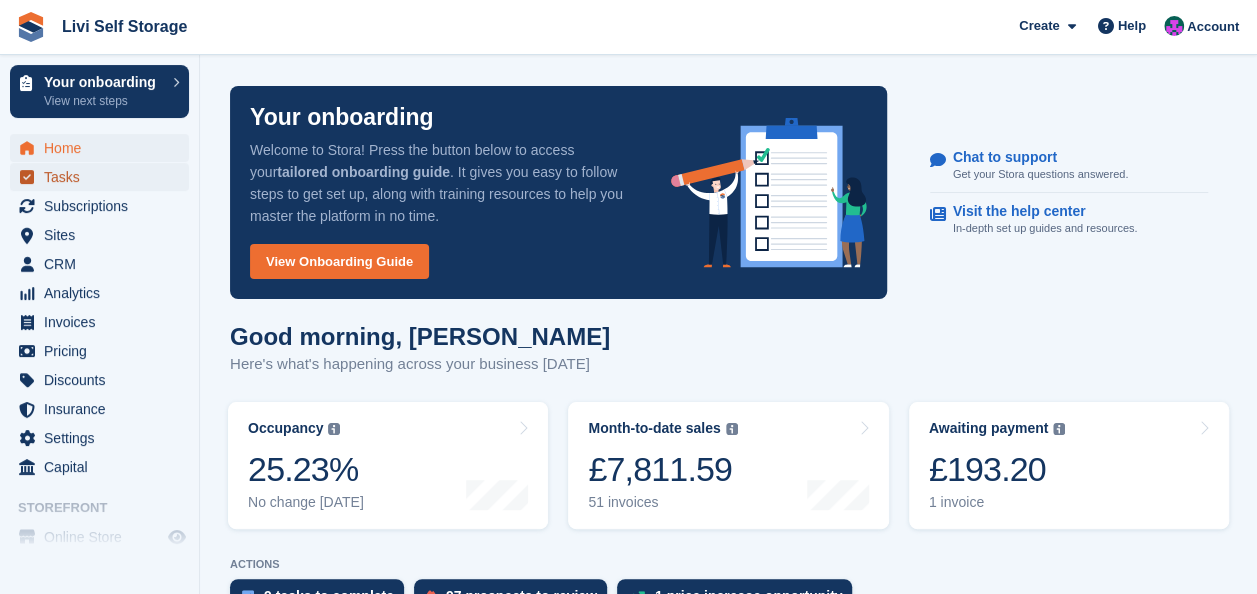 click on "Tasks" at bounding box center (104, 177) 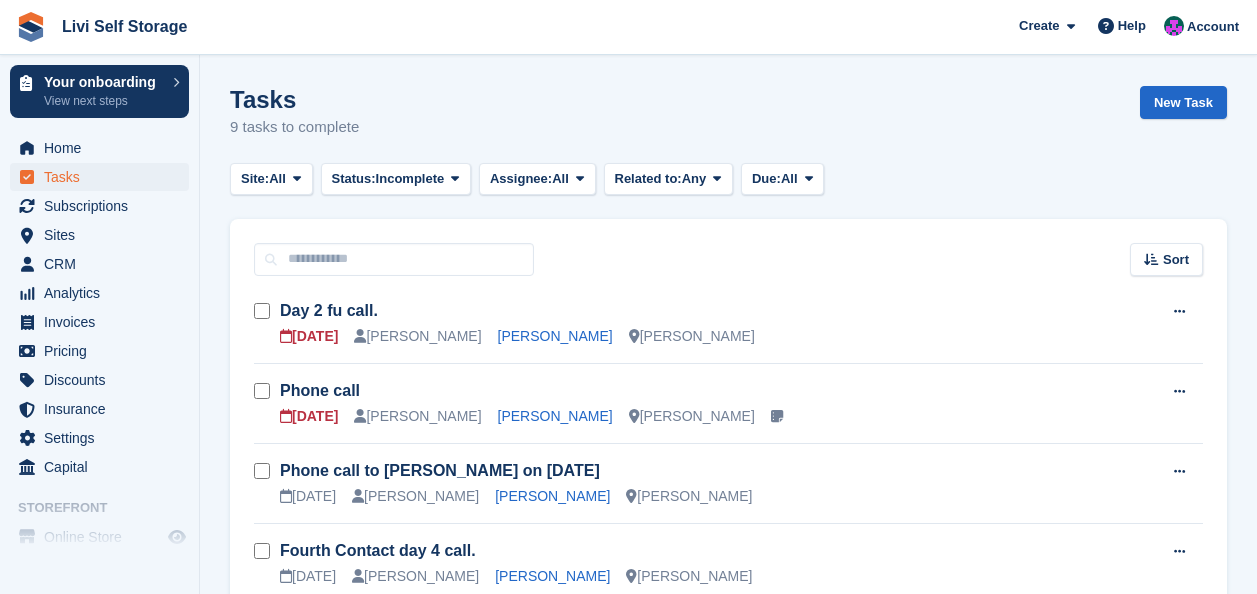 scroll, scrollTop: 0, scrollLeft: 0, axis: both 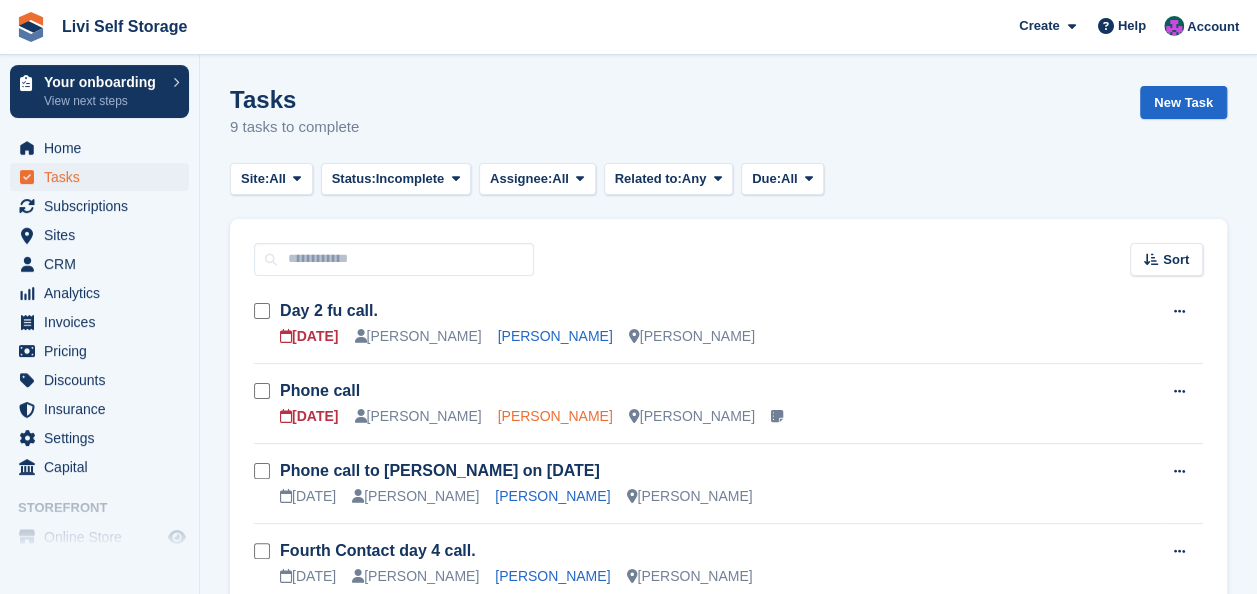 click on "[PERSON_NAME]" at bounding box center [555, 416] 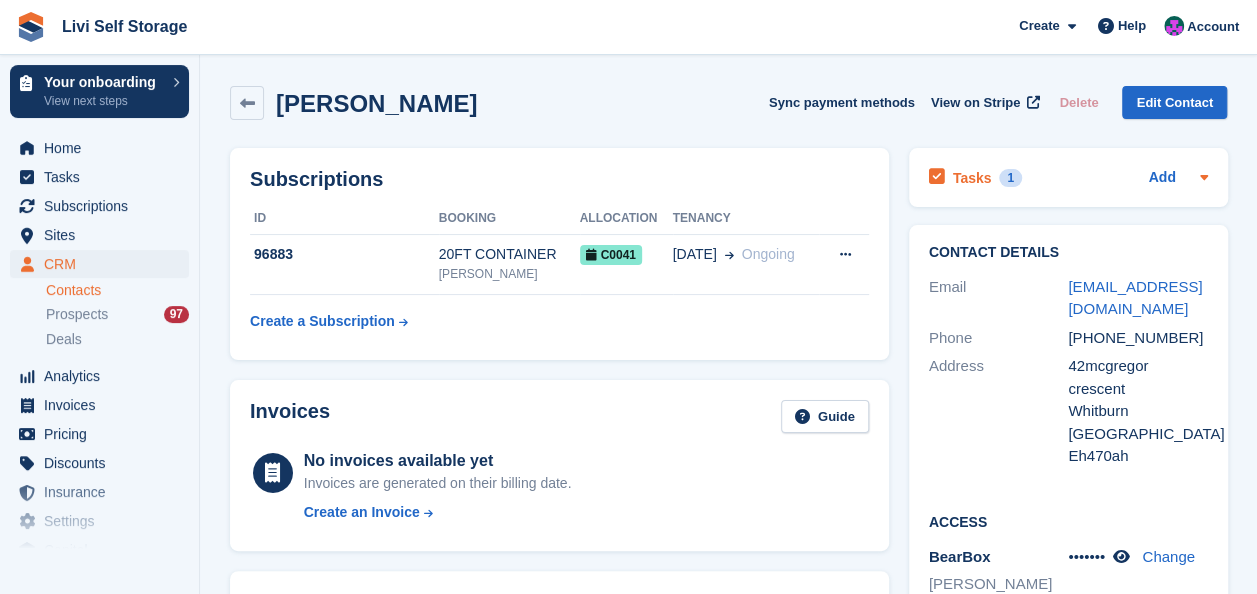 click on "Tasks" at bounding box center [972, 178] 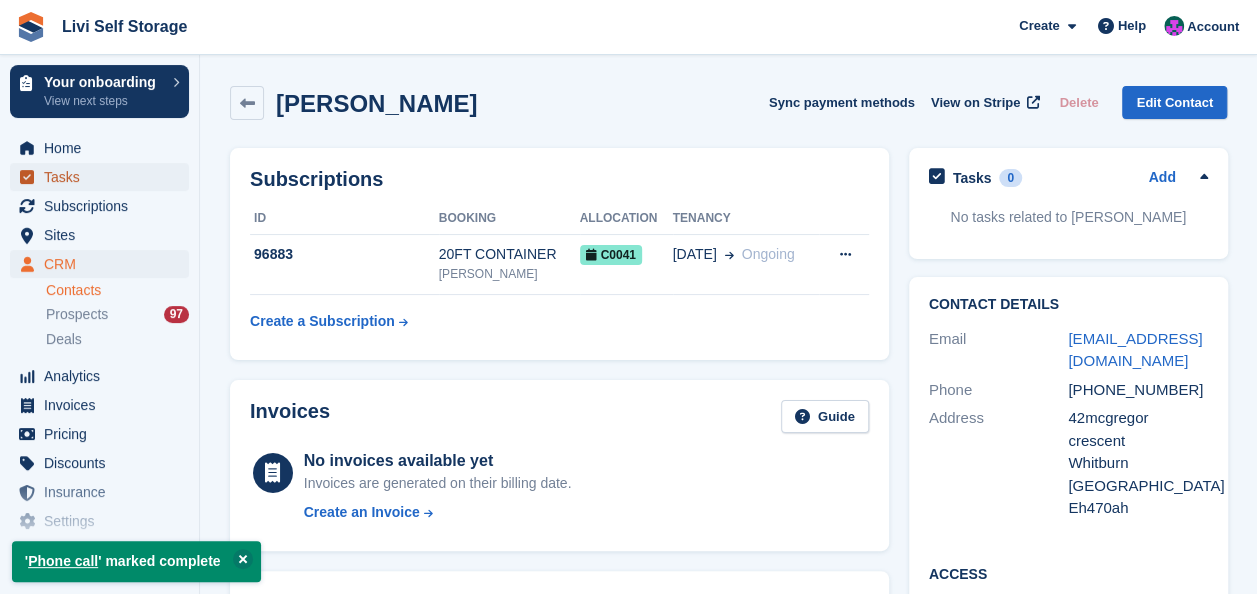 click on "Tasks" at bounding box center (104, 177) 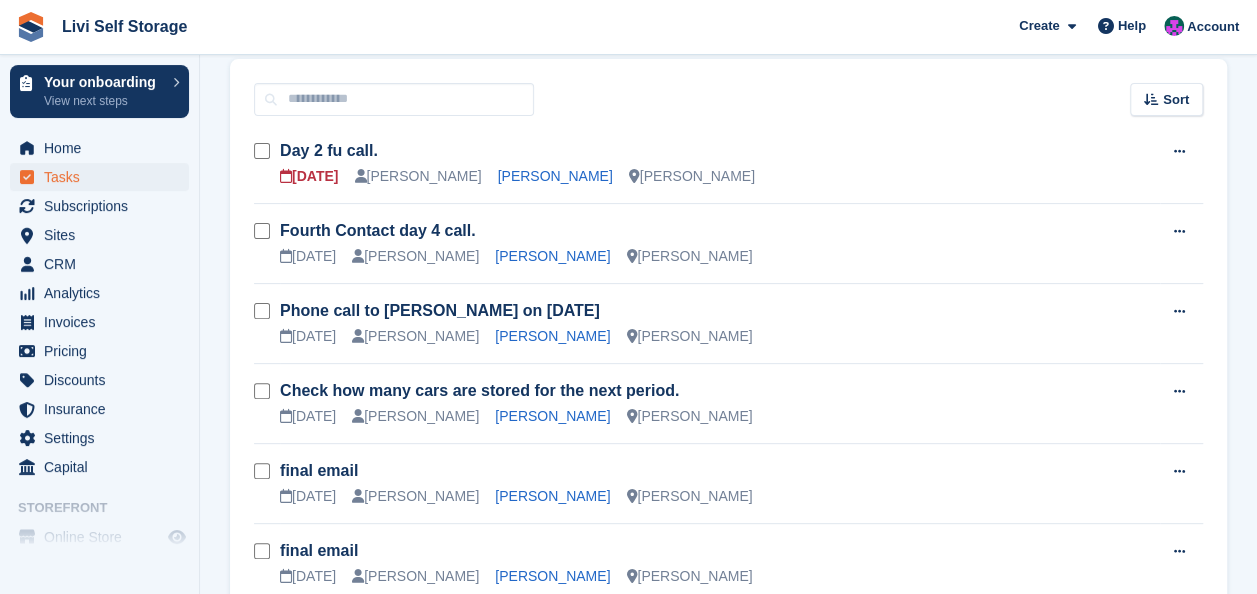 scroll, scrollTop: 200, scrollLeft: 0, axis: vertical 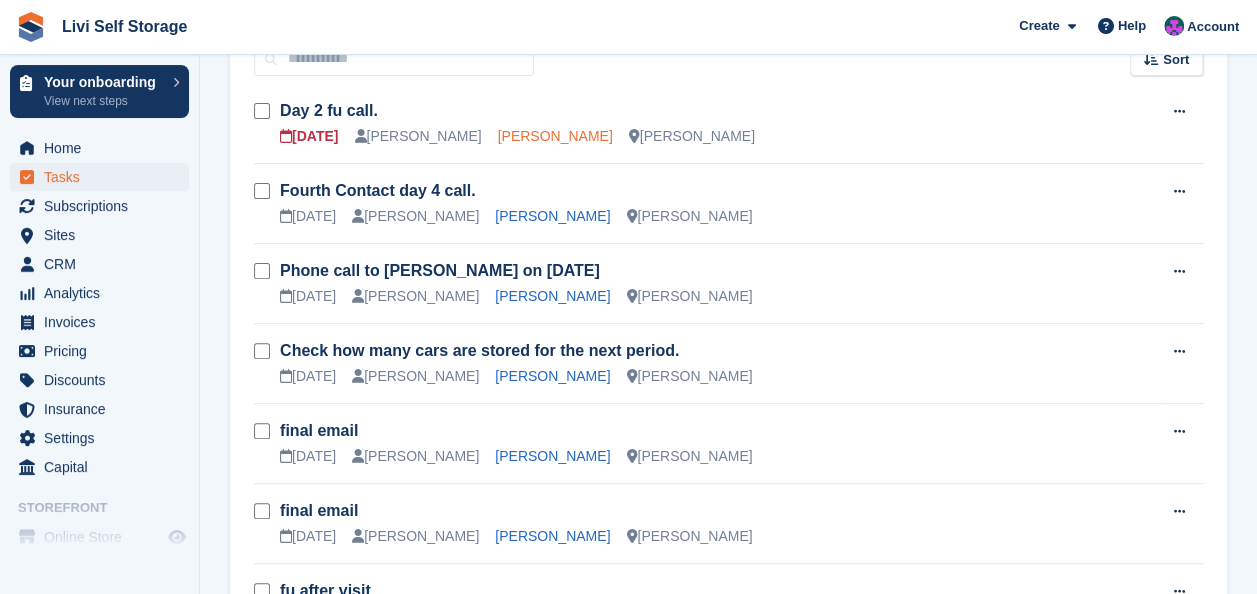 click on "Scott McConnell" at bounding box center [555, 136] 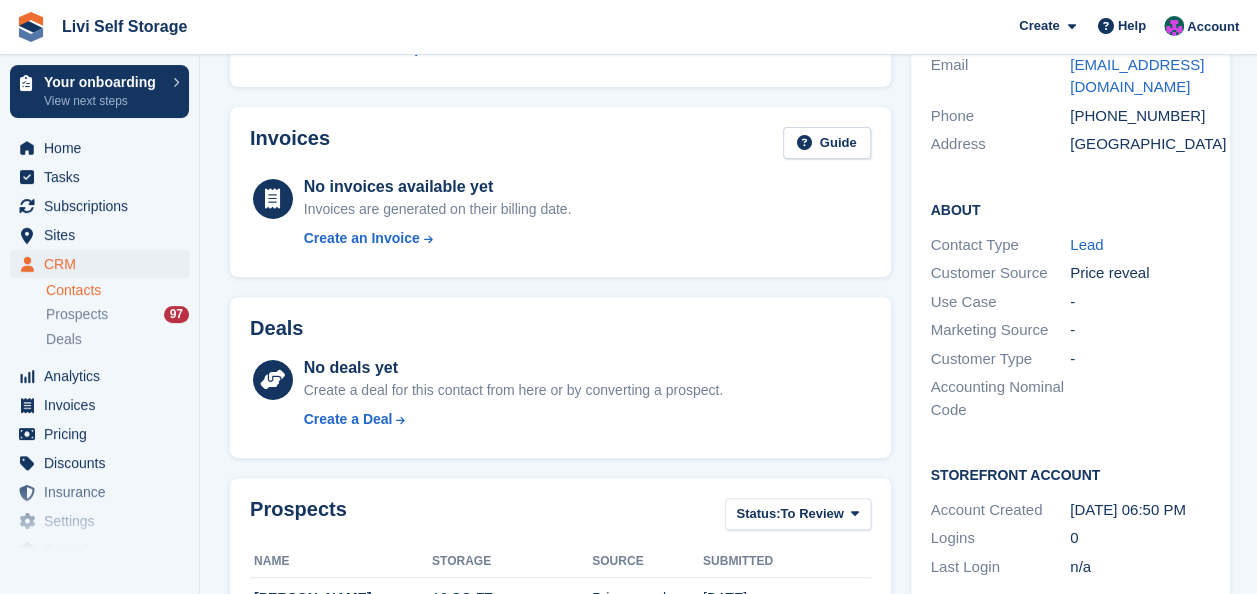 scroll, scrollTop: 210, scrollLeft: 0, axis: vertical 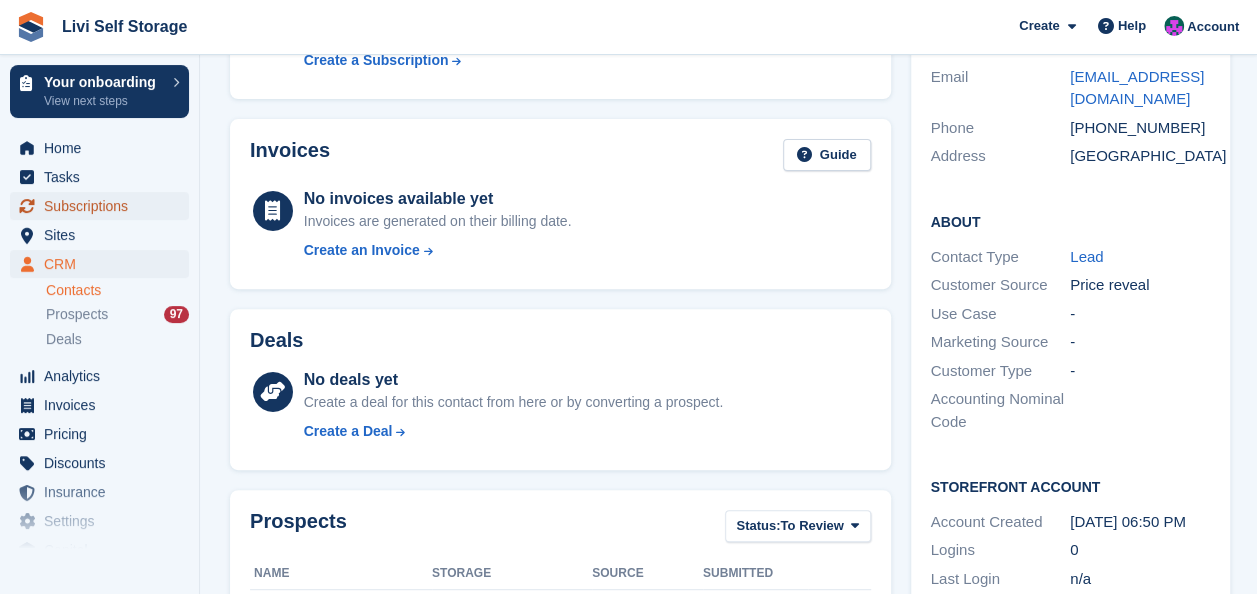click on "Subscriptions" at bounding box center [104, 206] 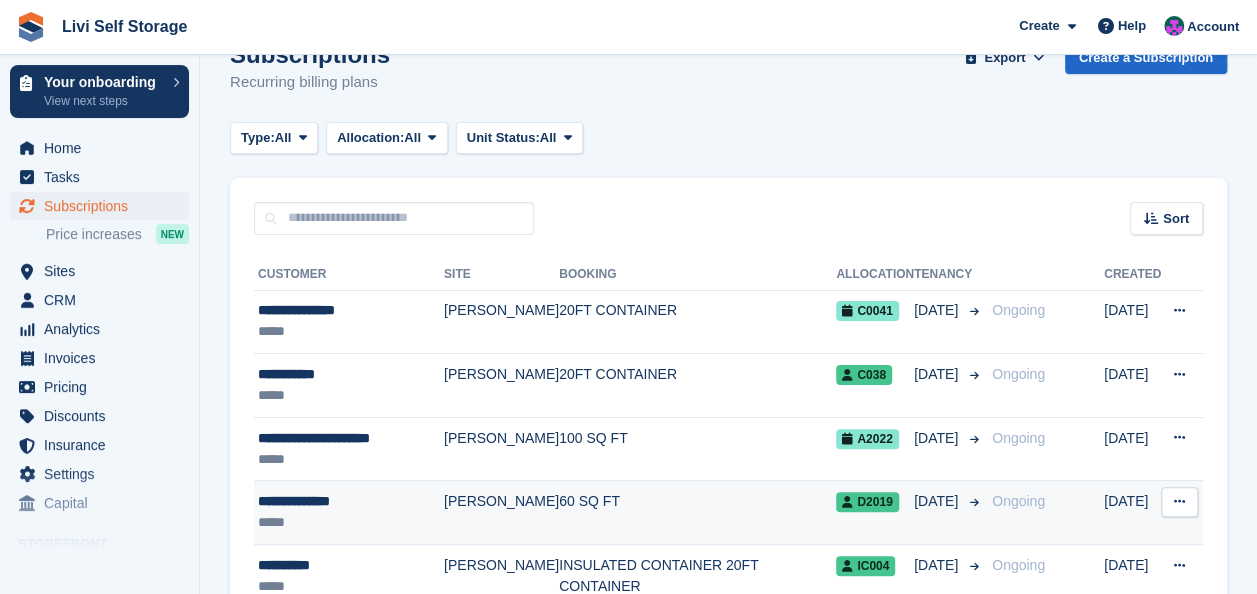 scroll, scrollTop: 0, scrollLeft: 0, axis: both 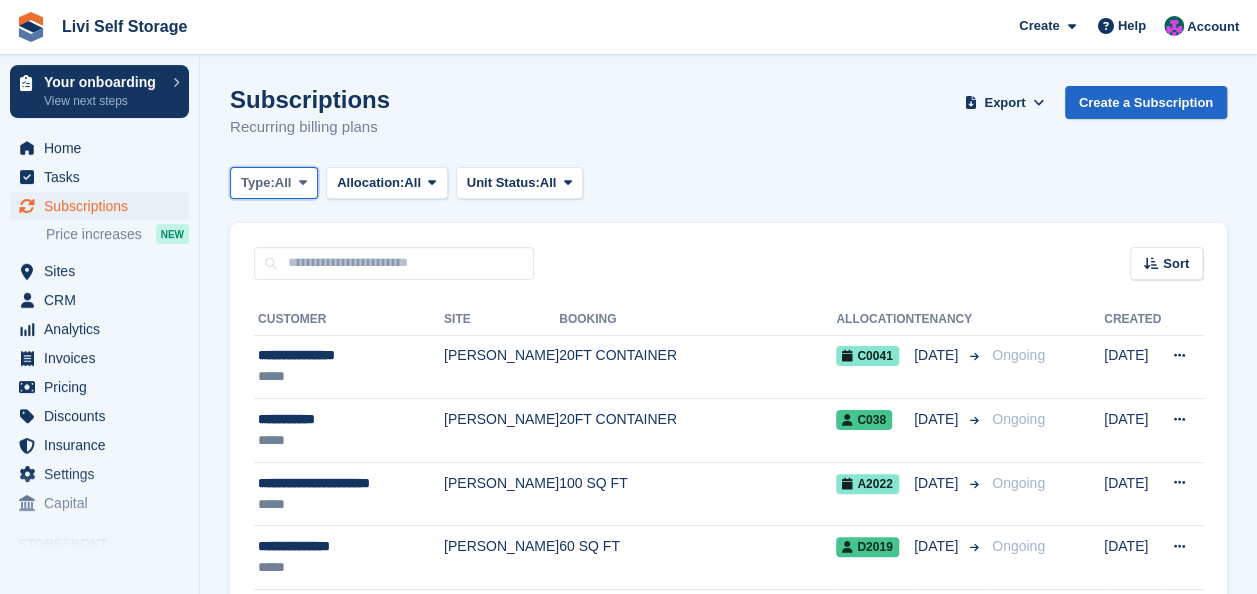 click on "Type:
All" at bounding box center (274, 183) 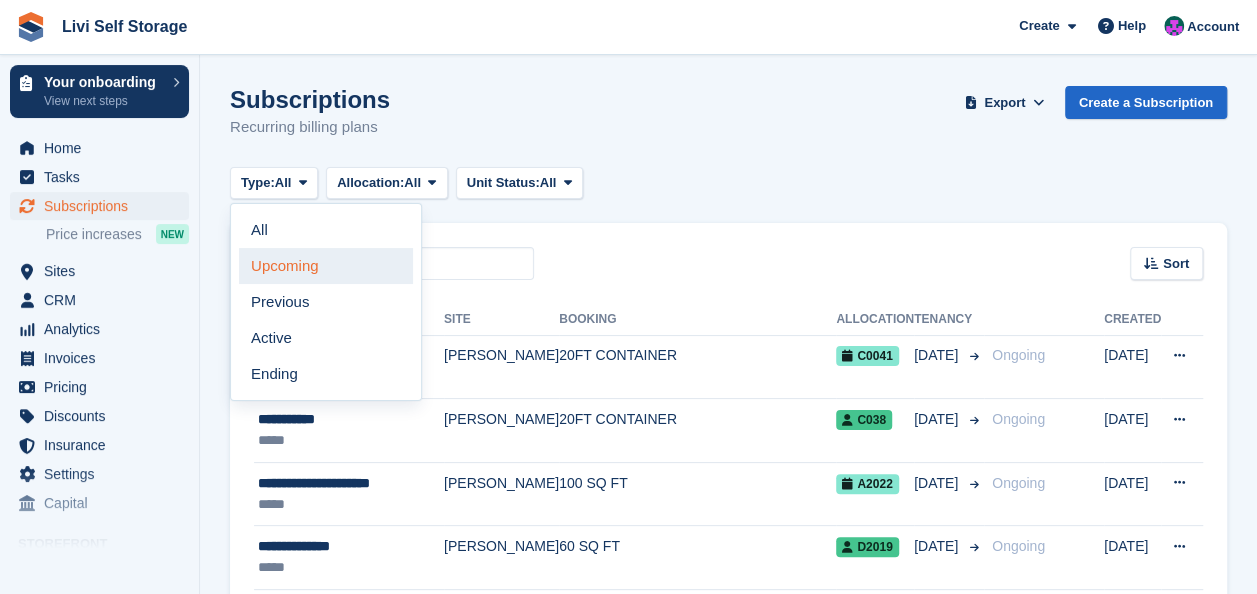 click on "Upcoming" at bounding box center [326, 266] 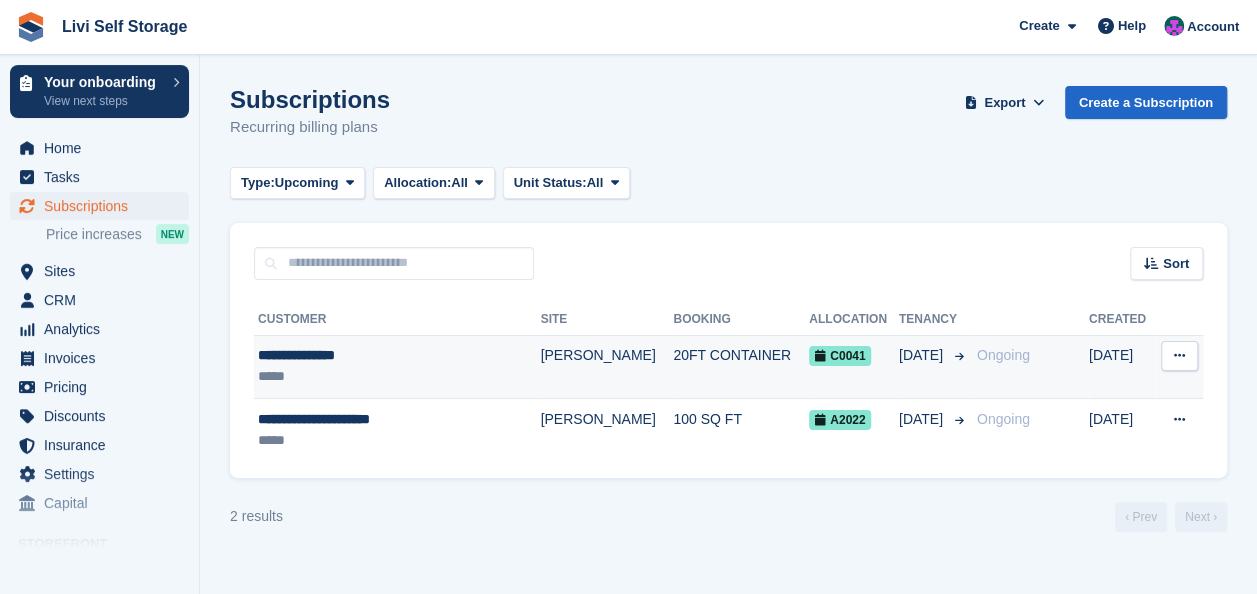 click on "**********" at bounding box center [380, 355] 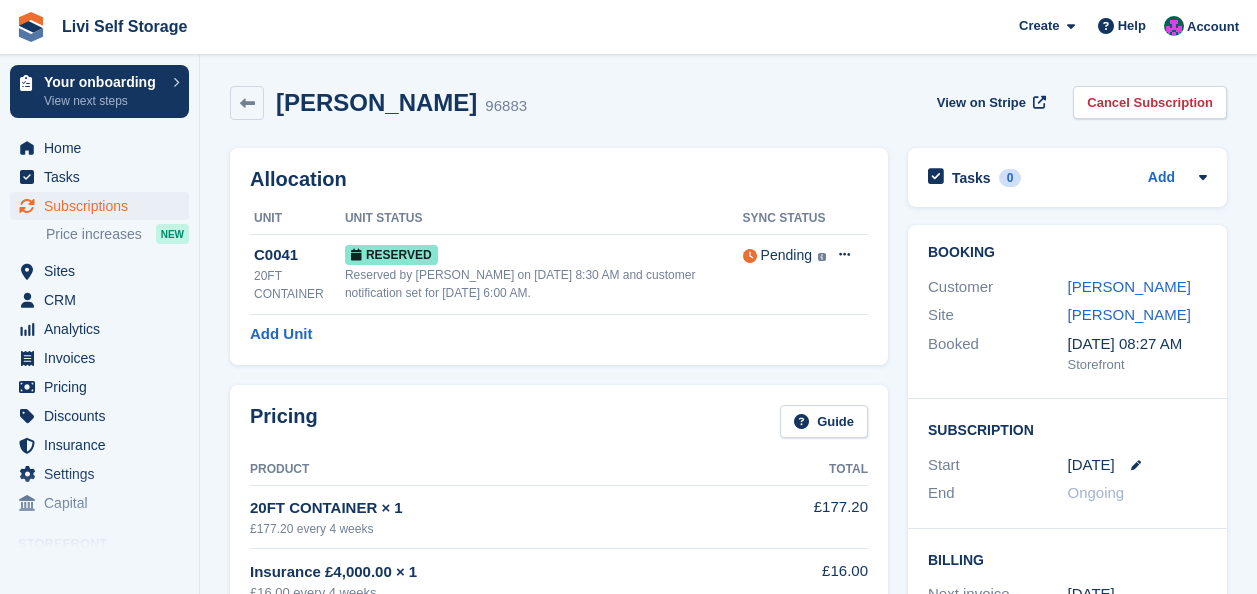 scroll, scrollTop: 0, scrollLeft: 0, axis: both 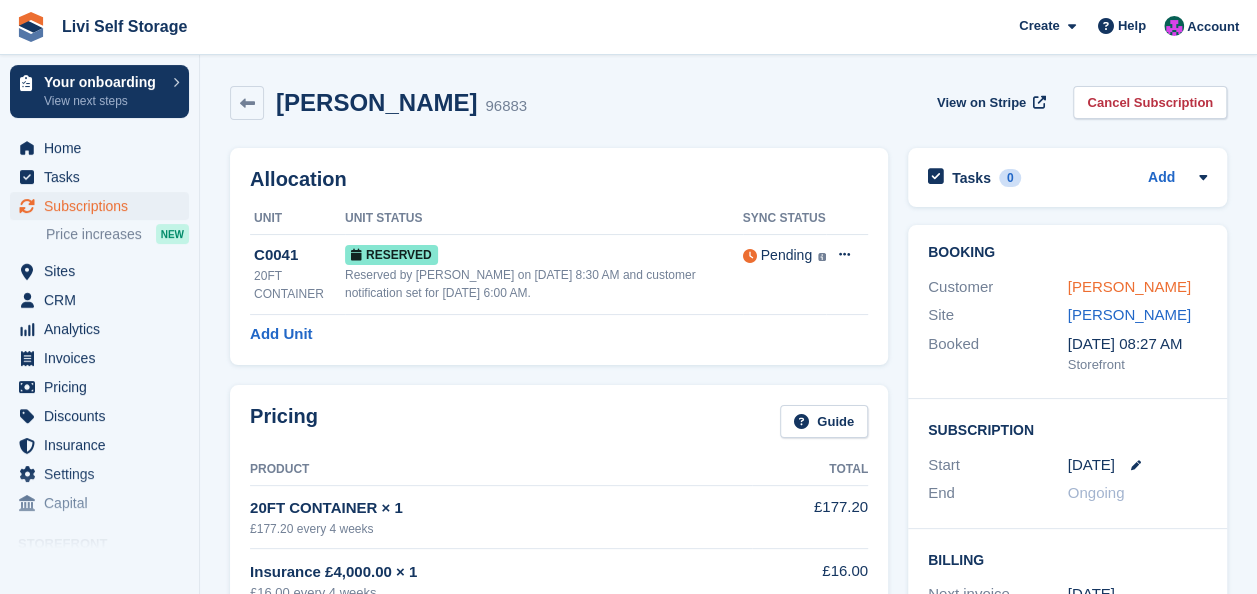 click on "[PERSON_NAME]" at bounding box center [1129, 286] 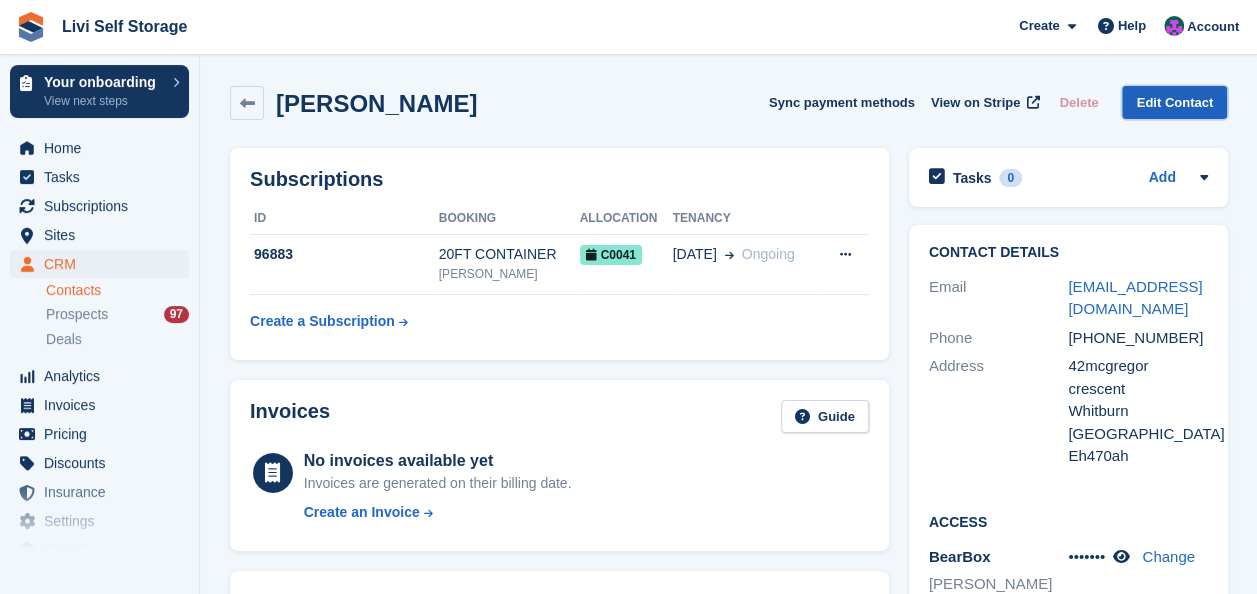 click on "Edit Contact" at bounding box center (1174, 102) 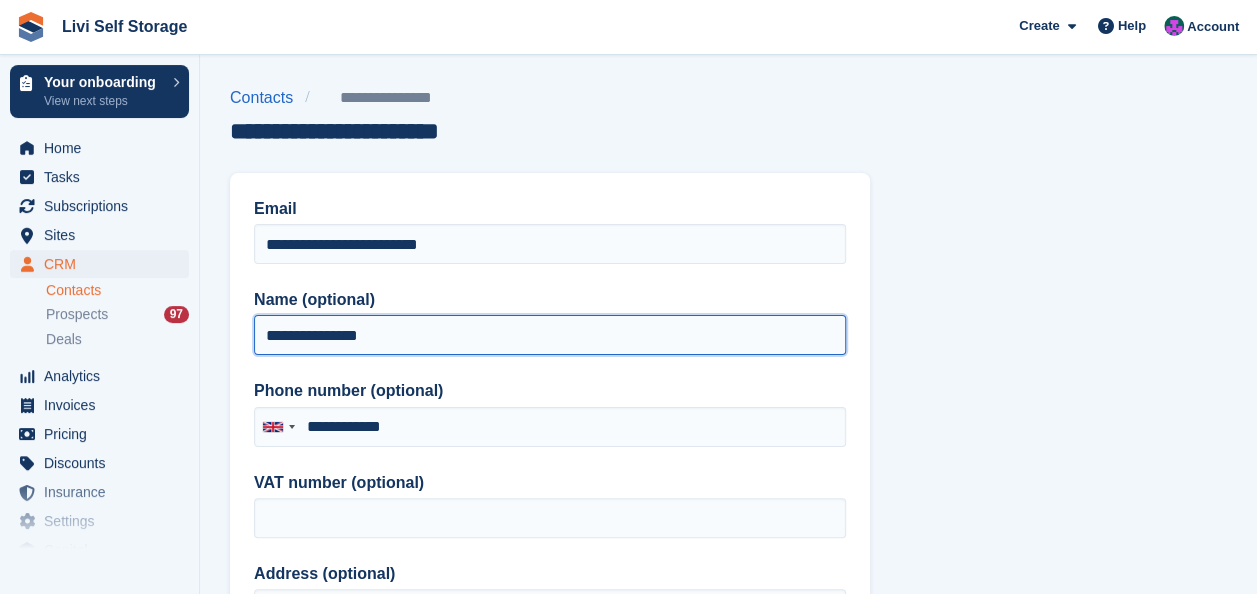 click on "**********" at bounding box center [550, 335] 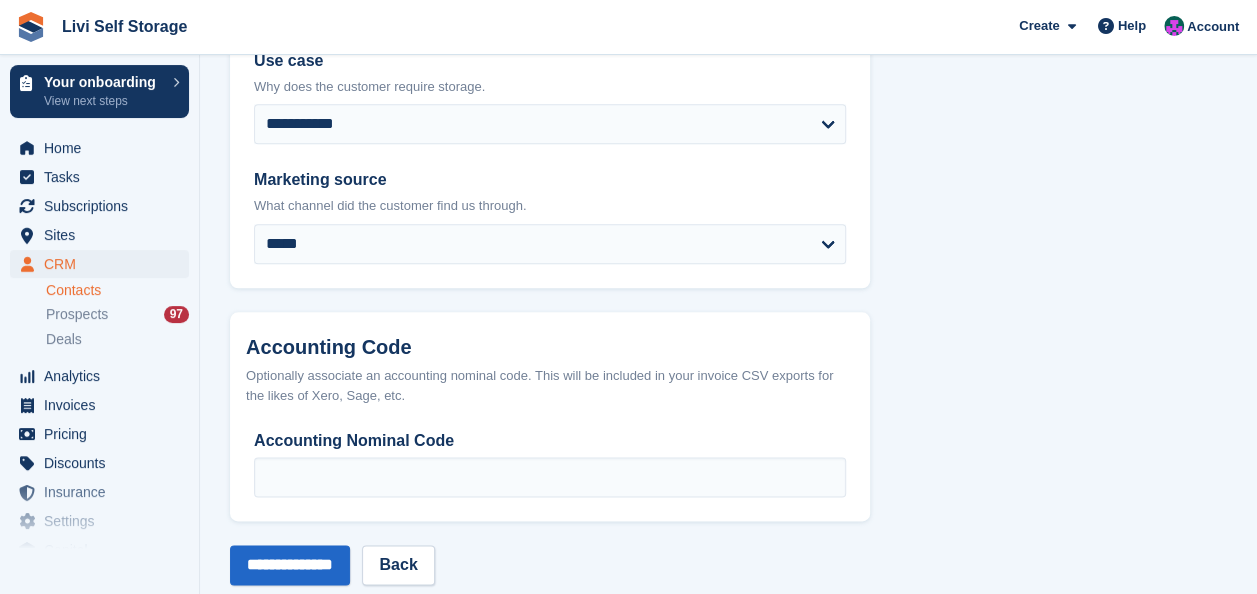 scroll, scrollTop: 1109, scrollLeft: 0, axis: vertical 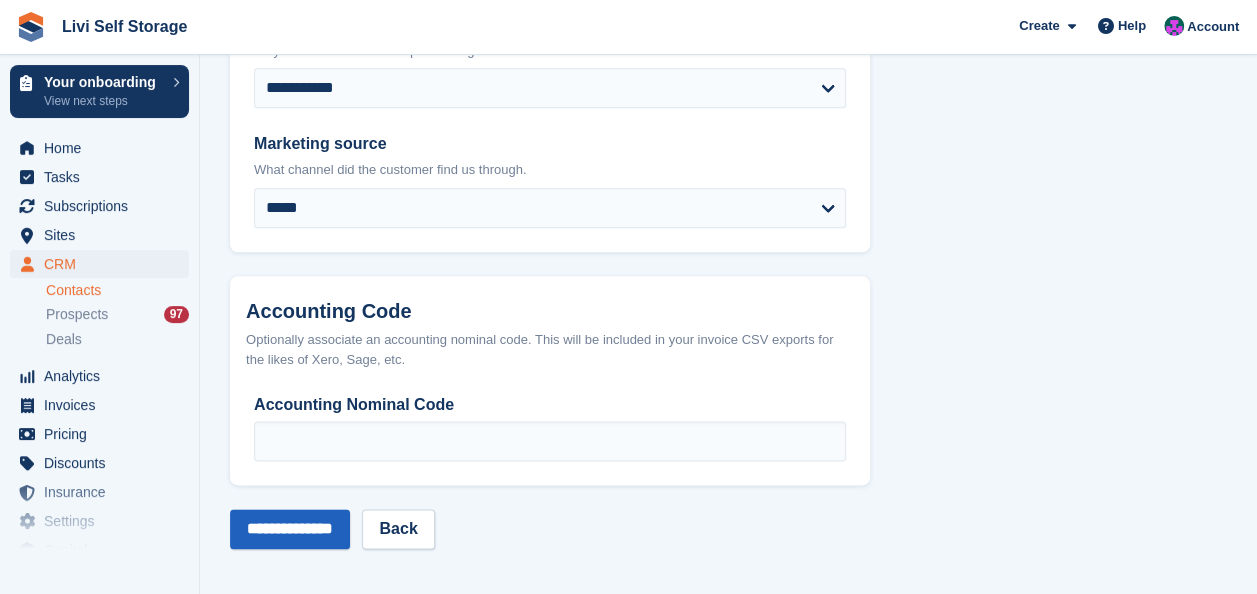 type on "**********" 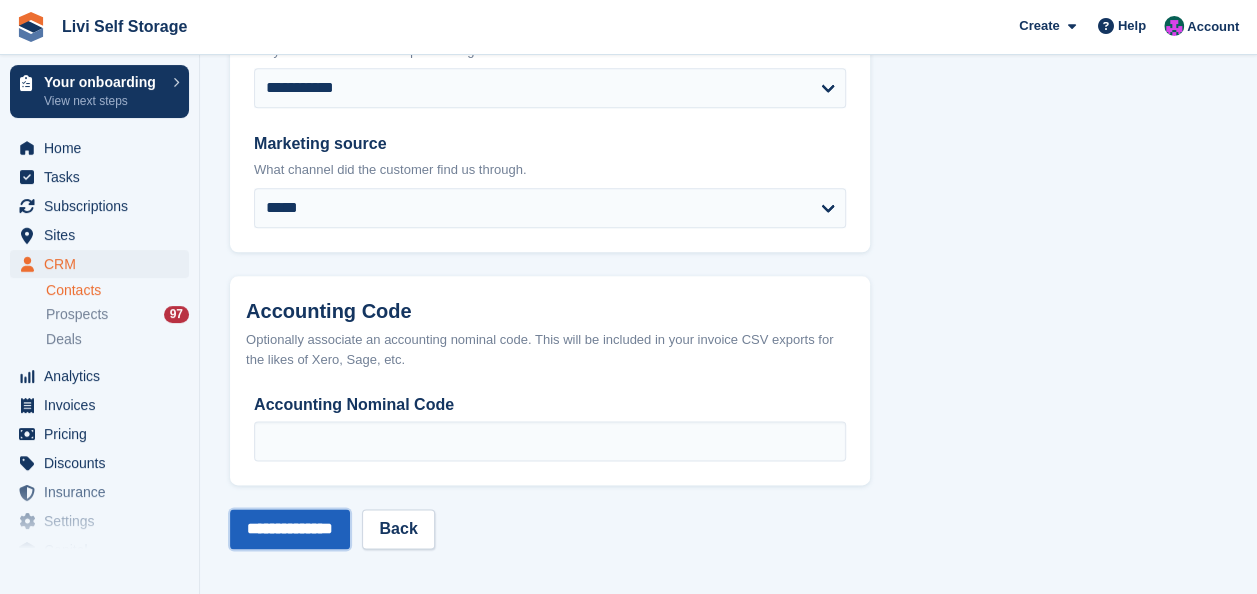 click on "**********" at bounding box center (290, 529) 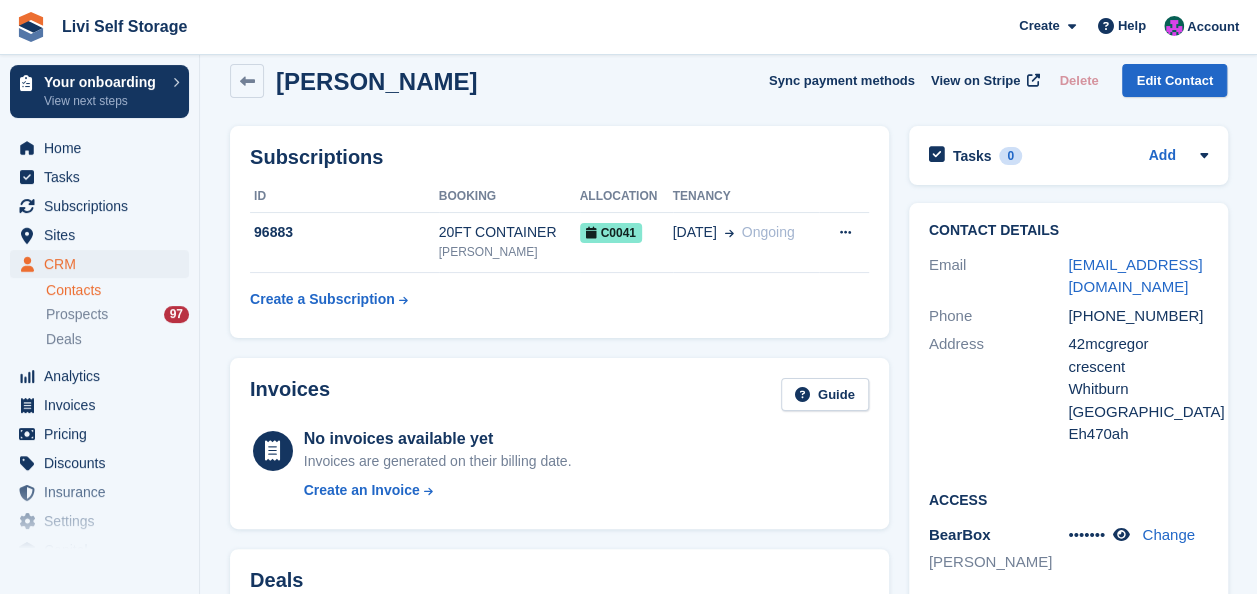 scroll, scrollTop: 0, scrollLeft: 0, axis: both 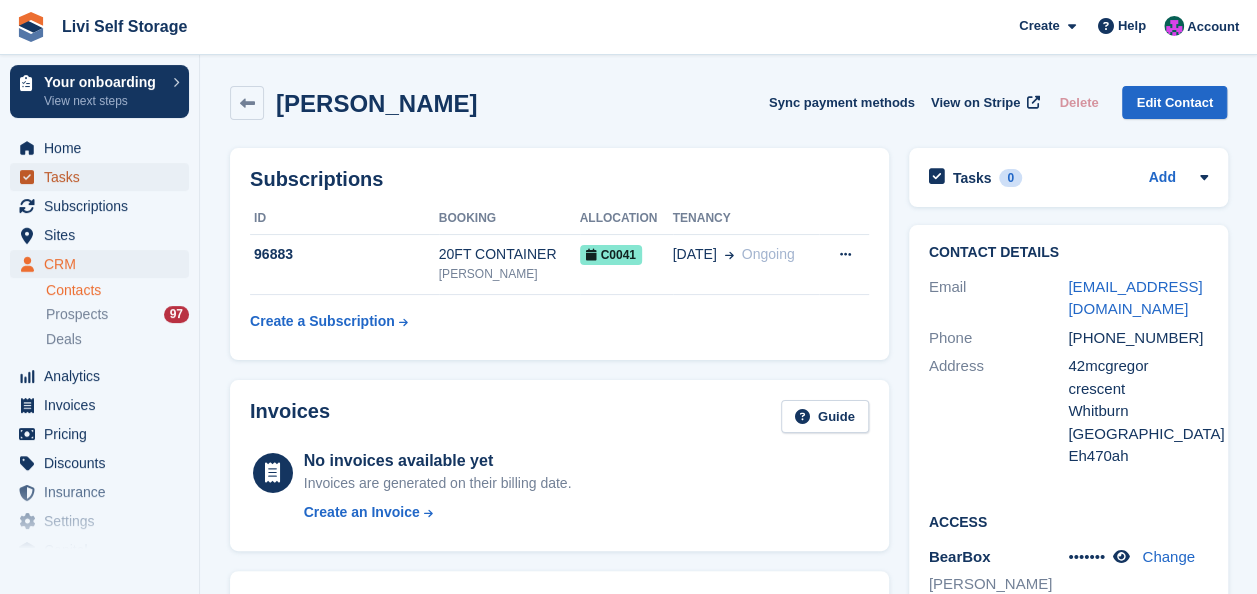 click on "Tasks" at bounding box center (104, 177) 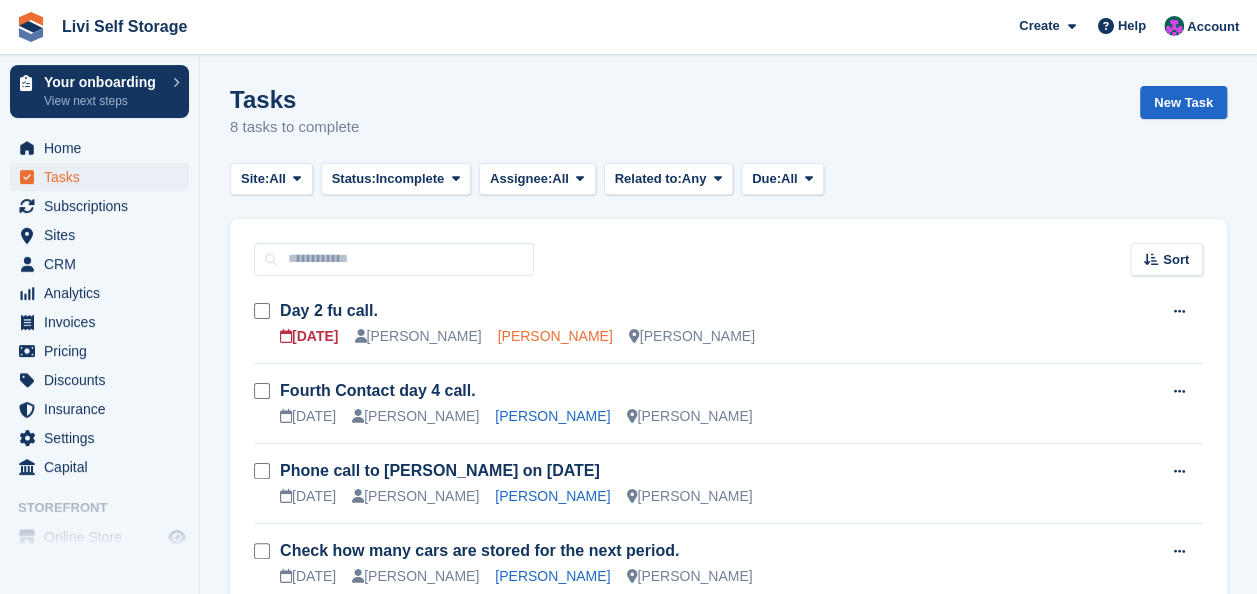 click on "[PERSON_NAME]" at bounding box center [555, 336] 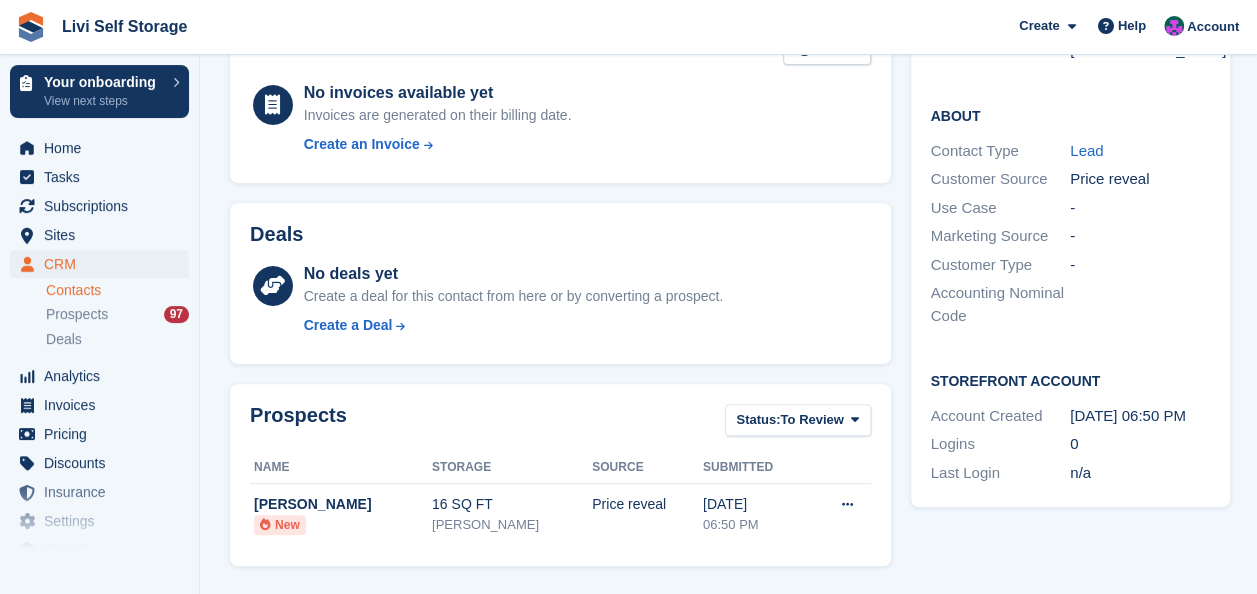 scroll, scrollTop: 200, scrollLeft: 0, axis: vertical 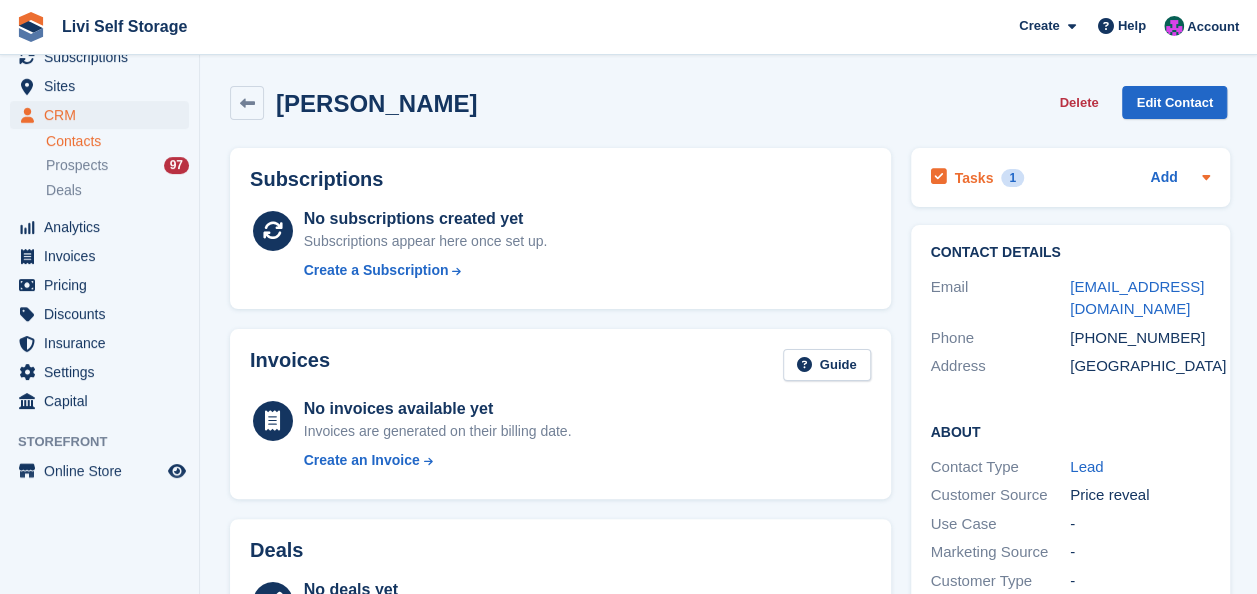 click on "Tasks" at bounding box center (974, 178) 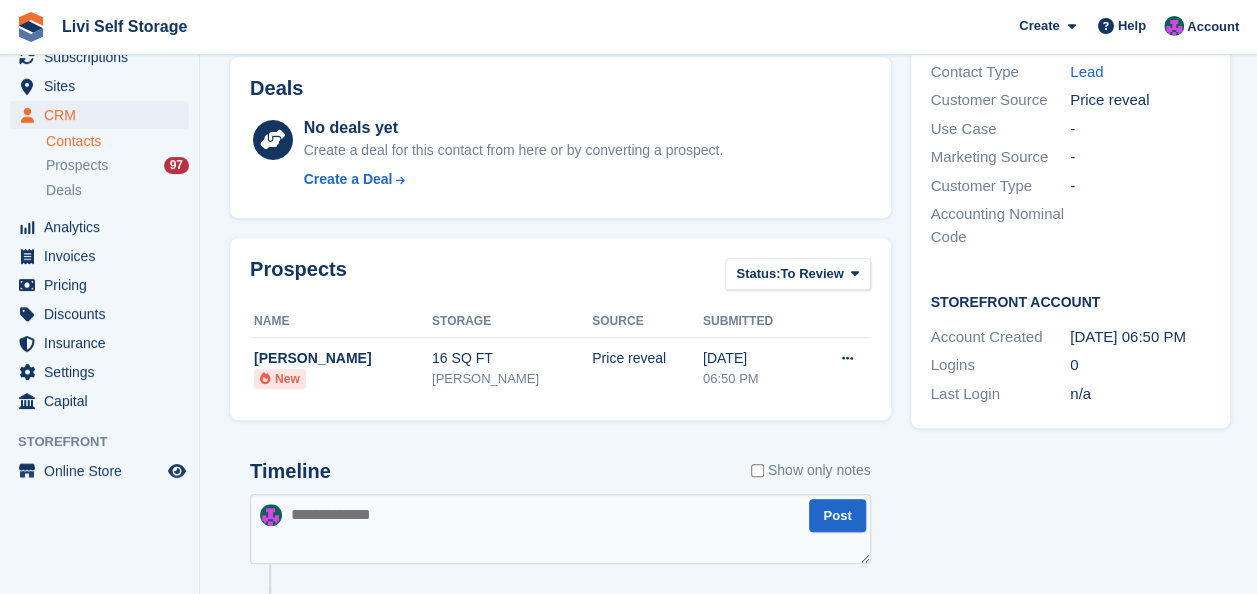 scroll, scrollTop: 500, scrollLeft: 0, axis: vertical 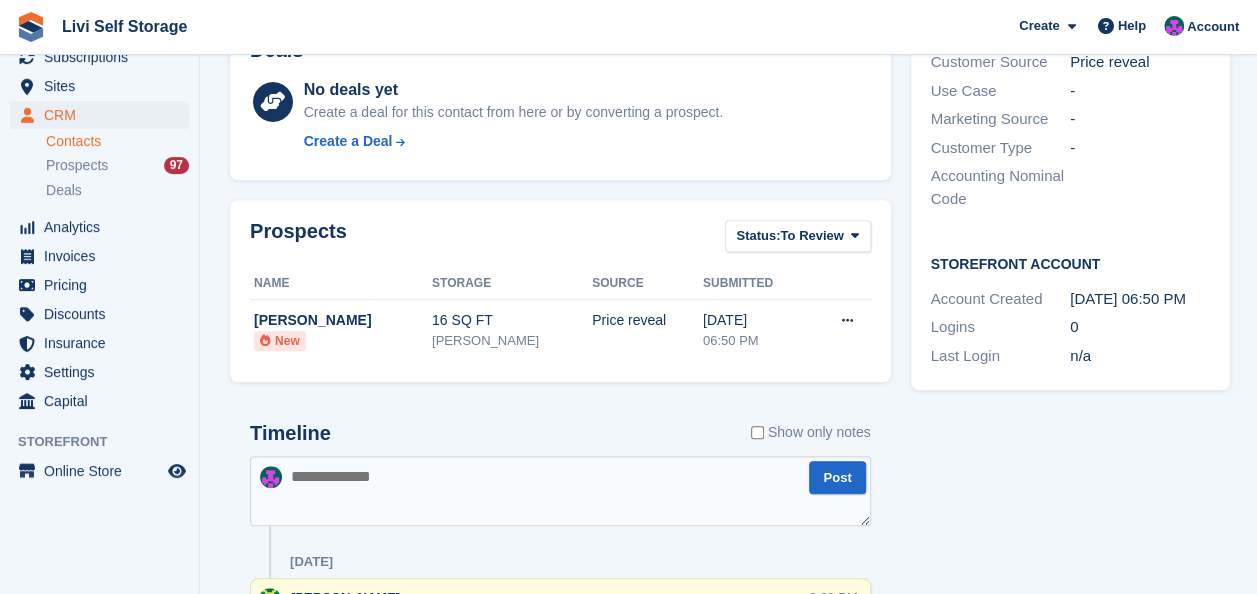 click at bounding box center (560, 491) 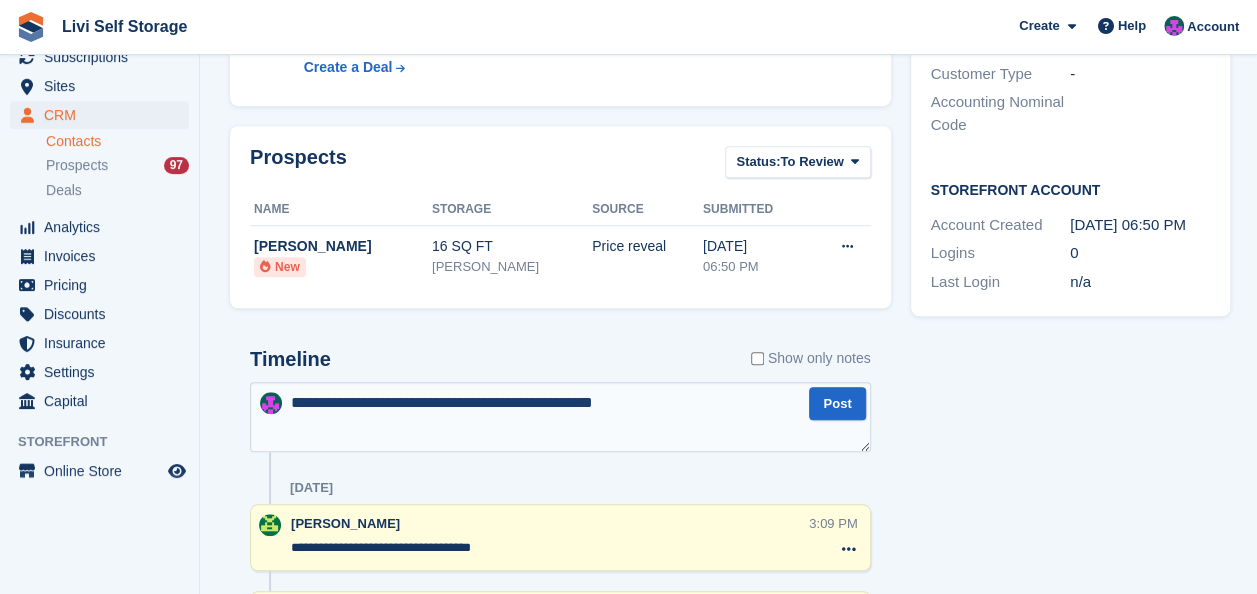 scroll, scrollTop: 600, scrollLeft: 0, axis: vertical 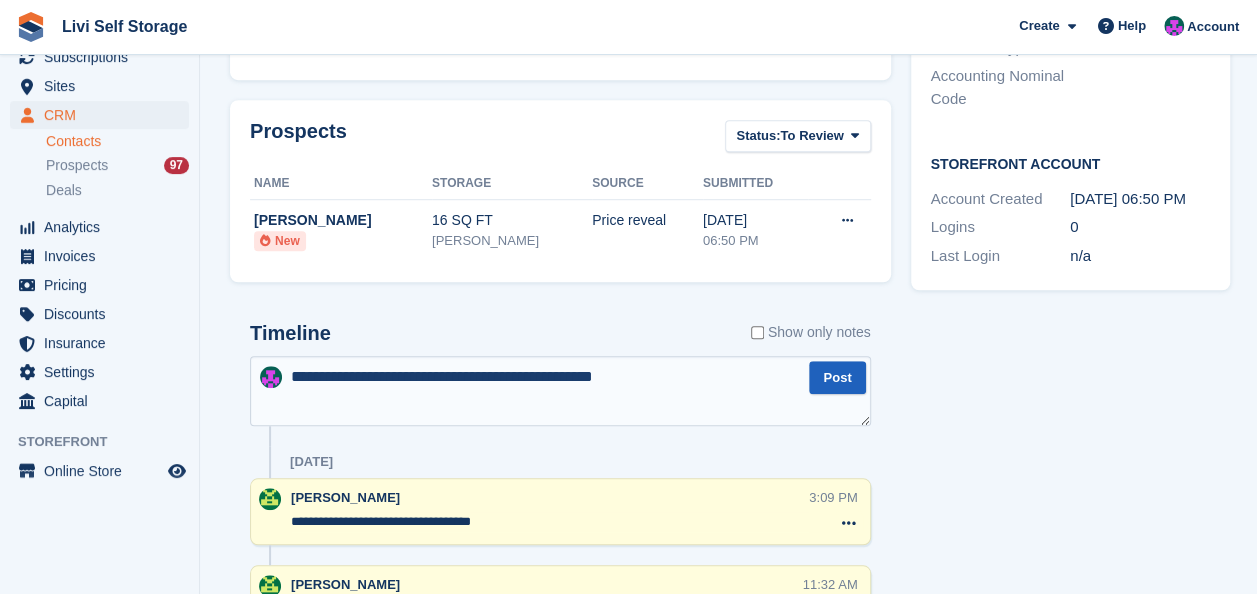 type on "**********" 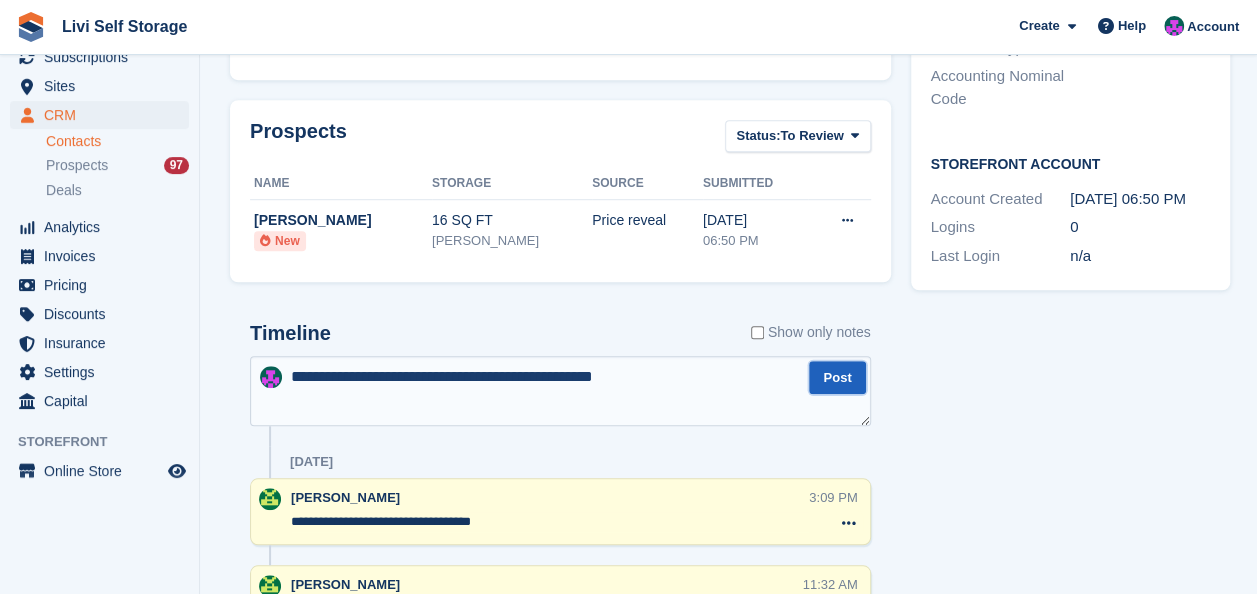 click on "Post" at bounding box center (837, 377) 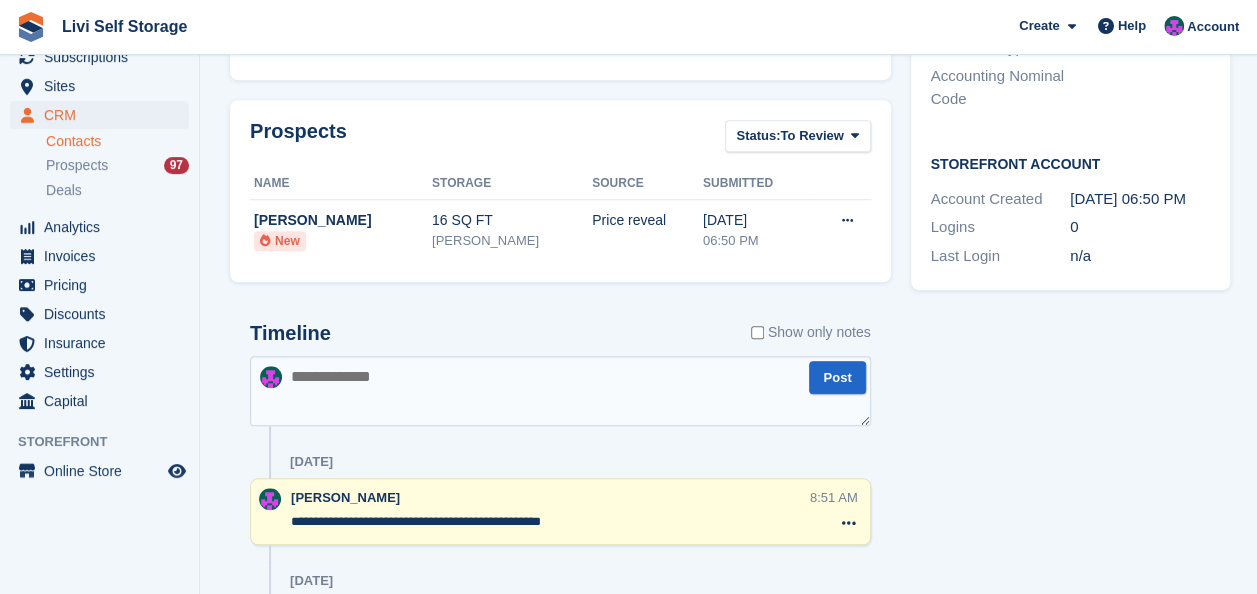 click at bounding box center [560, 391] 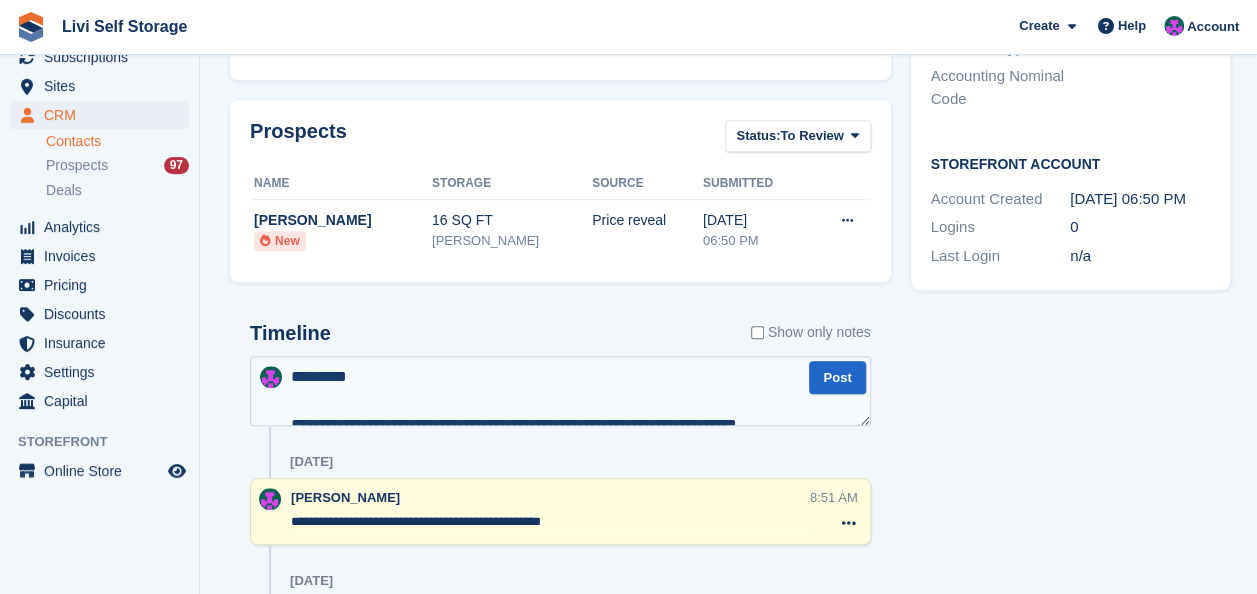 scroll, scrollTop: 370, scrollLeft: 0, axis: vertical 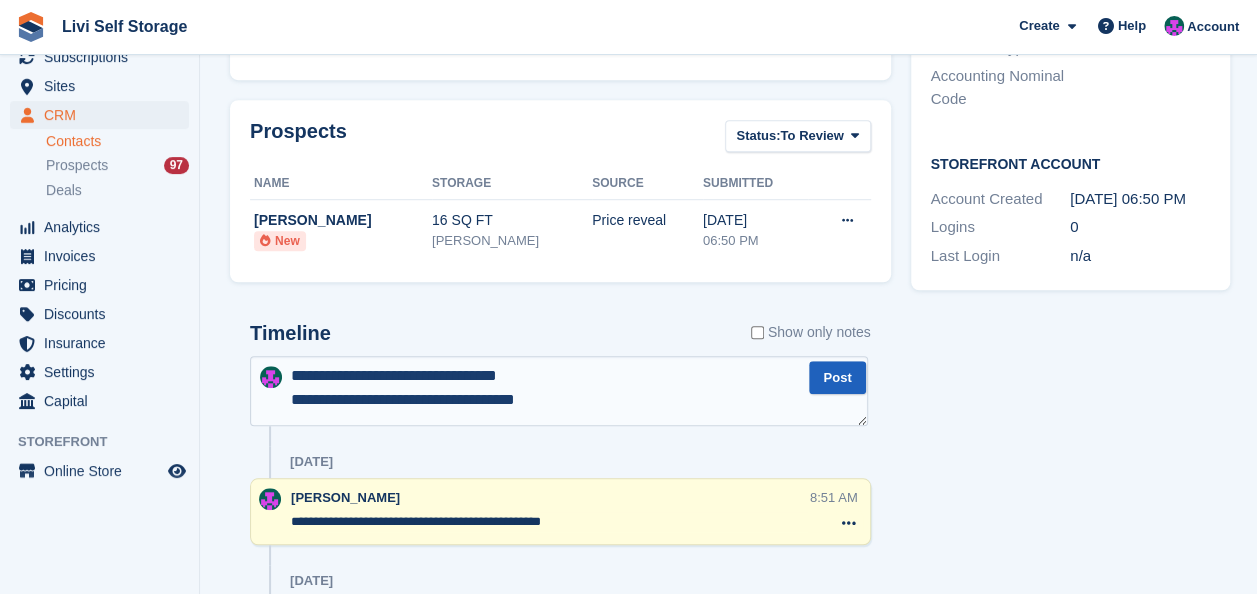 type on "**********" 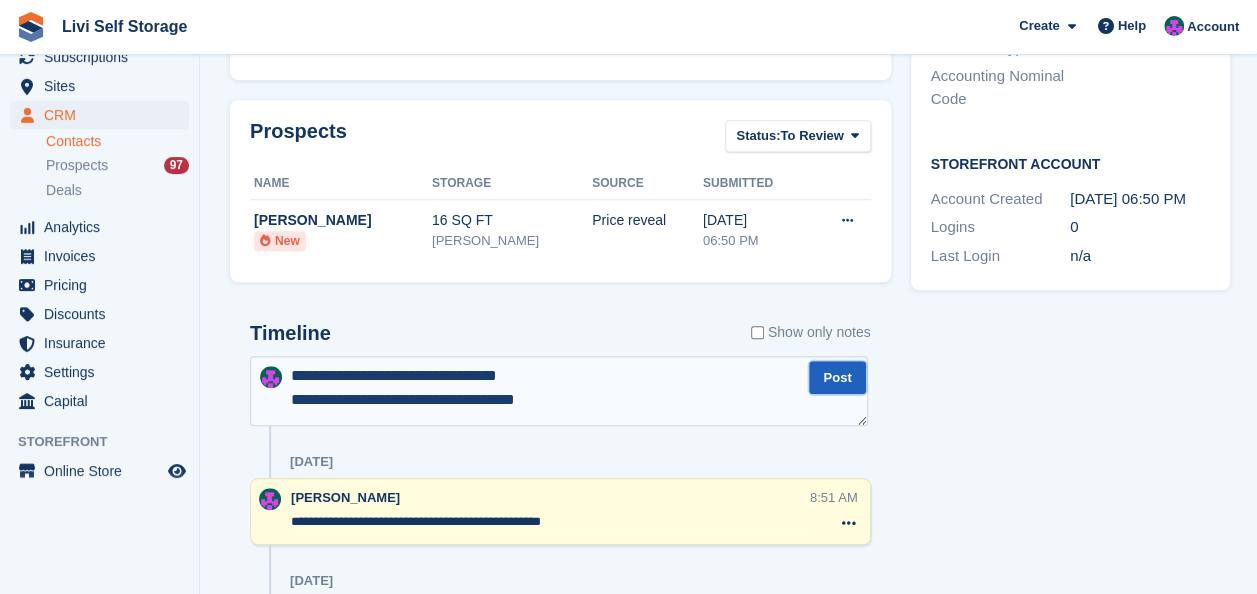 click on "Post" at bounding box center (837, 377) 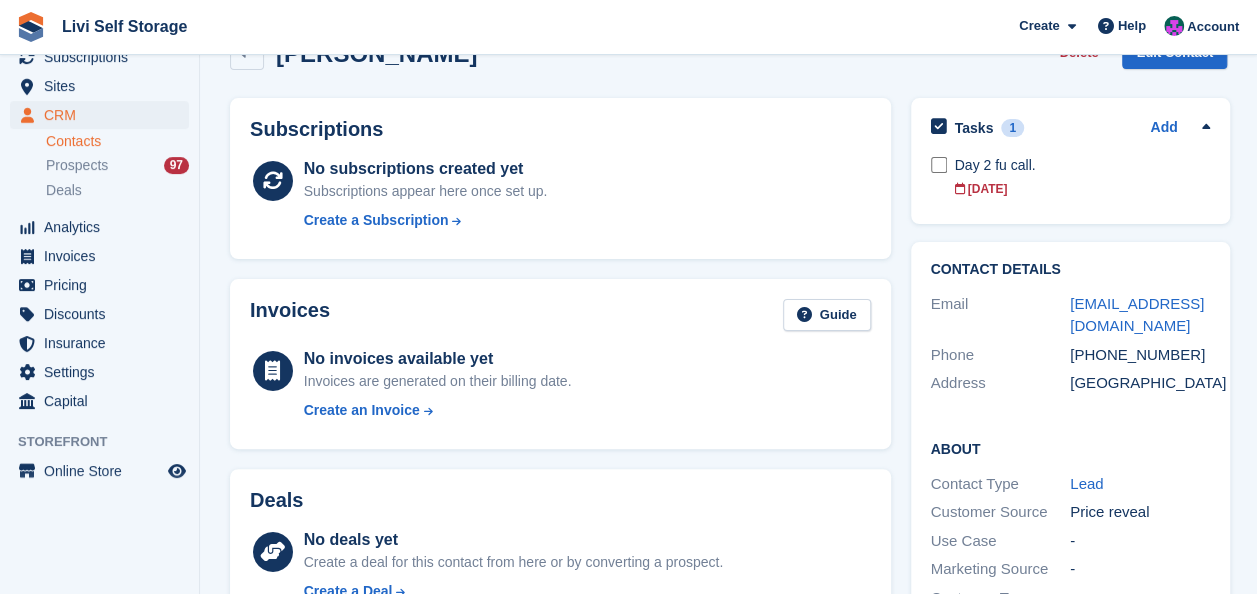 scroll, scrollTop: 0, scrollLeft: 0, axis: both 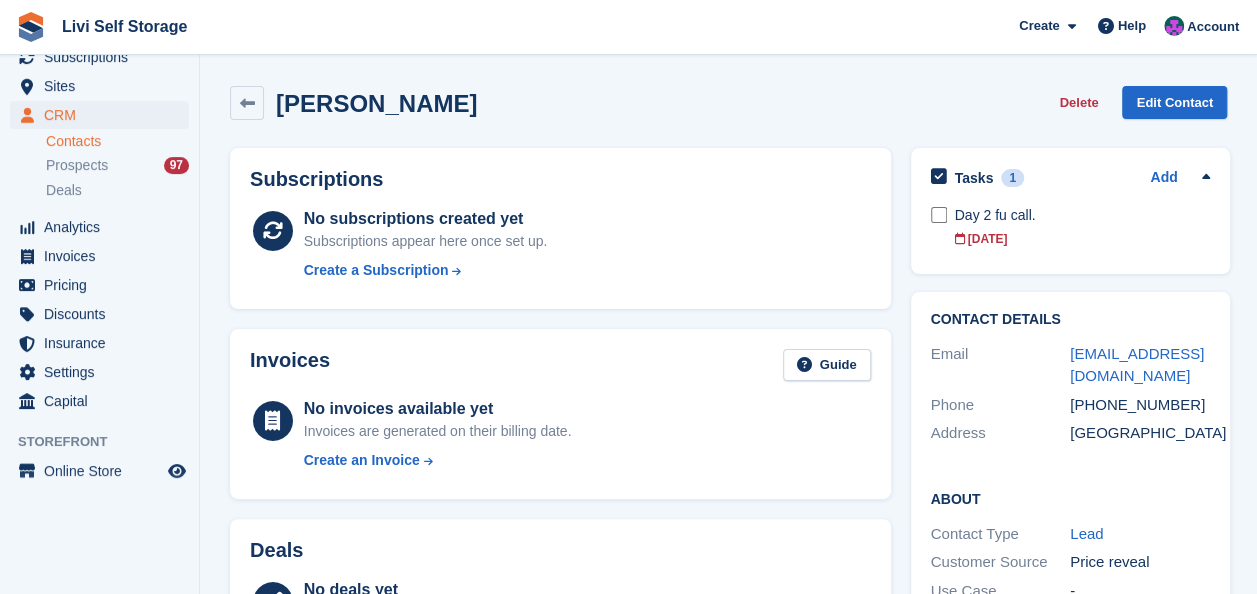 click on "Tasks
1
Add
Day 2 fu call.
22 Jul" at bounding box center (1070, 211) 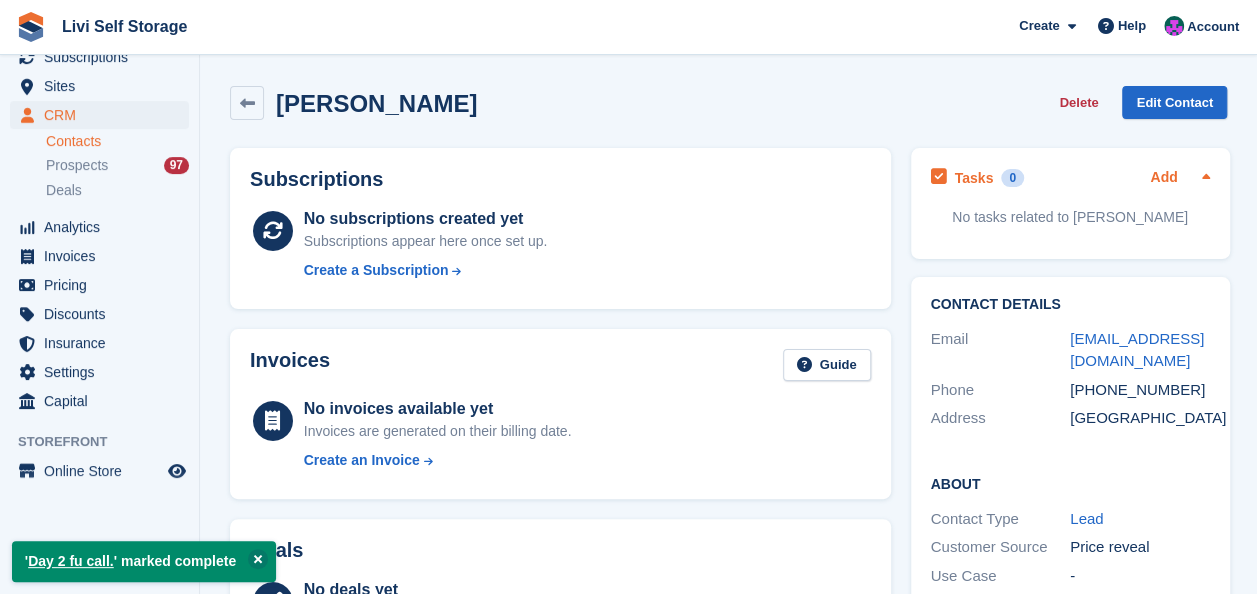 click on "Add" at bounding box center [1163, 178] 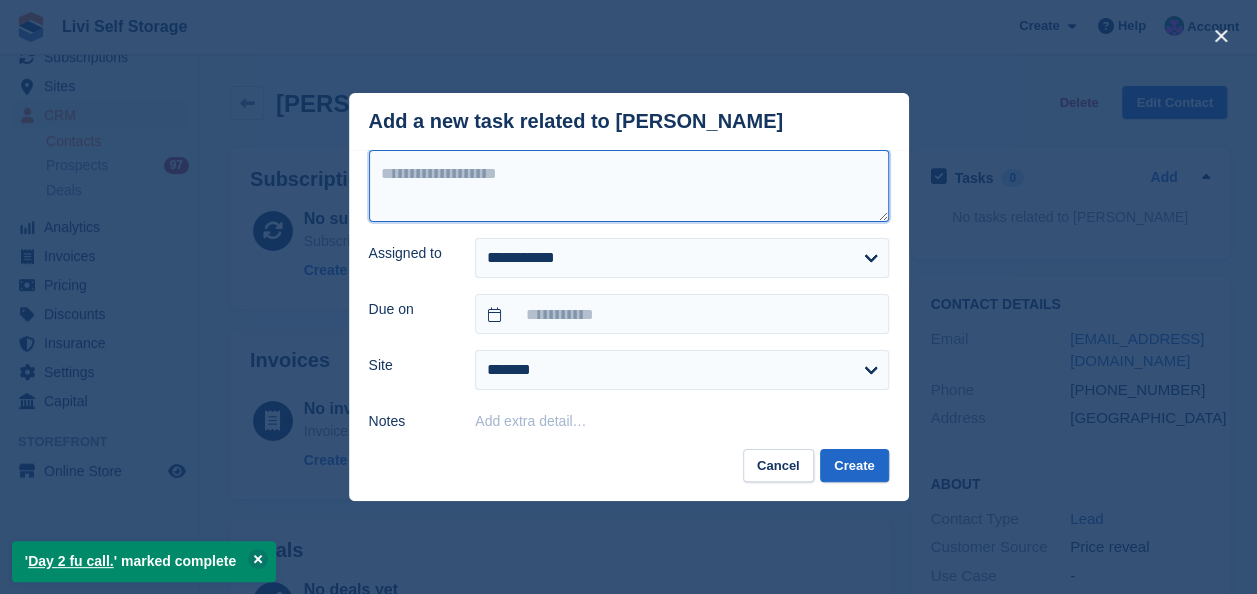 click at bounding box center (629, 186) 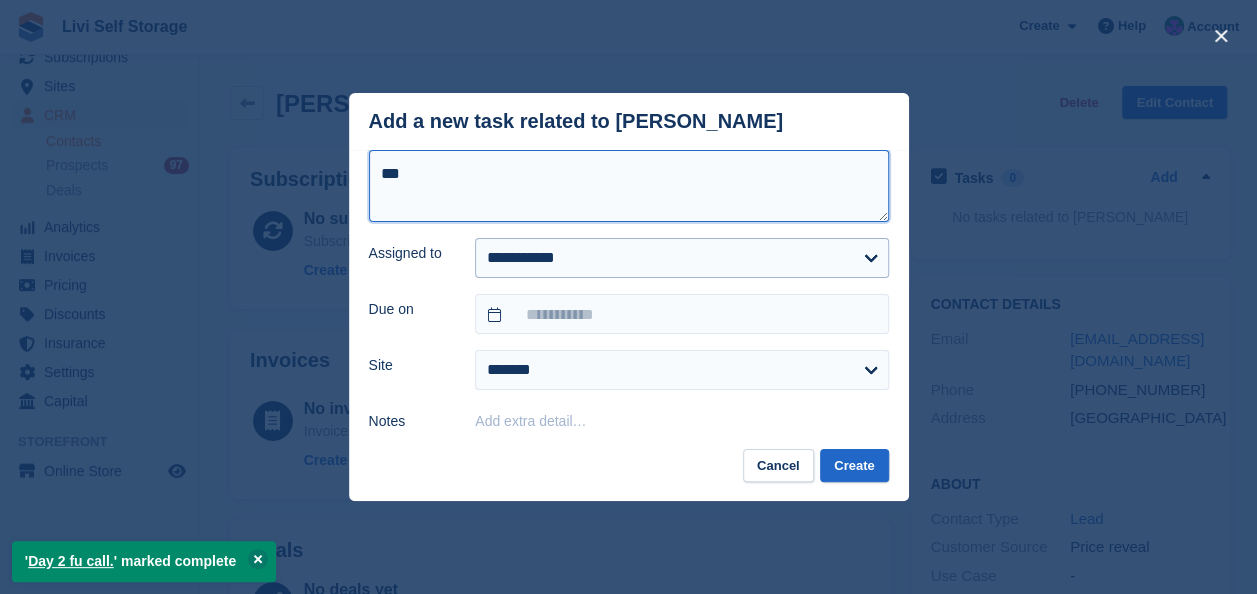 type on "***" 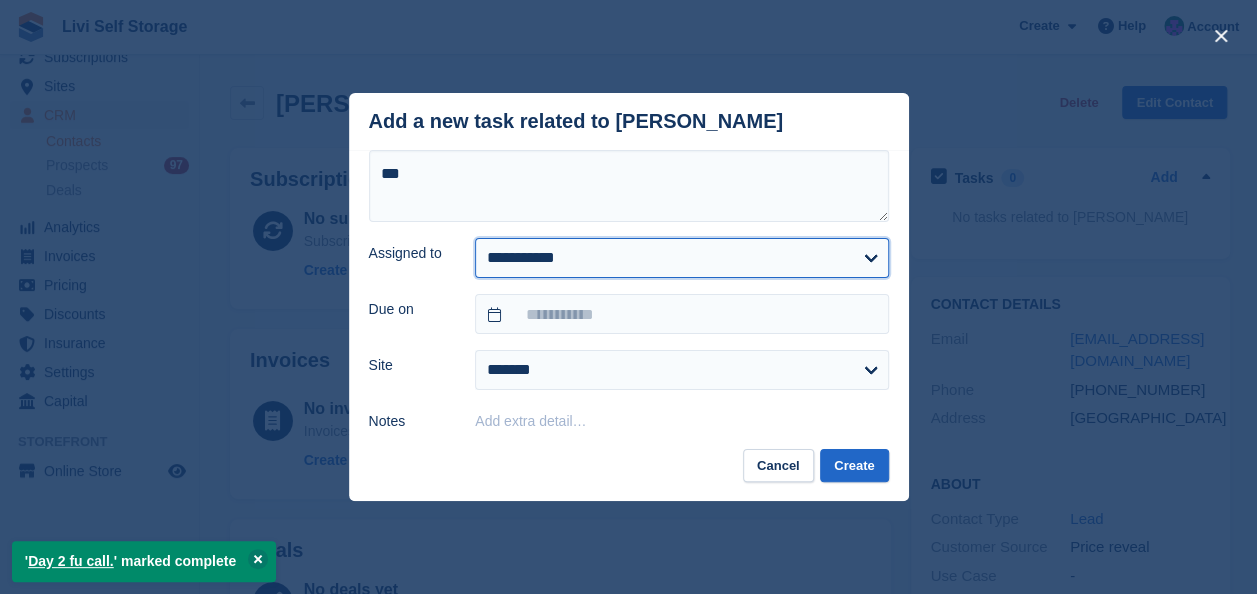 click on "**********" at bounding box center [681, 258] 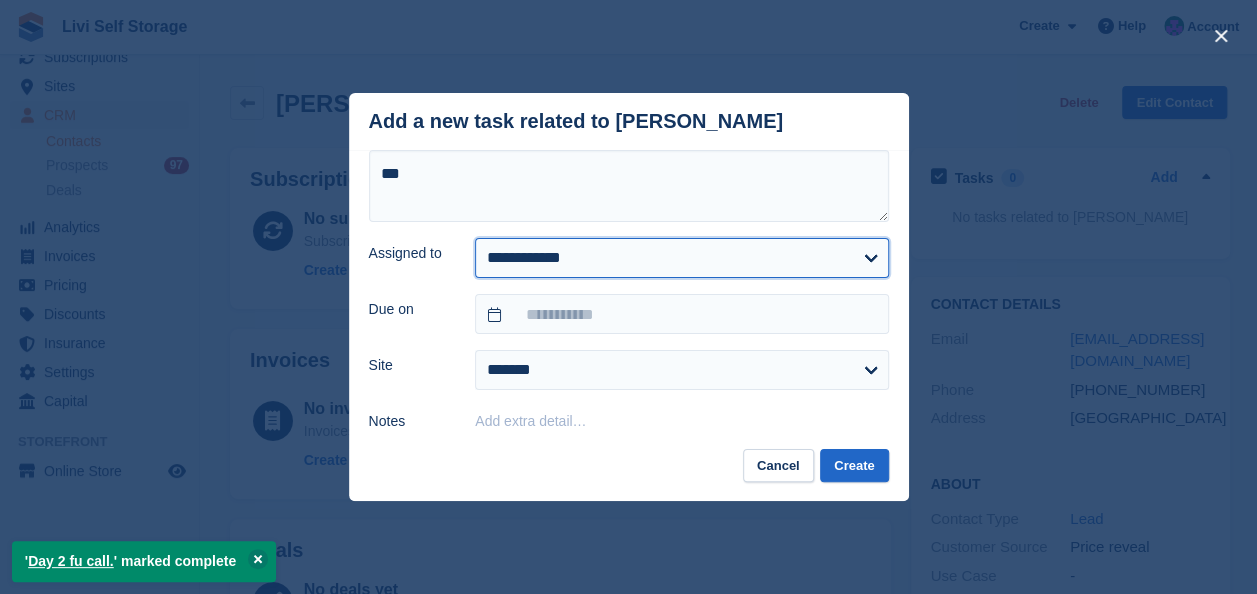 click on "**********" at bounding box center (681, 258) 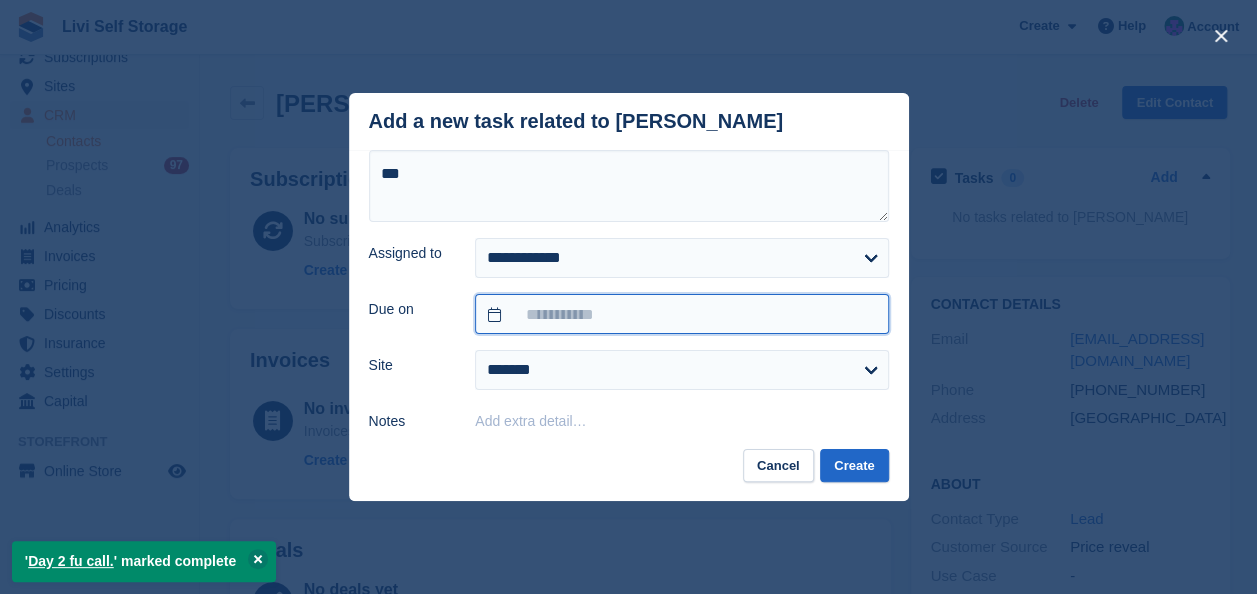 click at bounding box center [681, 314] 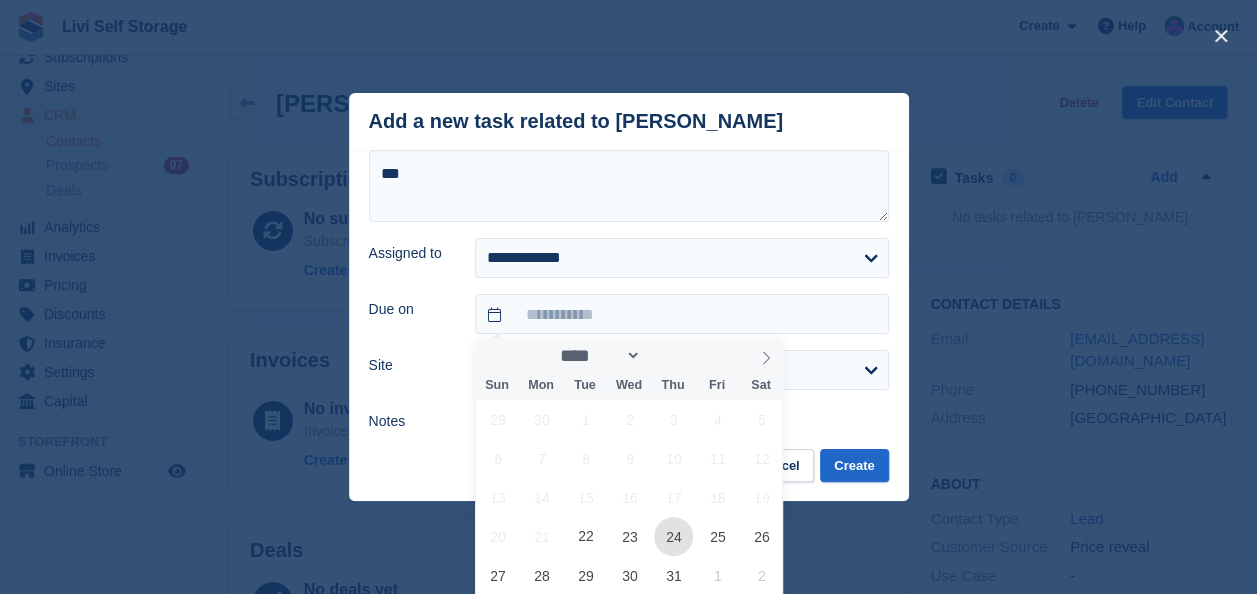 click on "24" at bounding box center [673, 536] 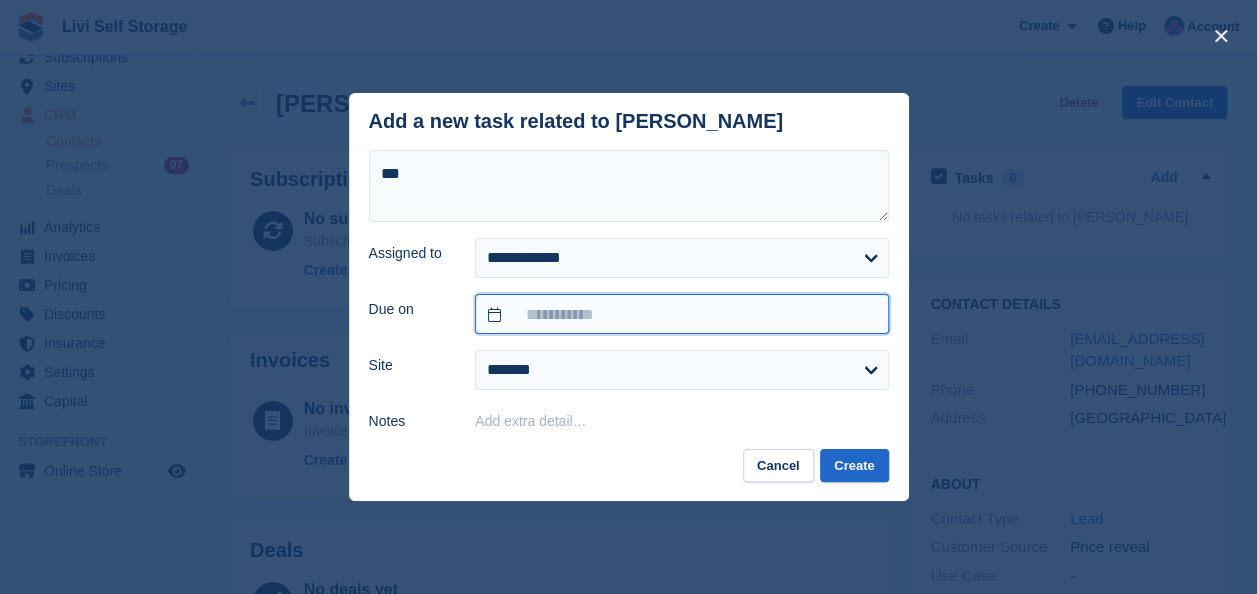 type on "**********" 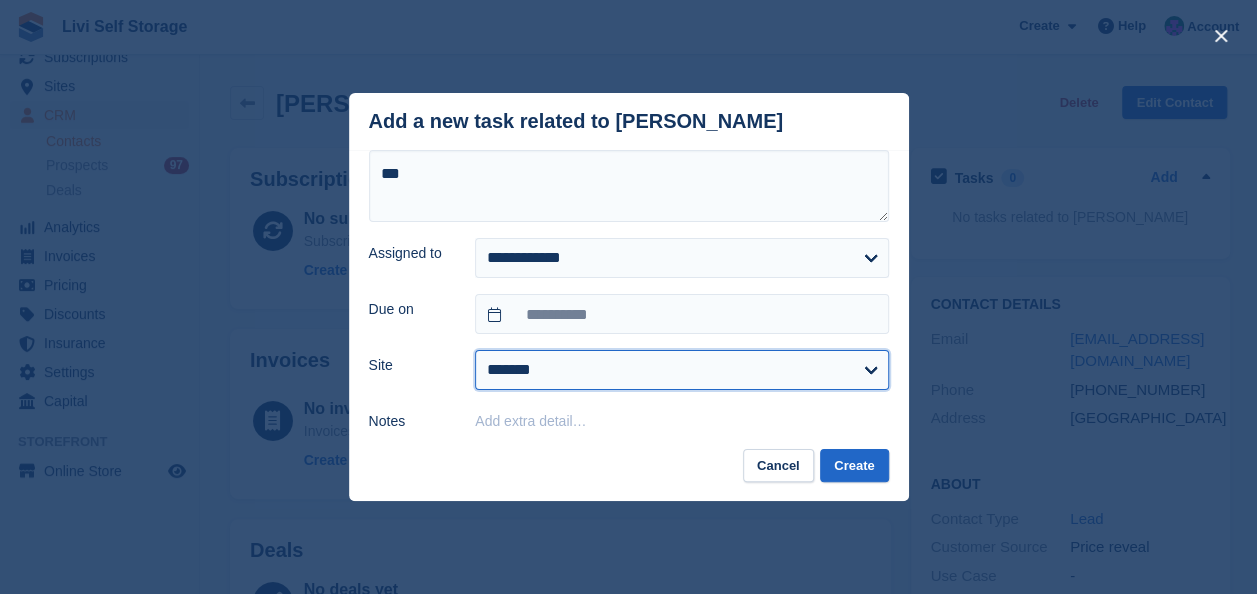 click on "**********" at bounding box center (681, 370) 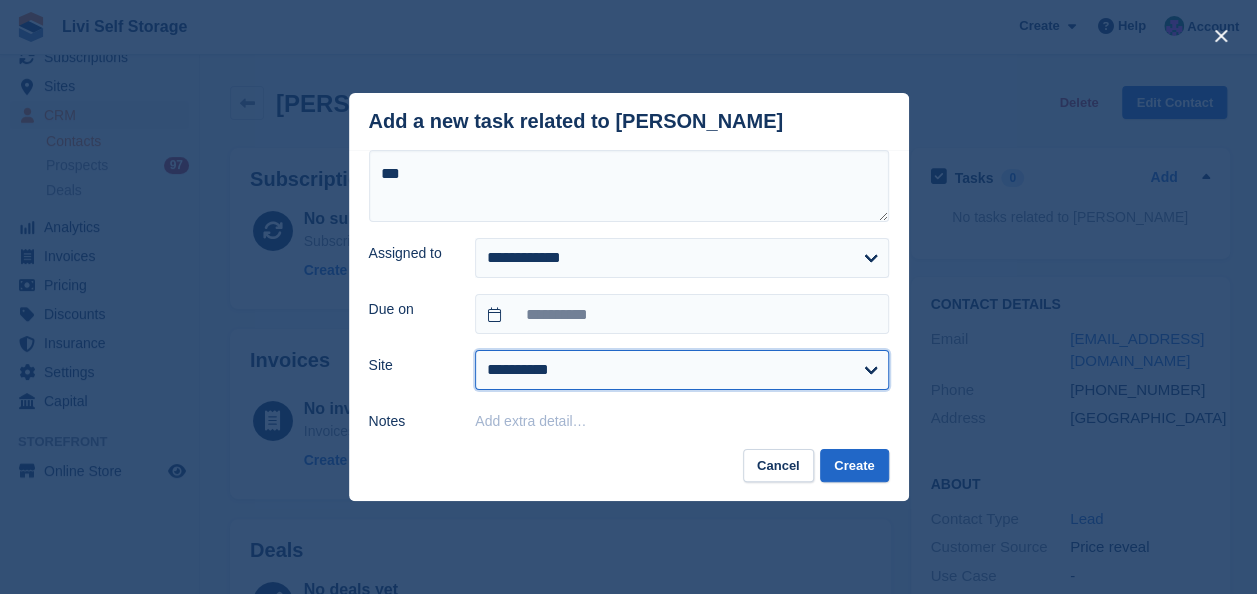 click on "**********" at bounding box center [681, 370] 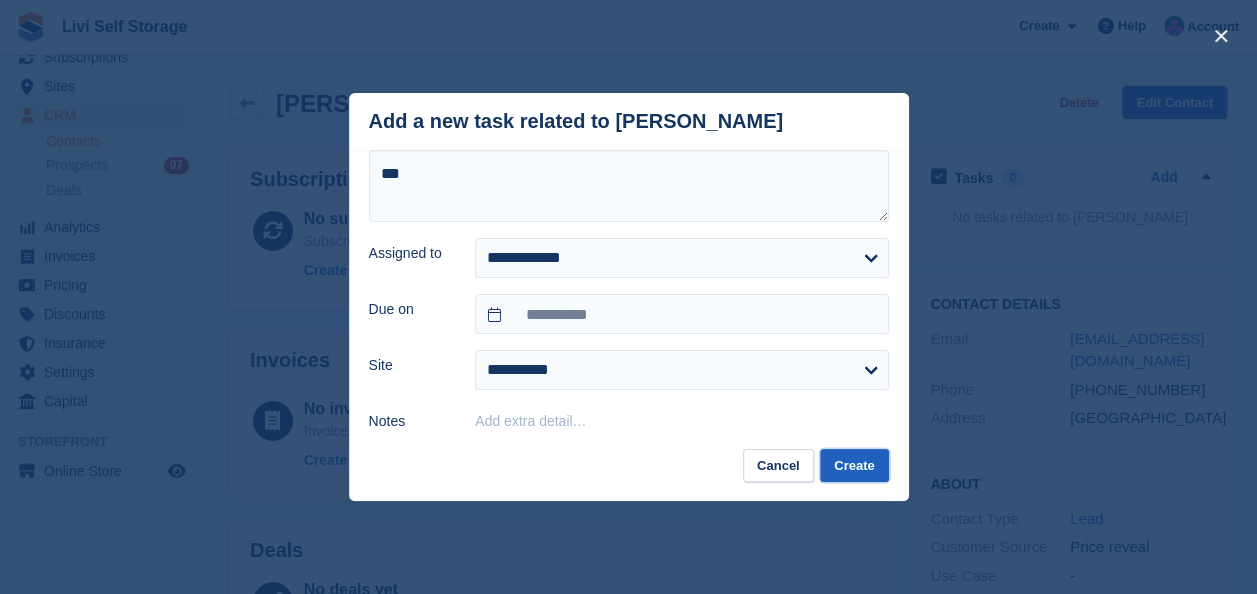 click on "Create" at bounding box center (854, 465) 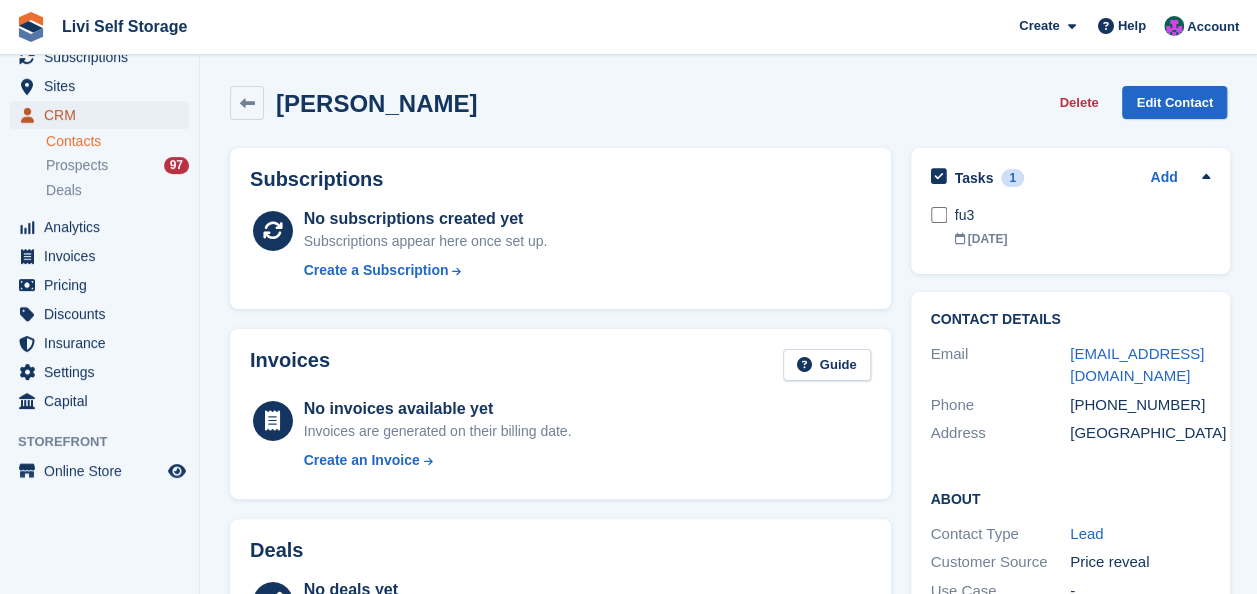 click on "CRM" at bounding box center [104, 115] 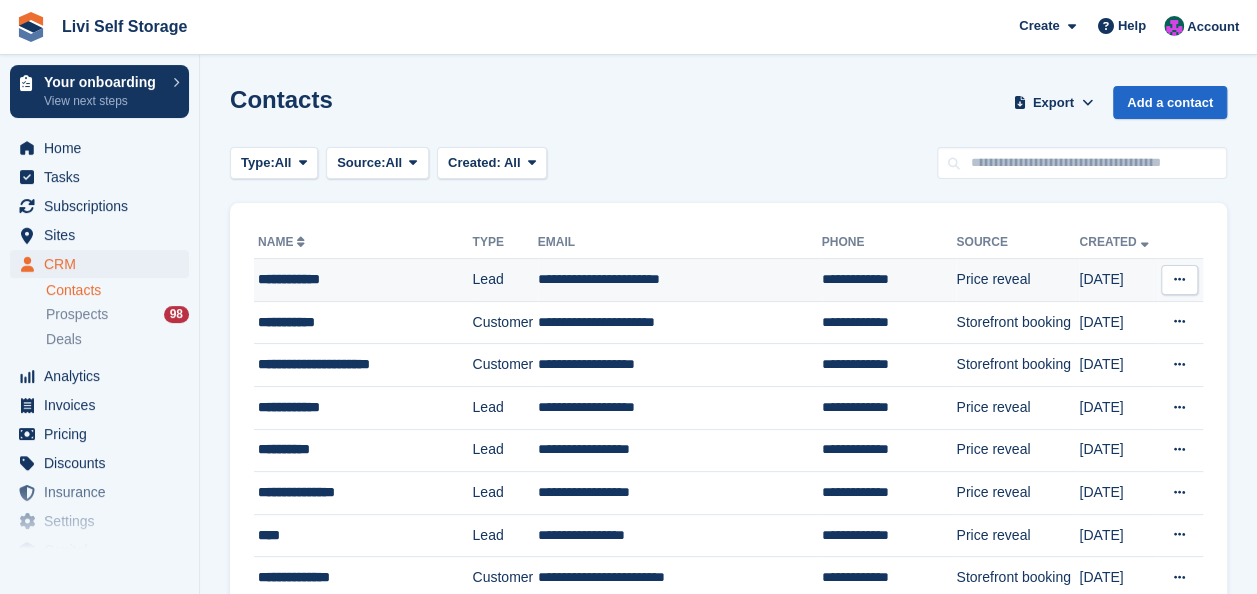 click on "**********" at bounding box center [357, 279] 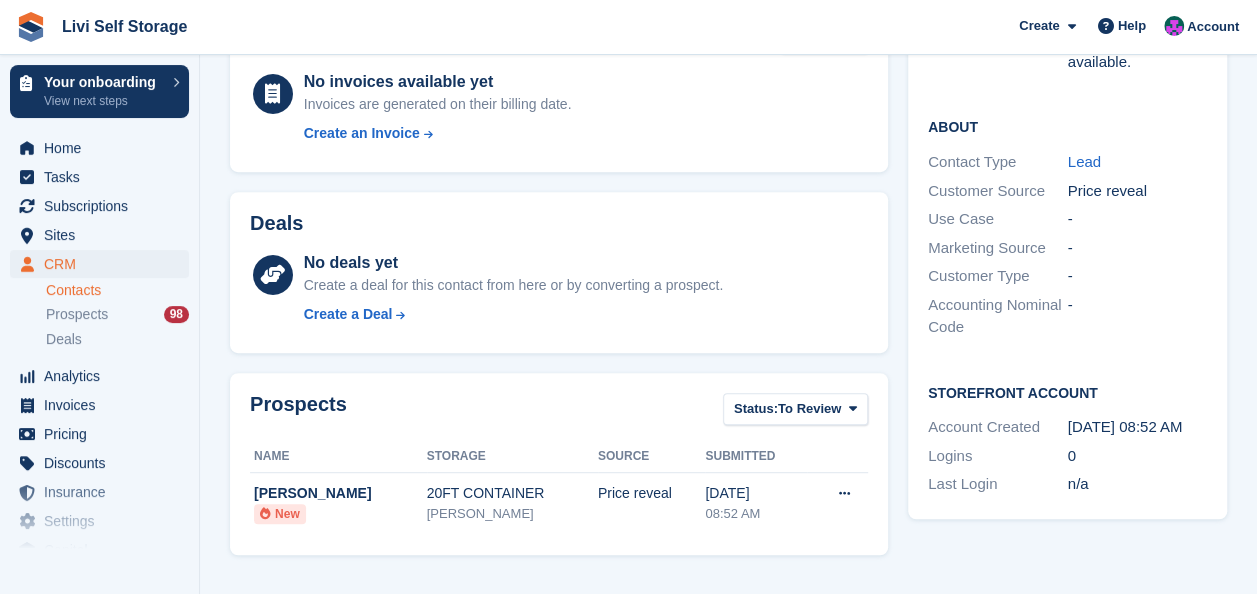 scroll, scrollTop: 600, scrollLeft: 0, axis: vertical 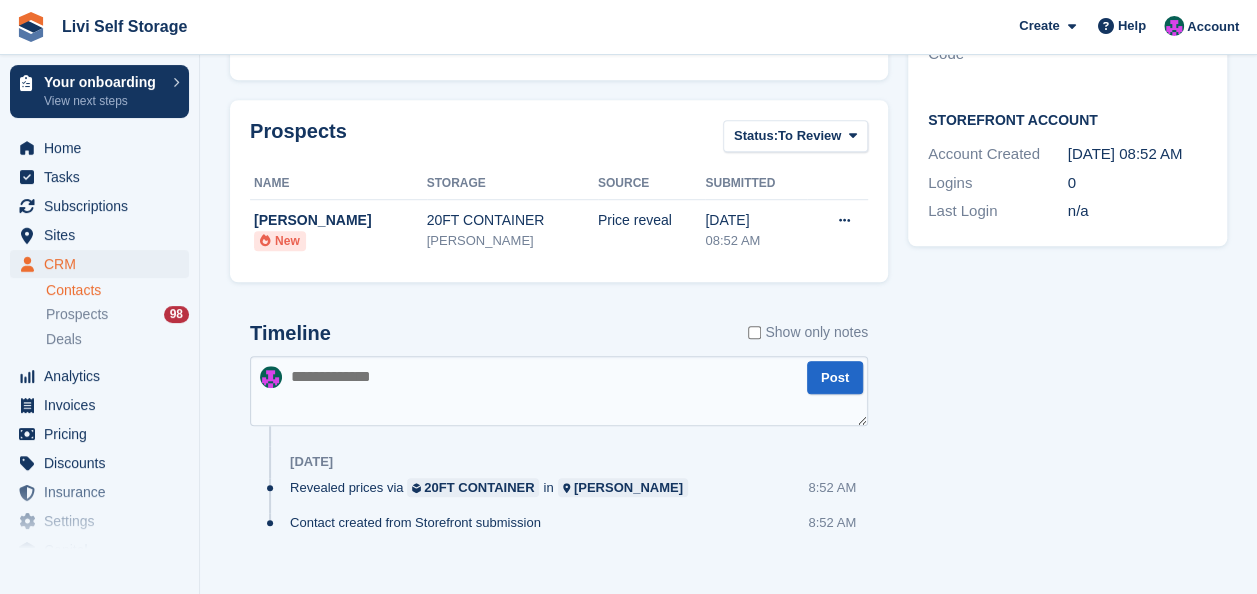 click at bounding box center (559, 391) 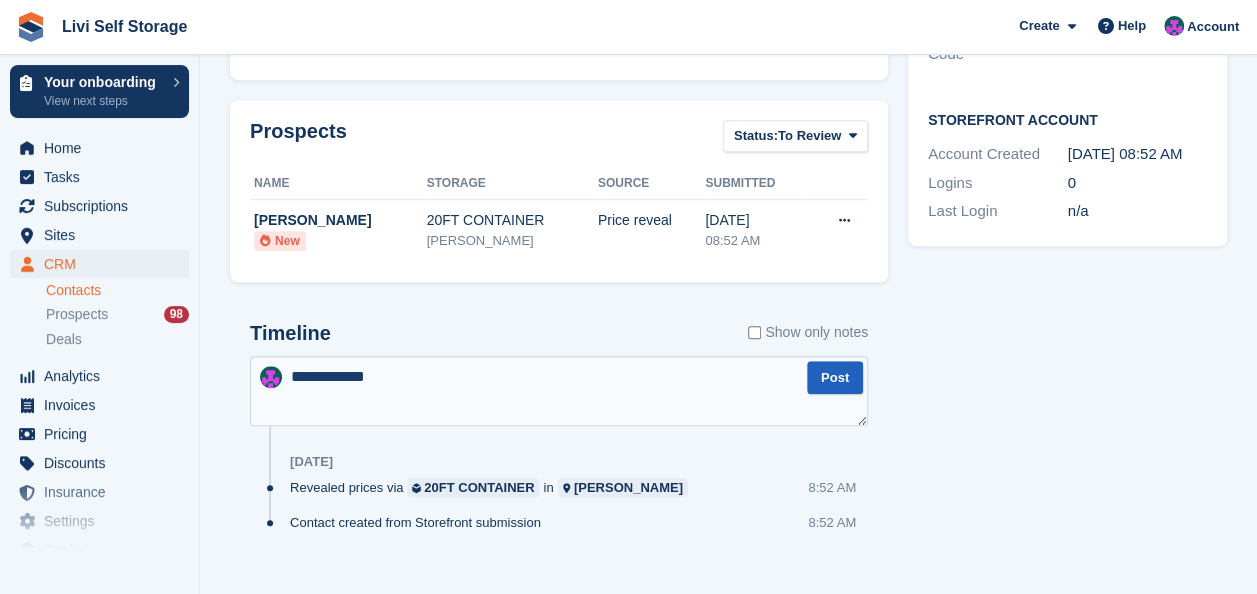 type on "**********" 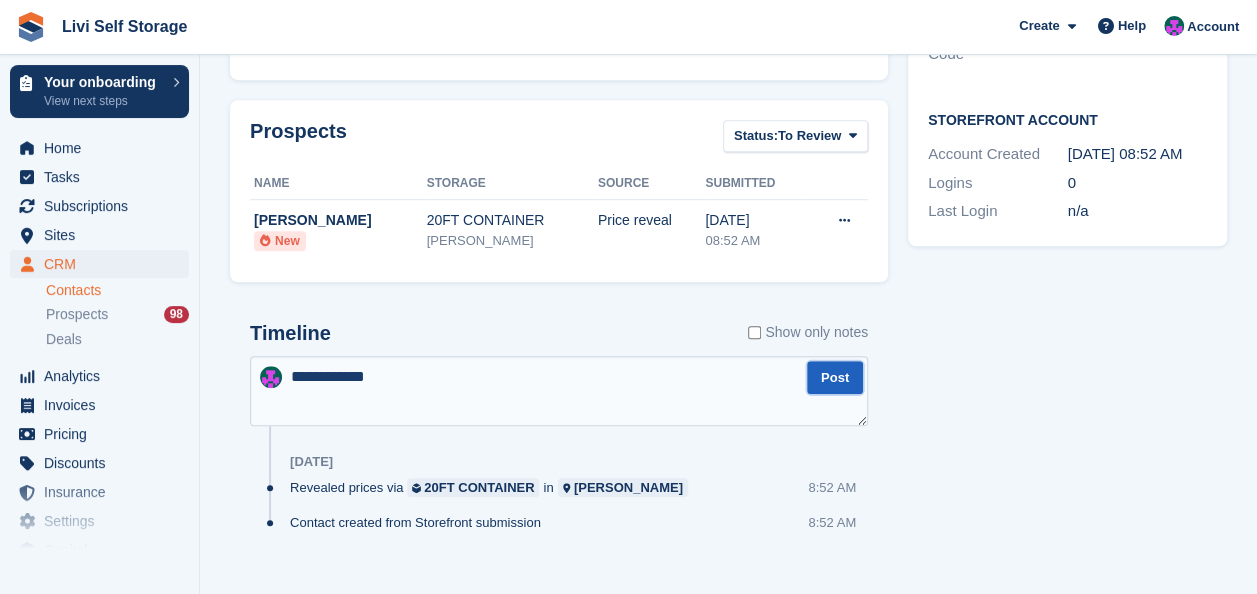 click on "Post" at bounding box center (835, 377) 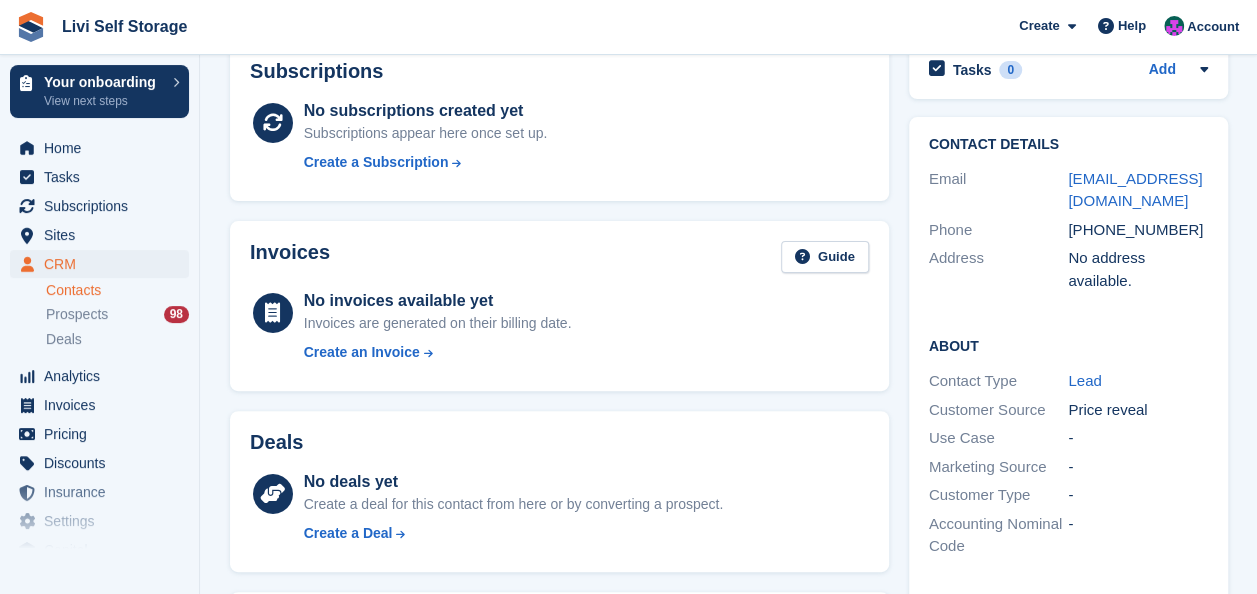 scroll, scrollTop: 700, scrollLeft: 0, axis: vertical 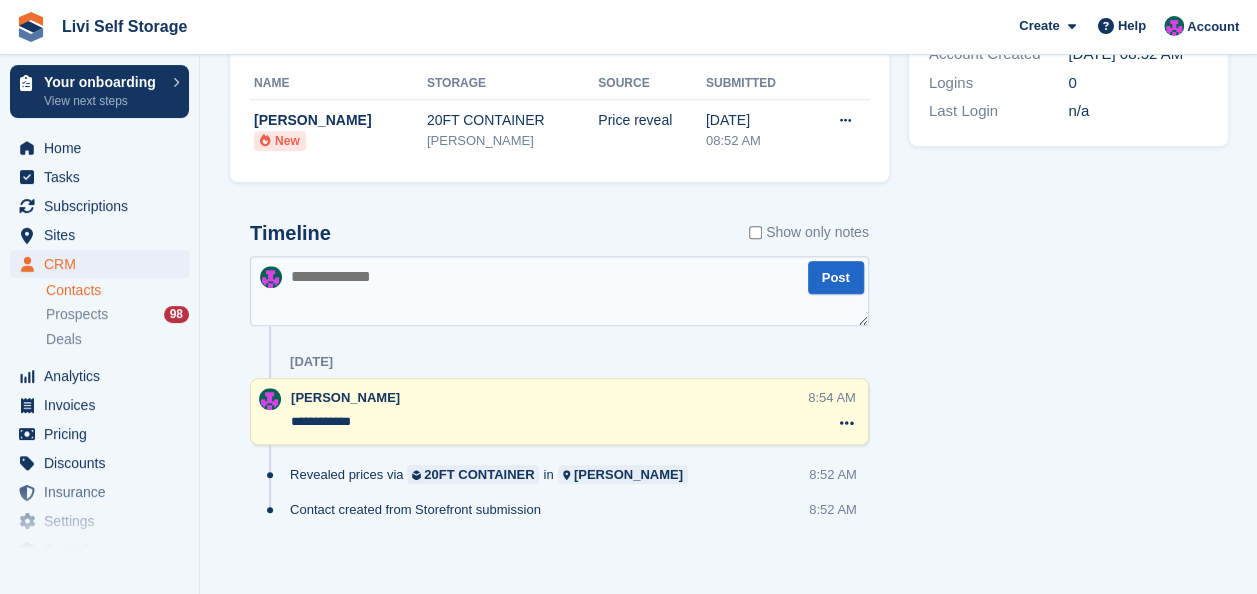 click at bounding box center [559, 291] 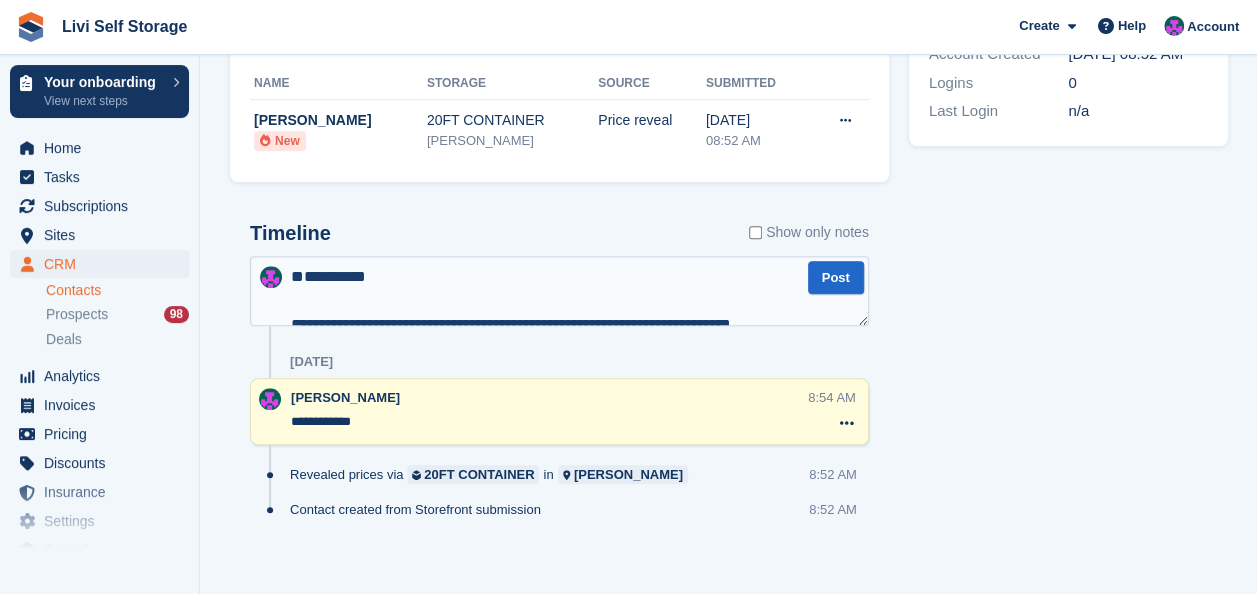 scroll, scrollTop: 1282, scrollLeft: 0, axis: vertical 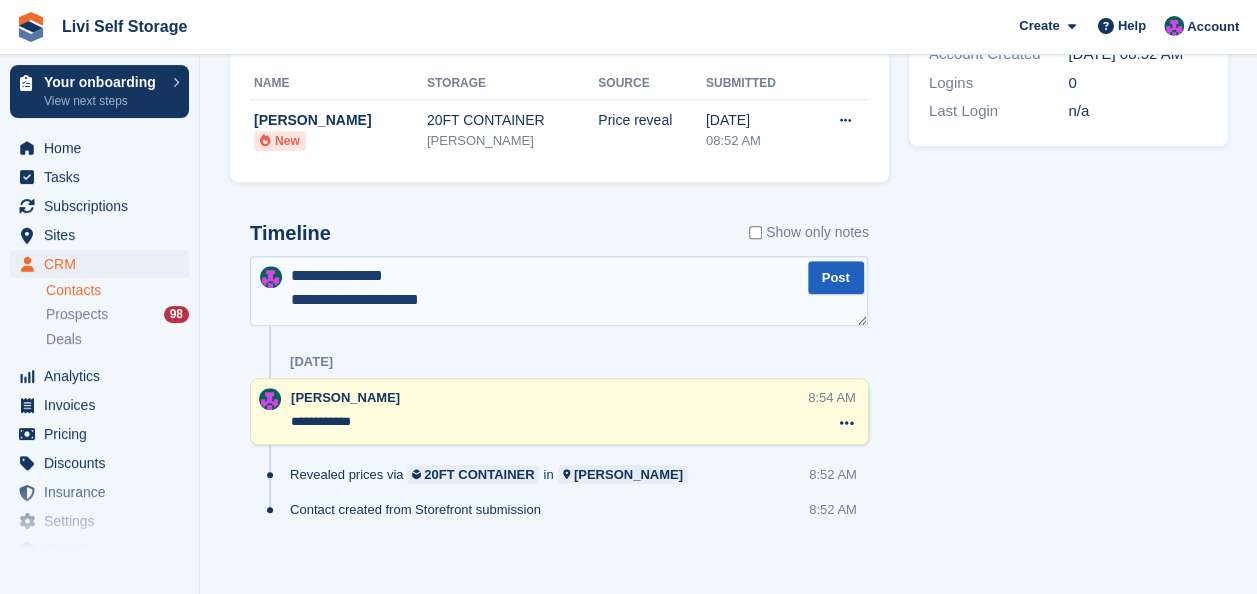 type on "**********" 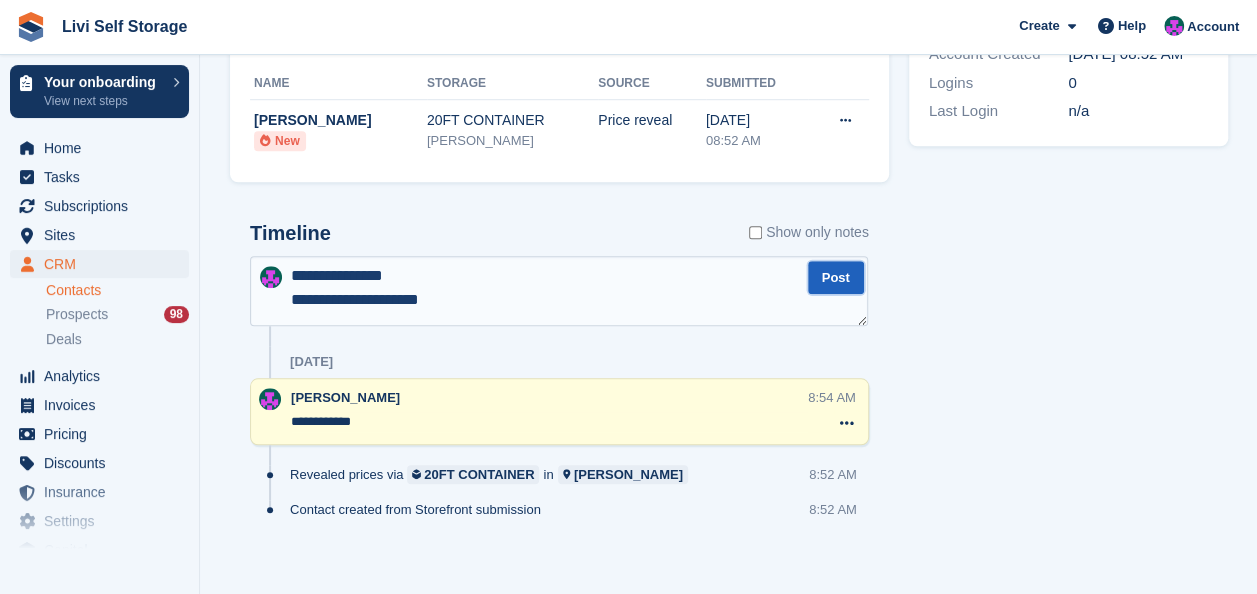 click on "Post" at bounding box center (836, 277) 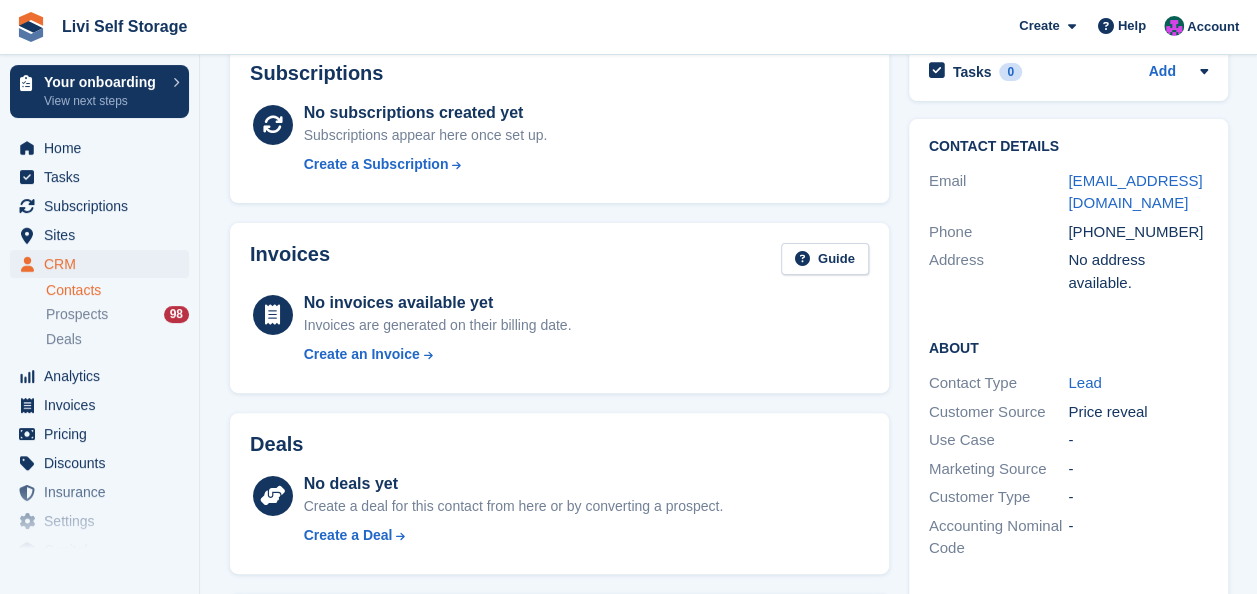 scroll, scrollTop: 0, scrollLeft: 0, axis: both 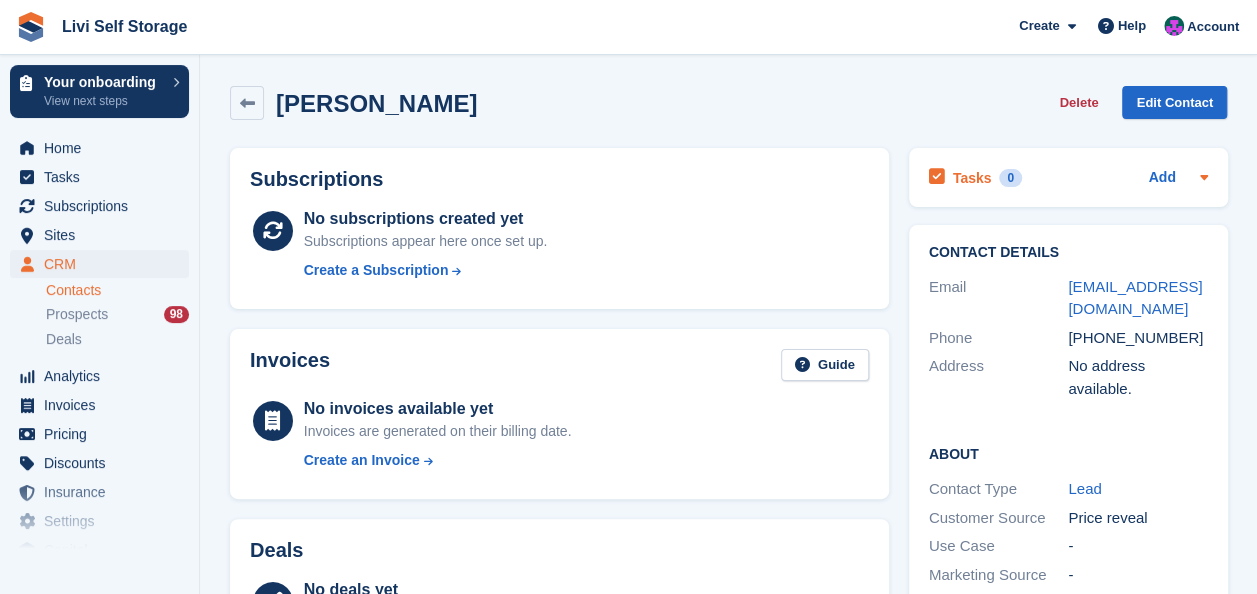 click on "Tasks" at bounding box center [972, 178] 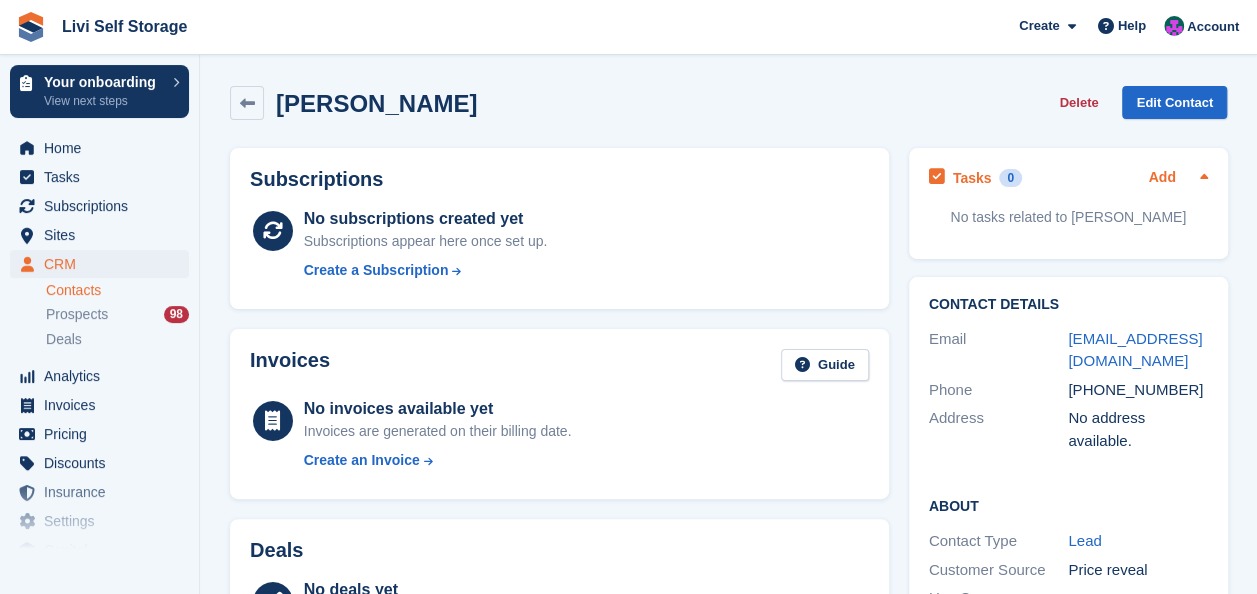 click on "Add" at bounding box center (1161, 178) 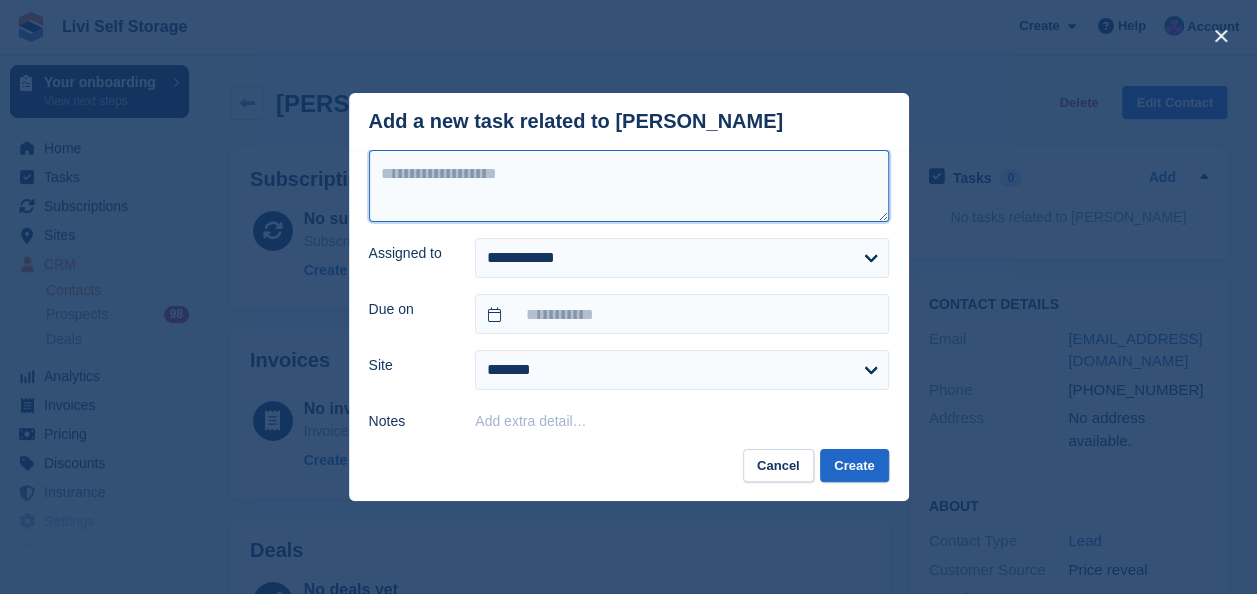 click at bounding box center (629, 186) 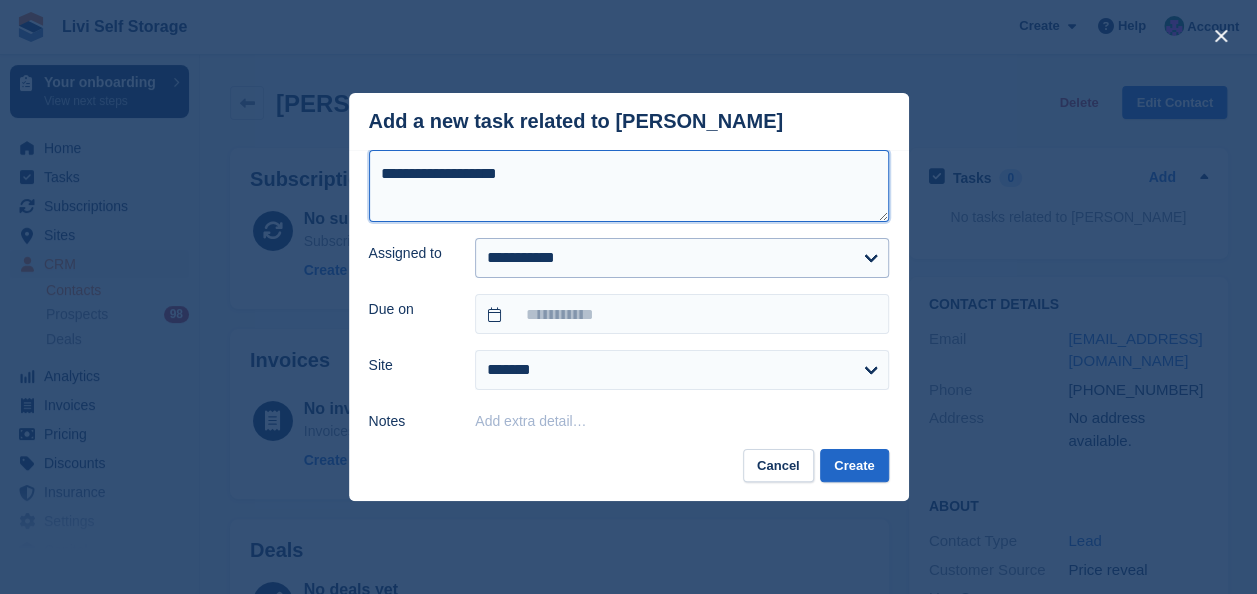 type on "**********" 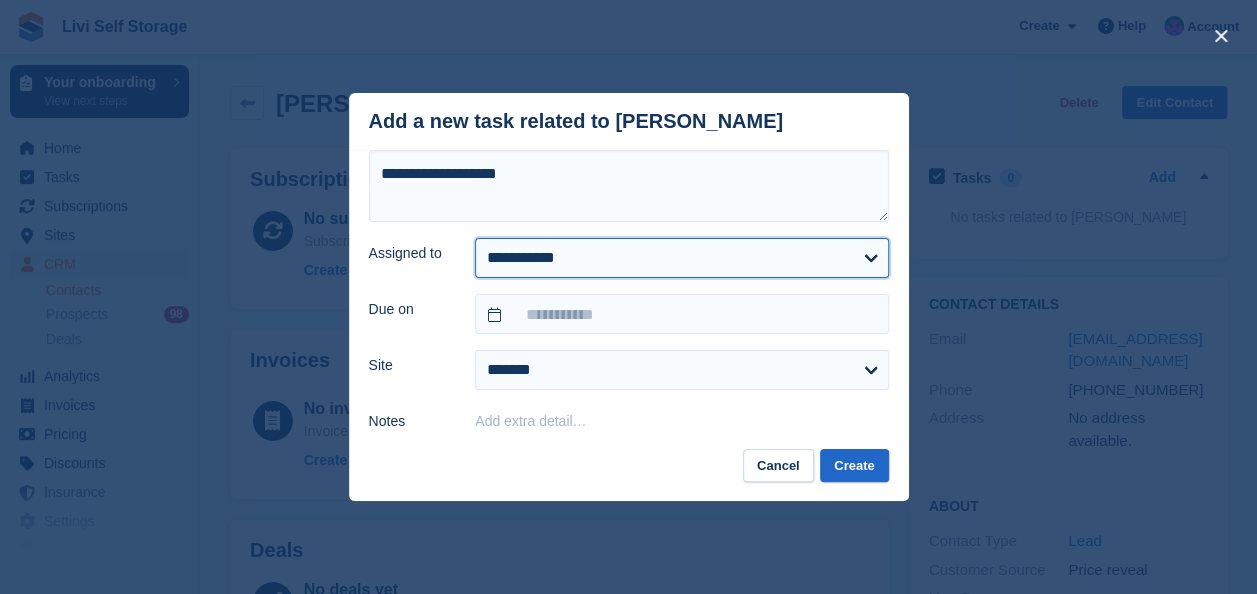 click on "**********" at bounding box center (681, 258) 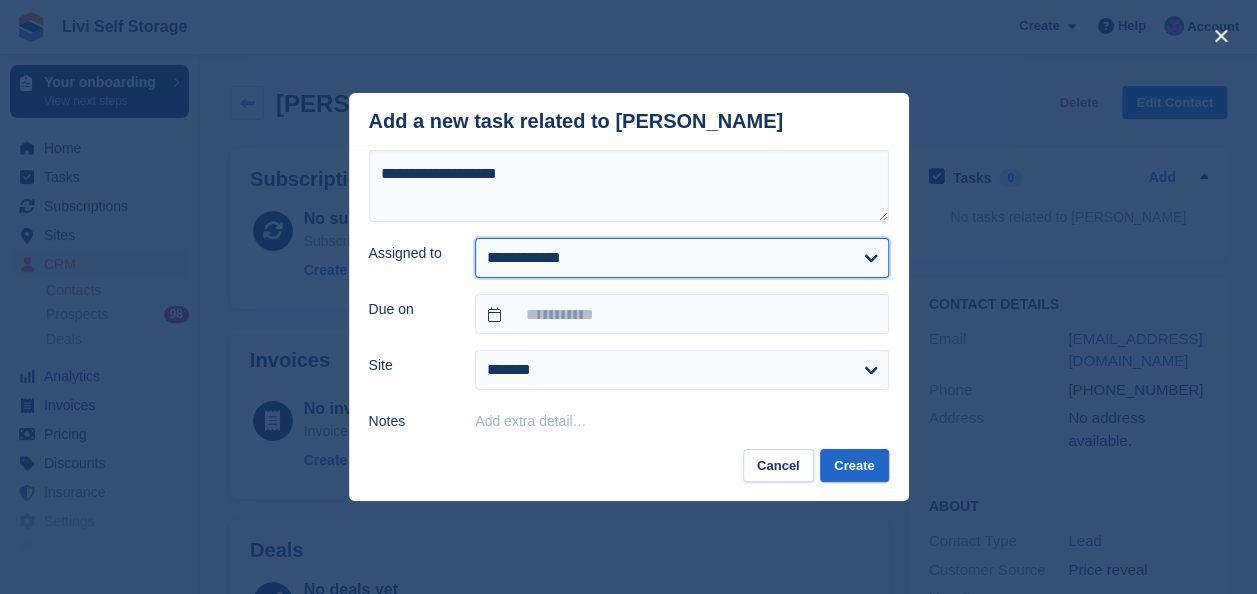 click on "**********" at bounding box center [681, 258] 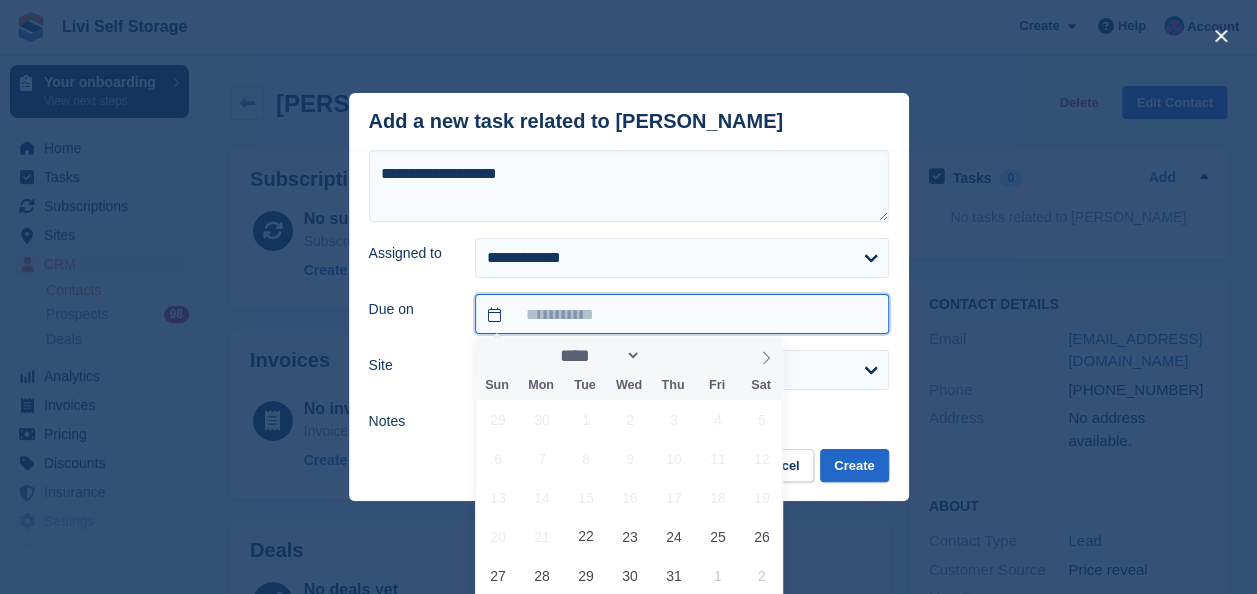 click at bounding box center [681, 314] 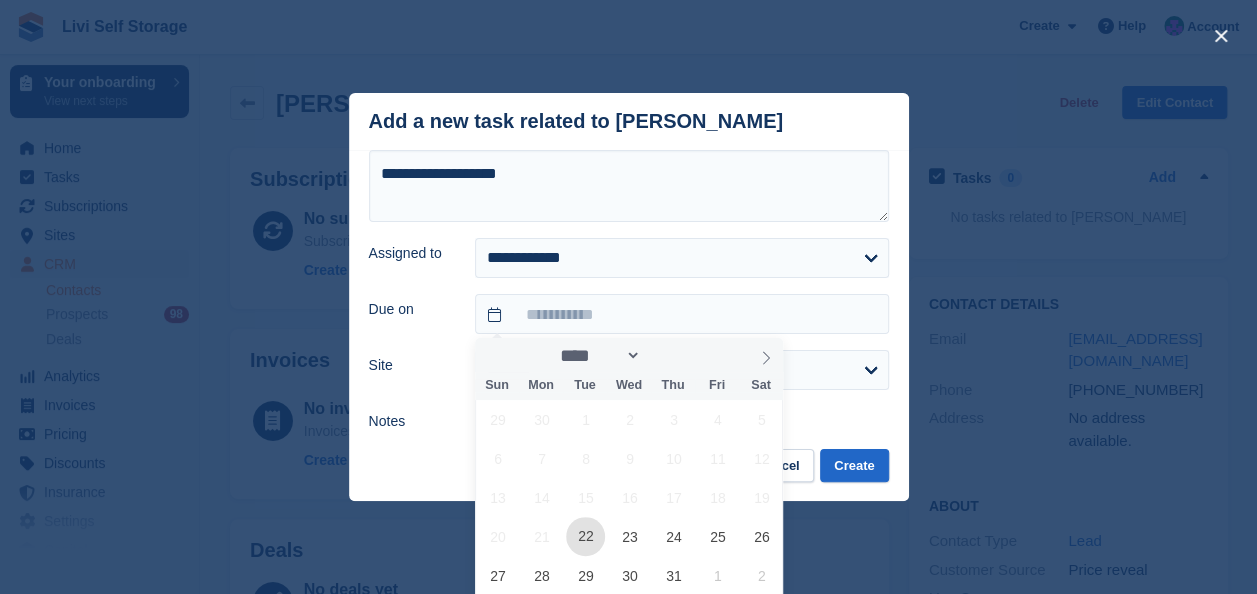click on "22" at bounding box center [585, 536] 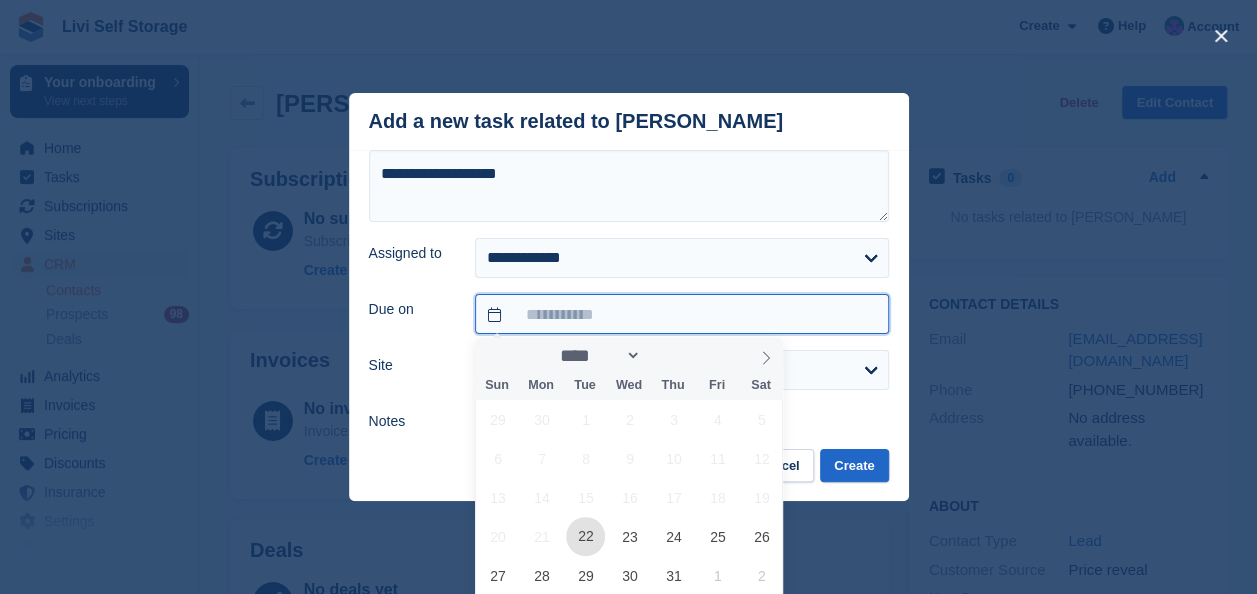 type on "**********" 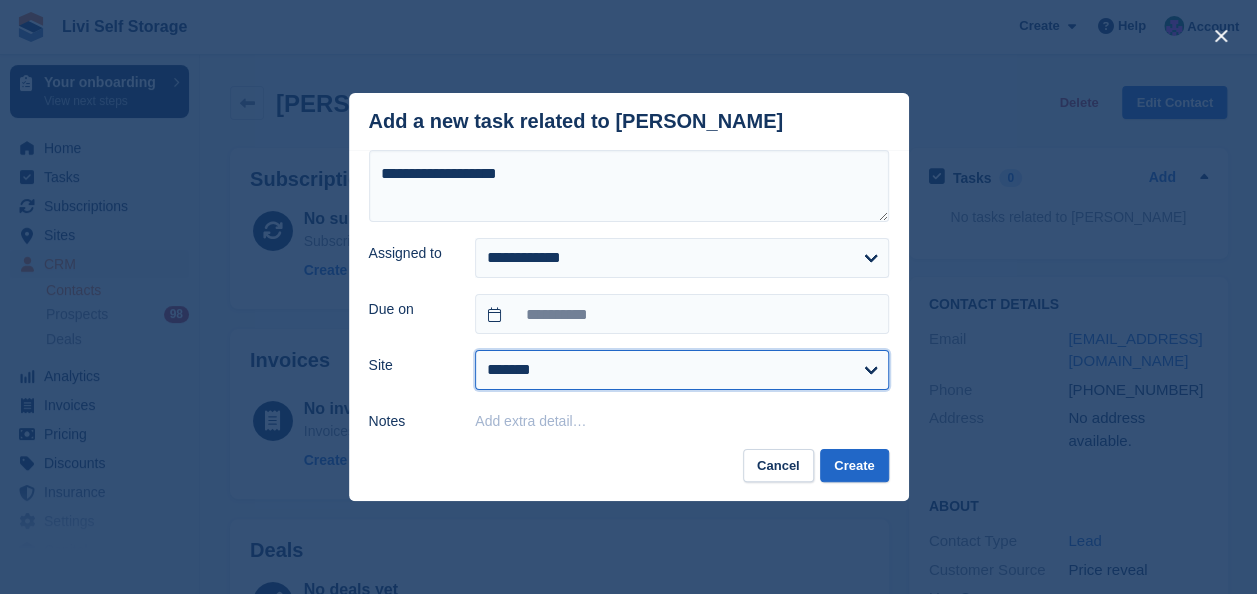 click on "**********" at bounding box center [681, 370] 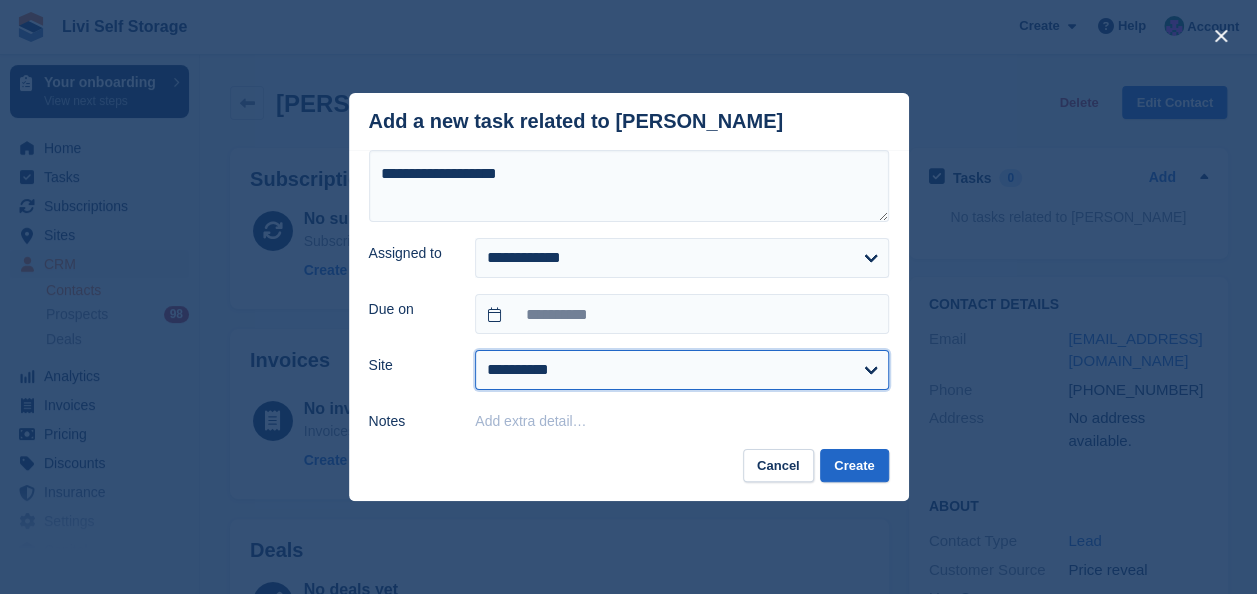 click on "**********" at bounding box center [681, 370] 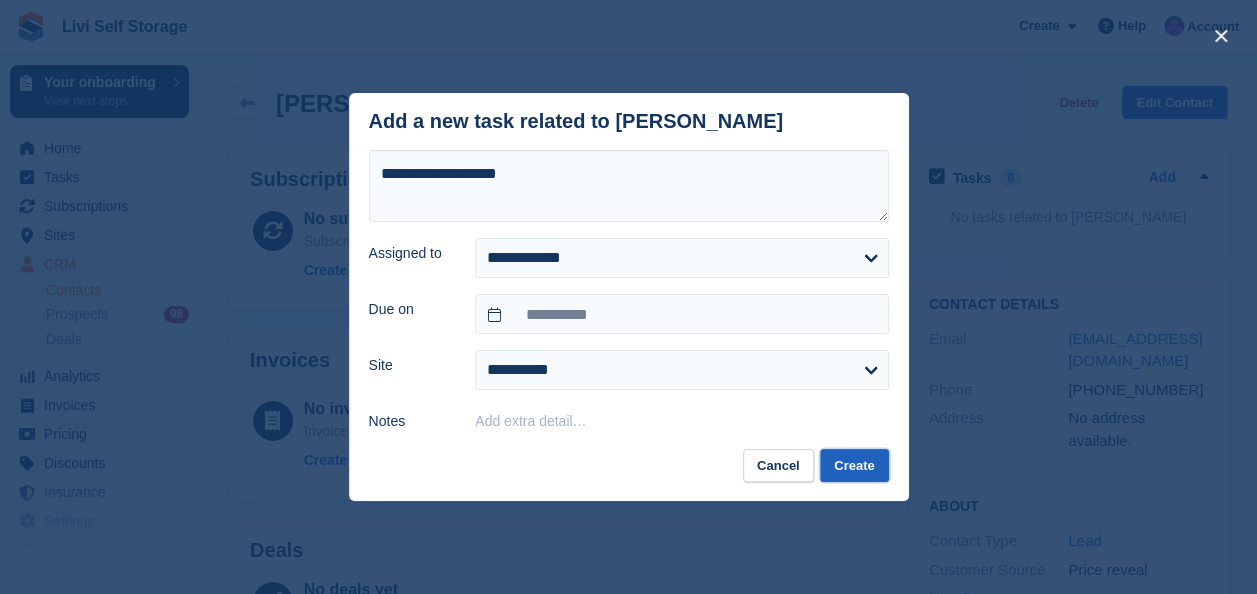 click on "Create" at bounding box center [854, 465] 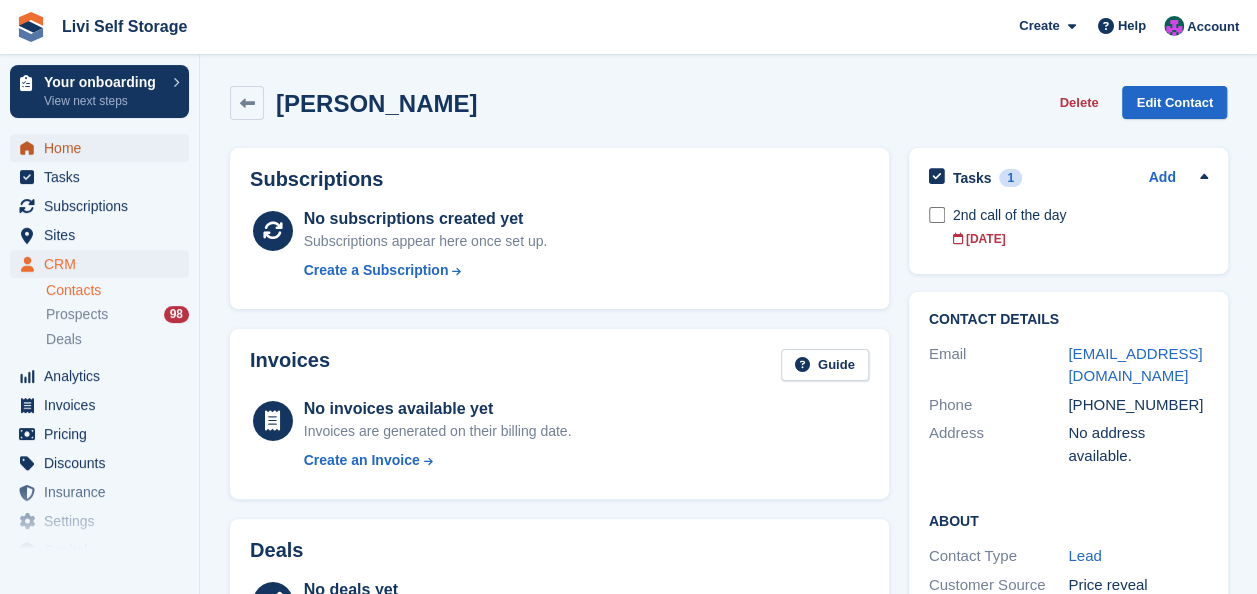 click on "Home" at bounding box center (104, 148) 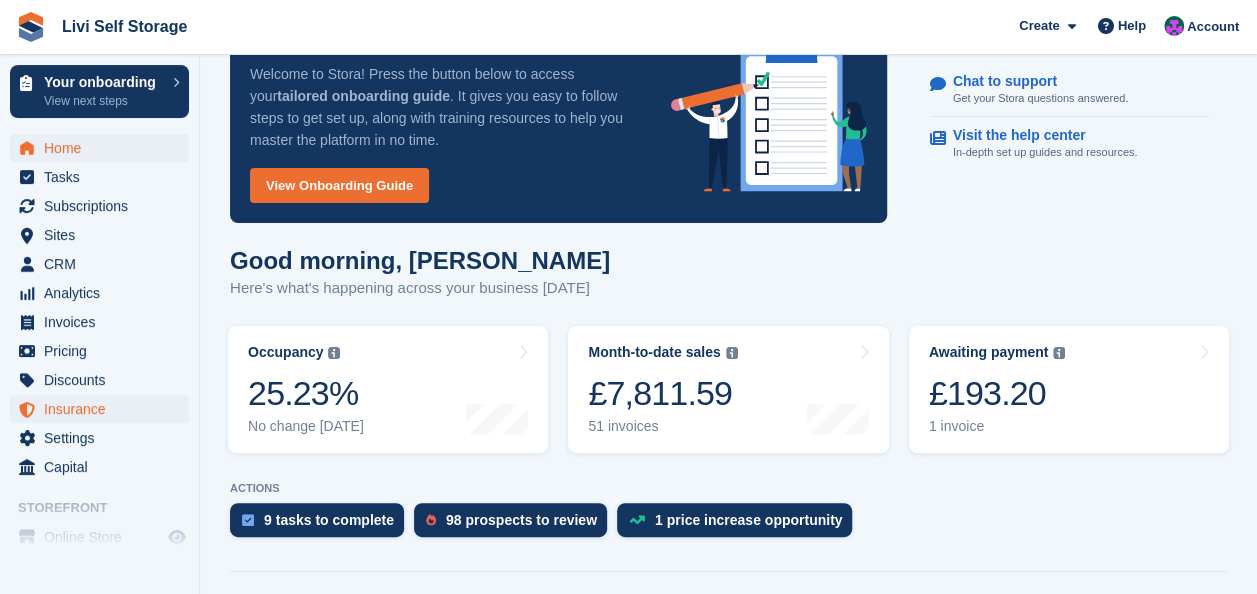 scroll, scrollTop: 0, scrollLeft: 0, axis: both 